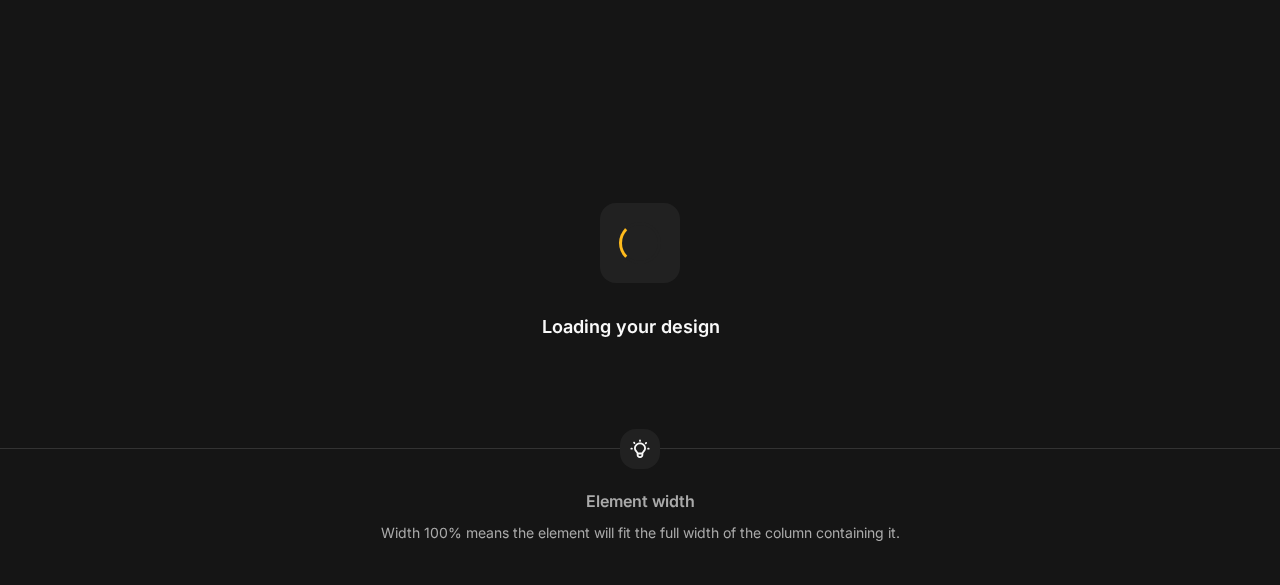 scroll, scrollTop: 0, scrollLeft: 0, axis: both 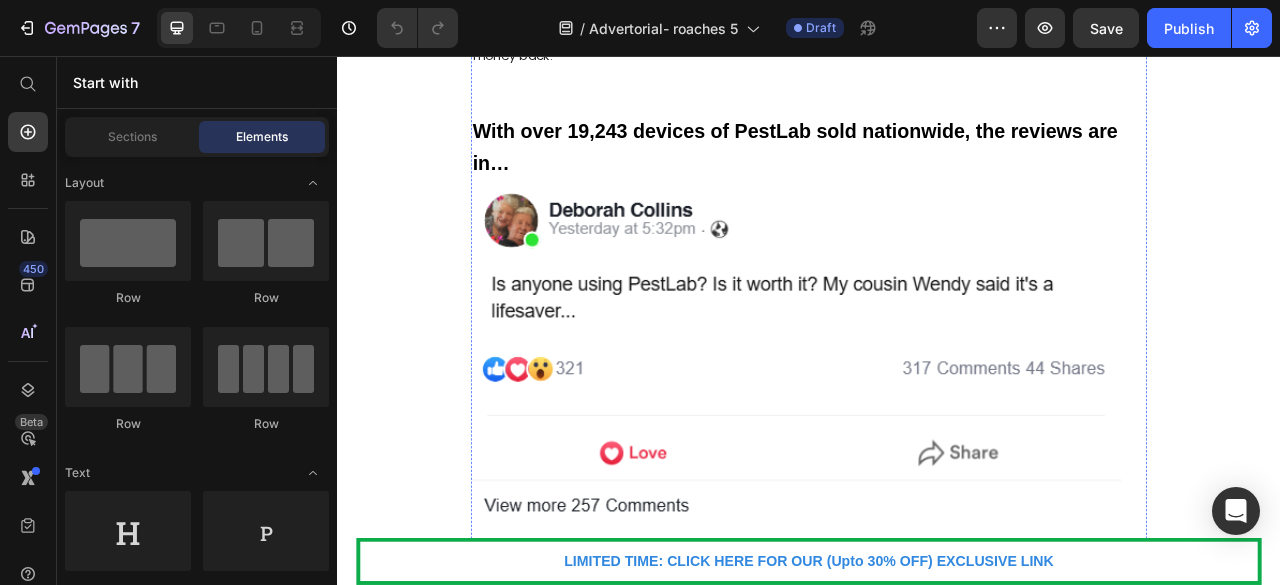 click at bounding box center (921, -363) 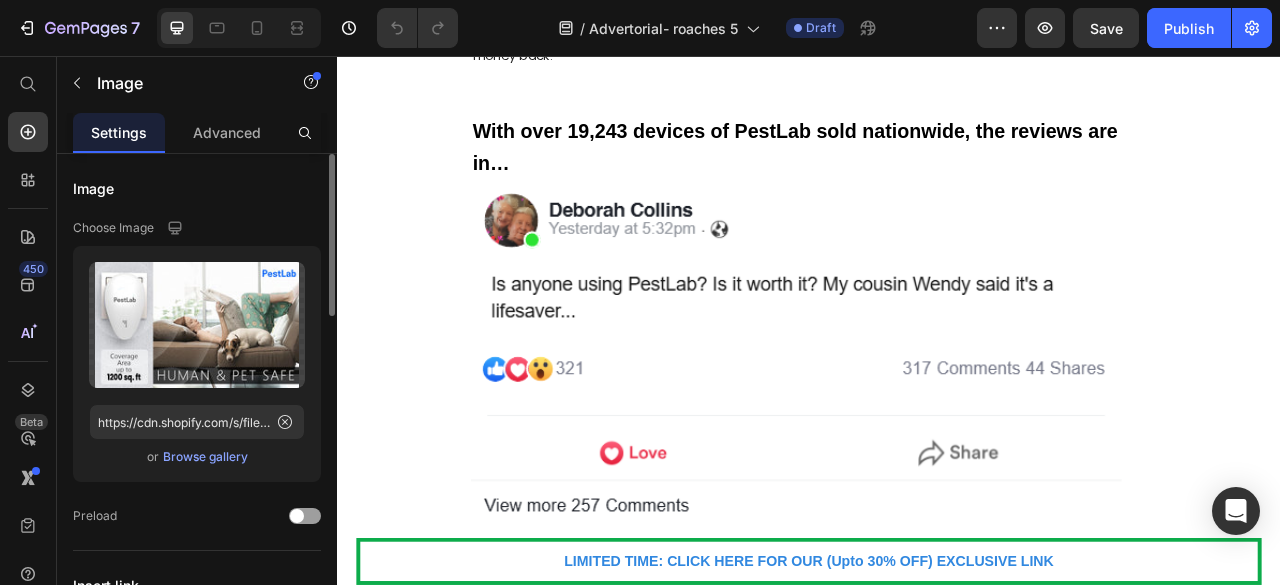 click on "Browse gallery" at bounding box center [205, 457] 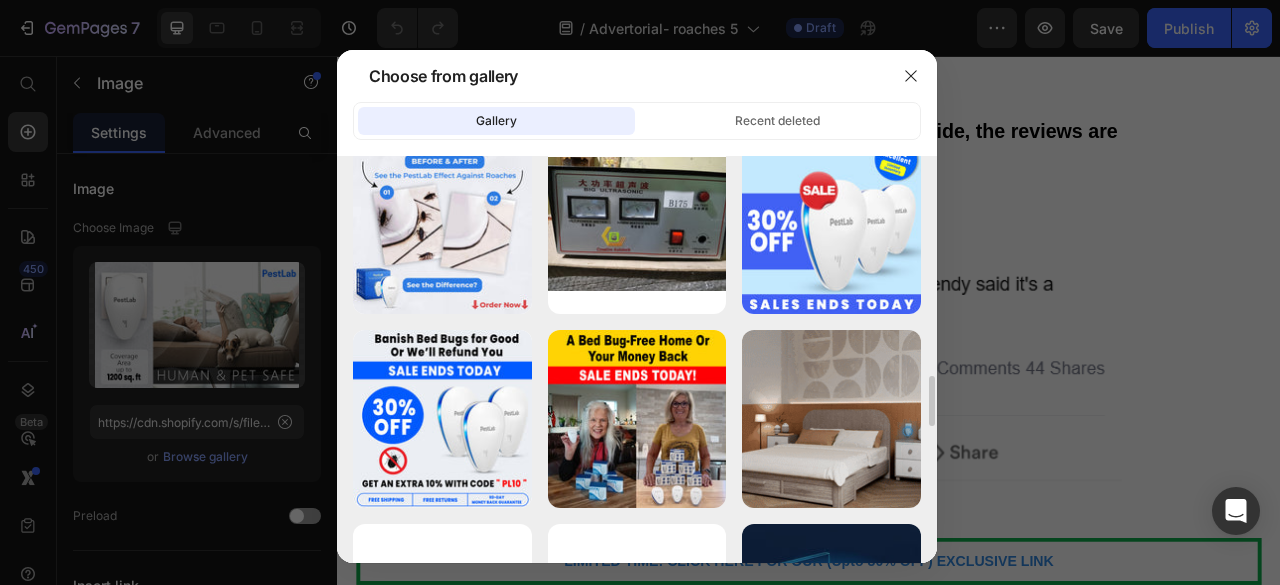 scroll, scrollTop: 1790, scrollLeft: 0, axis: vertical 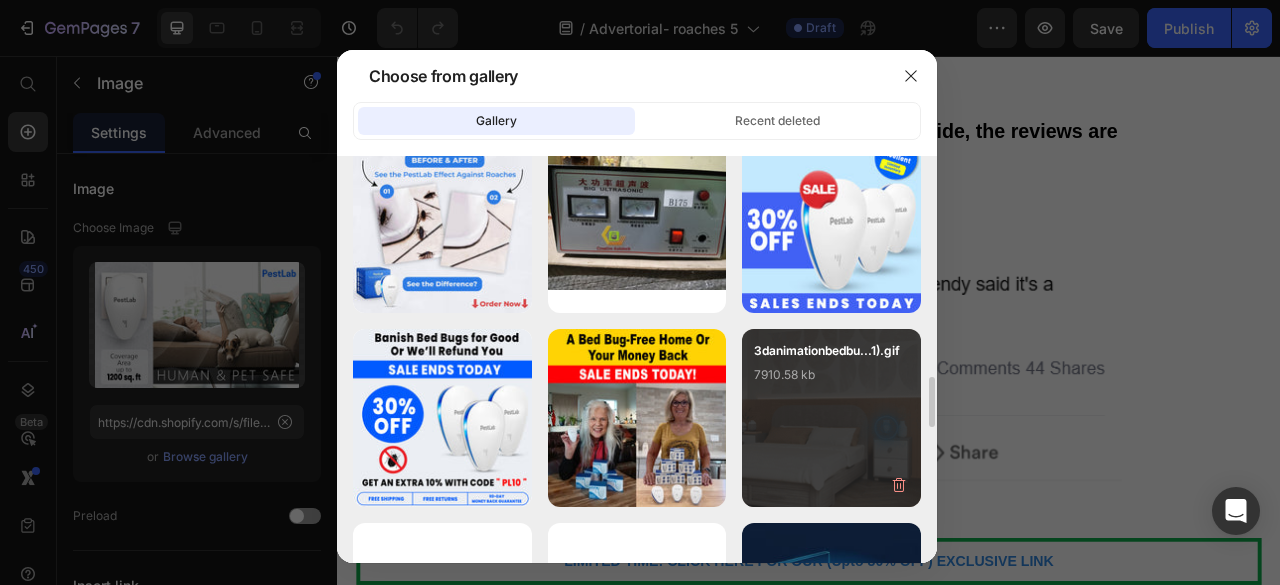 click on "3danimationbedbu...1).gif 7910.58 kb" at bounding box center (831, 381) 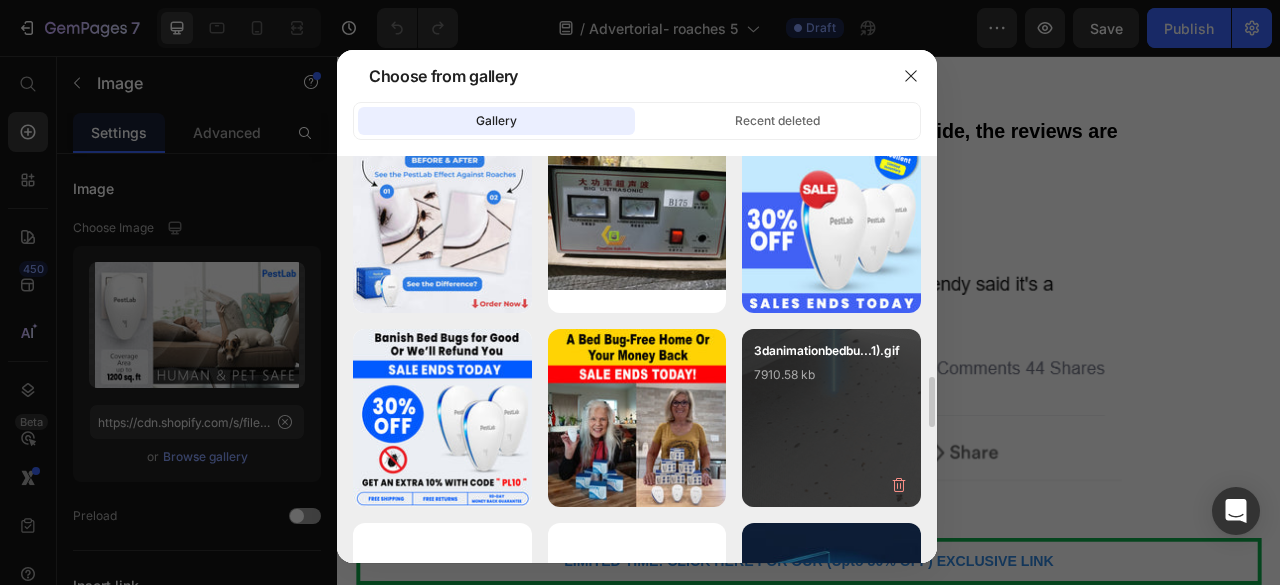 type on "https://cdn.shopify.com/s/files/1/0621/0637/0102/files/gempages_533563590636995342-3fc5d032-7e16-4583-ad31-5cb63acfc7a7.gif" 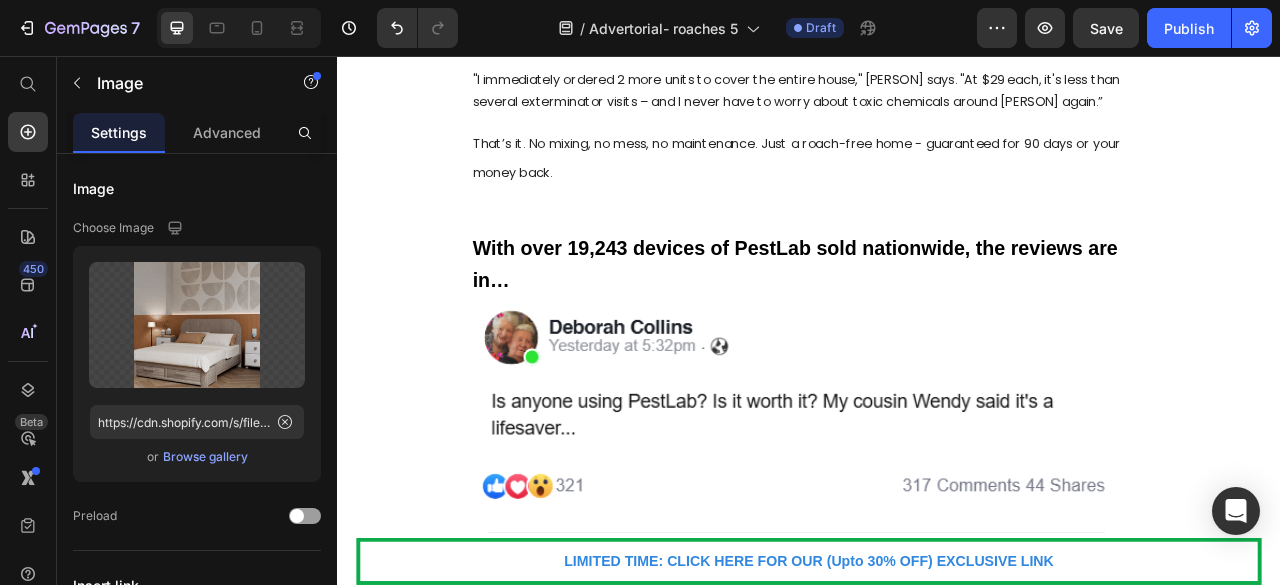 scroll, scrollTop: 4180, scrollLeft: 0, axis: vertical 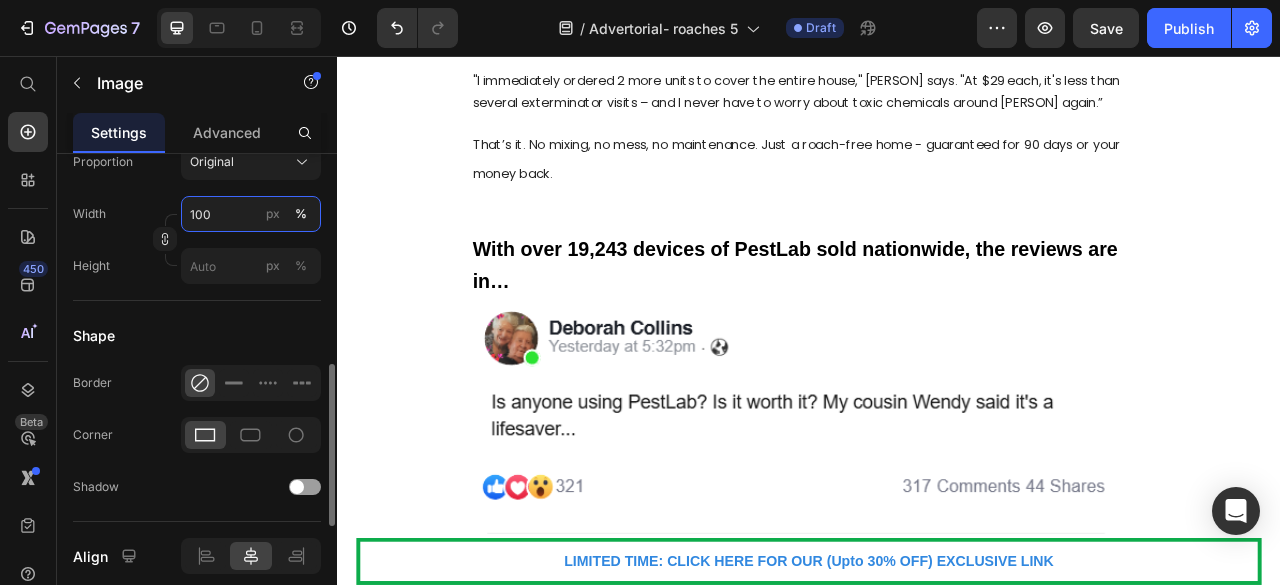 click on "100" at bounding box center (251, 214) 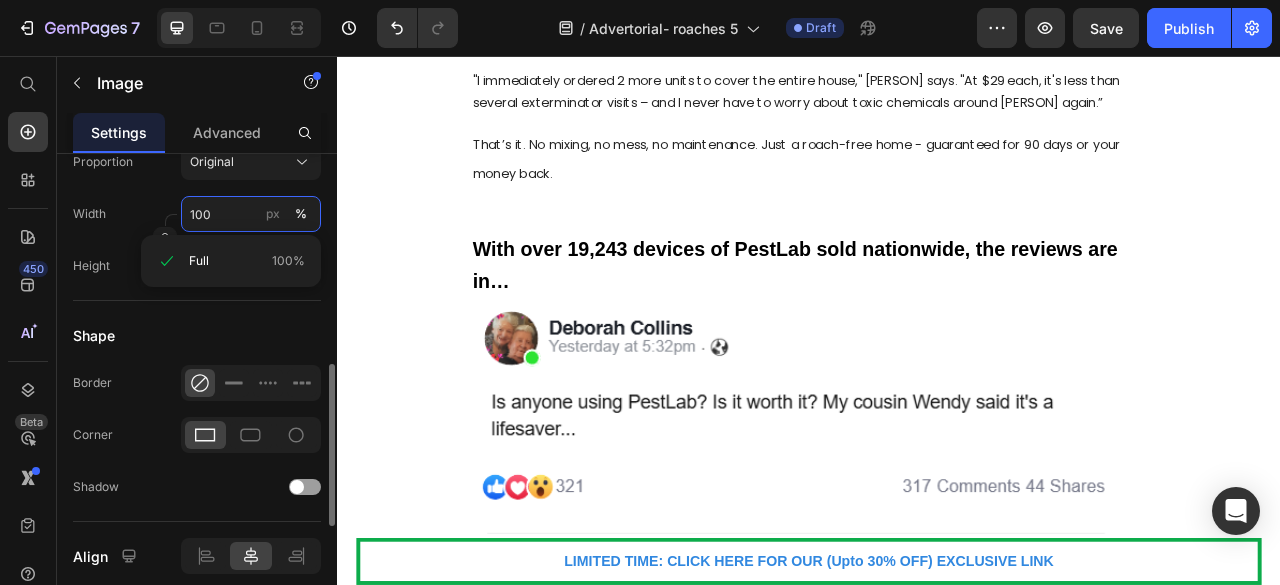 type 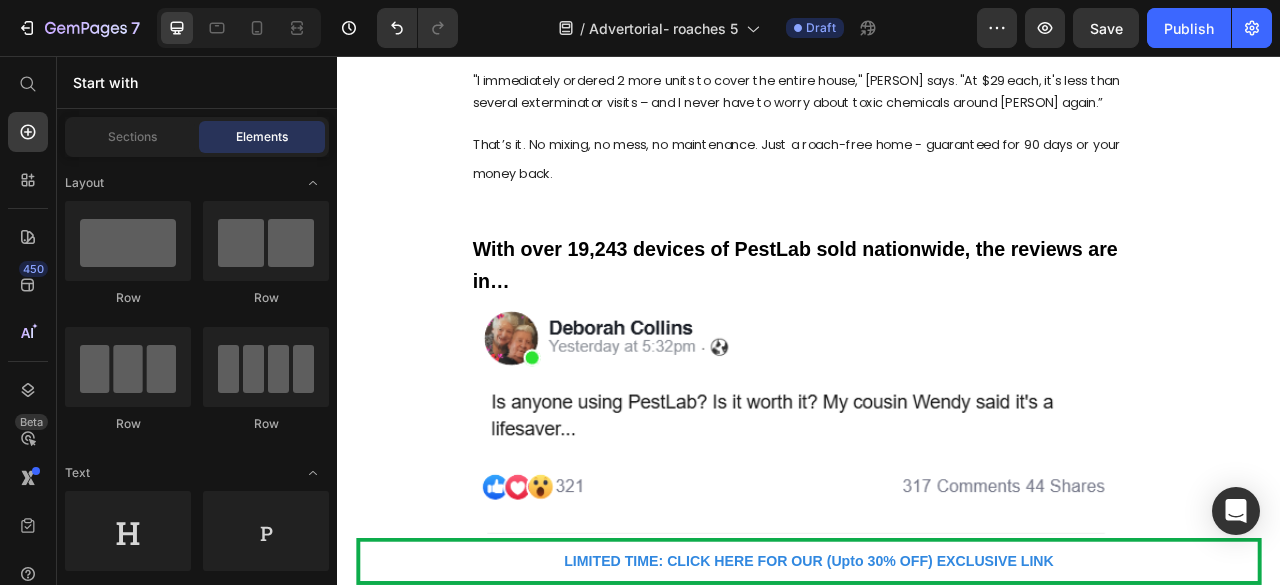 click on "LIMITED TIME: CLICK HERE FOR OUR (Upto 30% OFF) EXCLUSIVE LINK Button Sticky When Every 'Fix' Feels Worse Than the Last Heading Desperate to protect [PERSON] and save his Airbnb income, [FIRST] launched into action. He spent $297 on sprays, powders, and traps from three different stores. Text Block "The chemical smell was so strong, [PERSON] started coughing," [FIRST] remembers. "I had to send her to my sister's house. Here I was, trying to make our home safe, but the 'solutions' were making us sick." Text Block It wasn't just the constant stress of seeing them;  it was the very real threat to our respiratory health and income. Text Block The sprays killed a few roaches on contact, but [FIRST] soon learned the terrifying truth: cockroaches hide deep in walls, behind appliances, and inside electrical boxes. The chemicals only reached the 30% he could see –  the other 70% kept breeding in the shadows. Text Block Text Block Text Block The Neighbor Who Changed Everything Text Block Text Block Text Block Text Block Text Block" at bounding box center (937, 929) 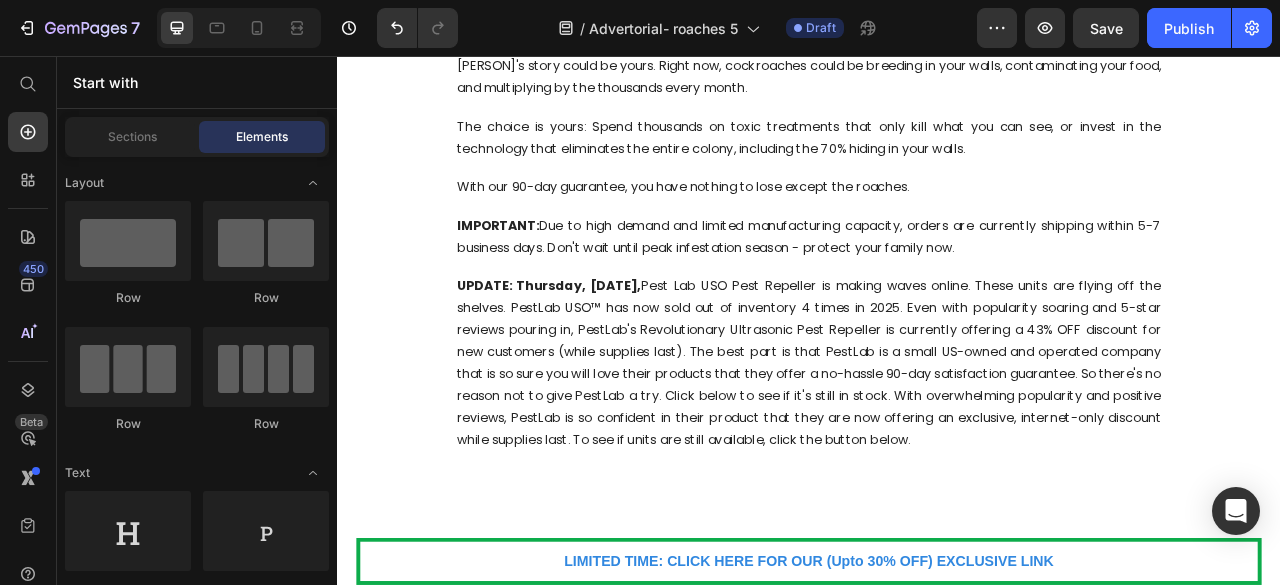 scroll, scrollTop: 11046, scrollLeft: 0, axis: vertical 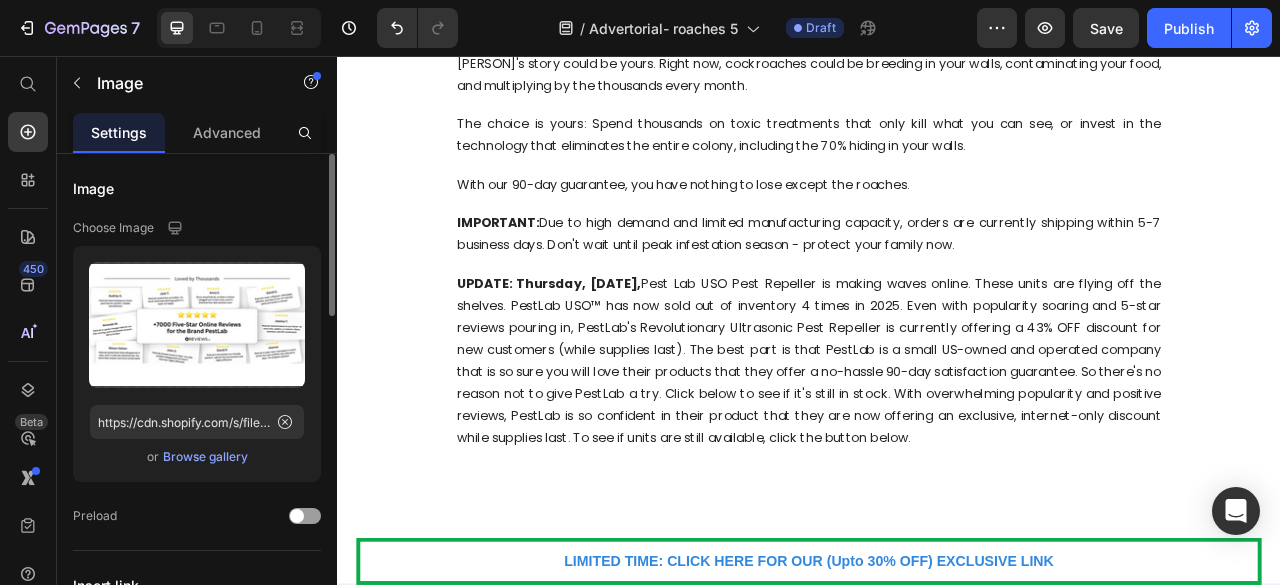 click on "Browse gallery" at bounding box center [205, 457] 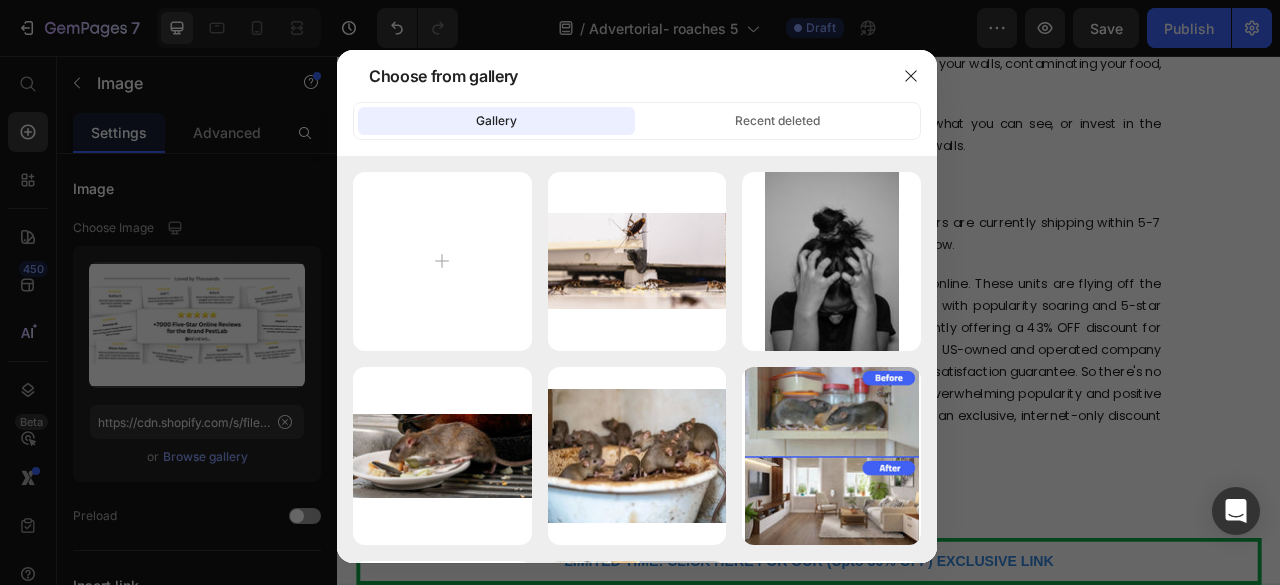 click at bounding box center [640, 292] 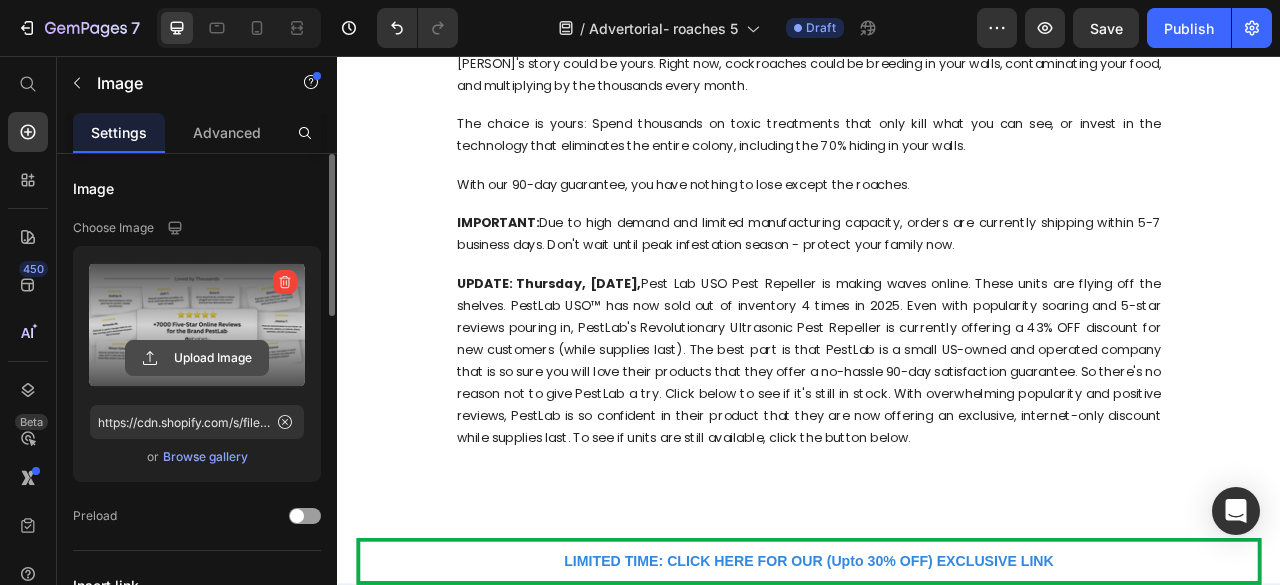click 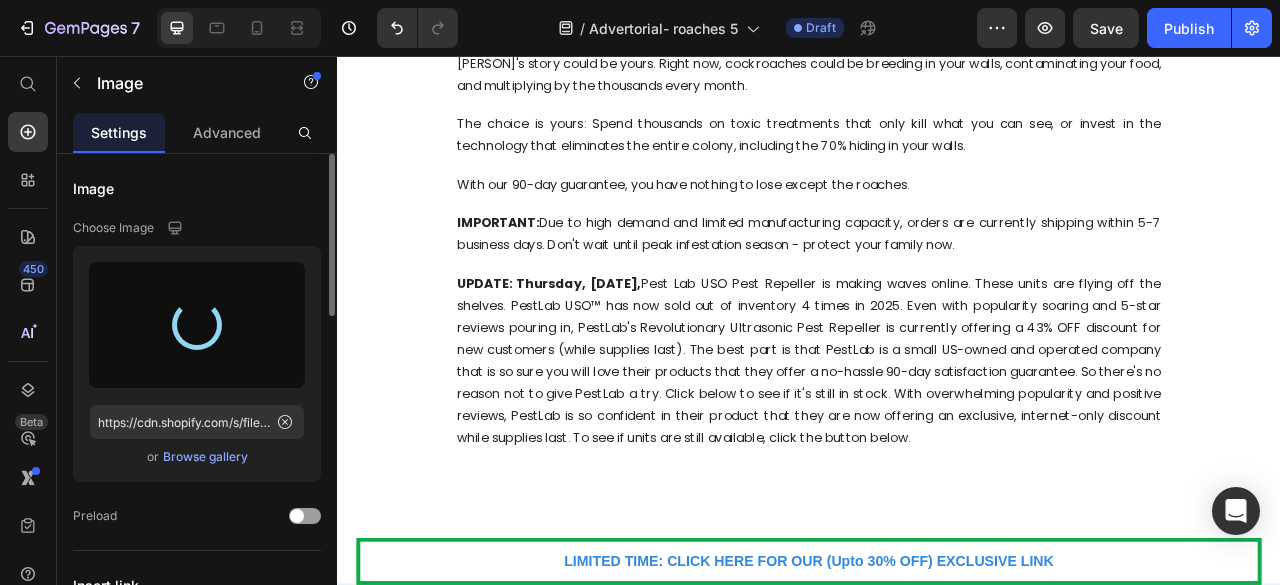 type on "https://cdn.shopify.com/s/files/1/0621/0637/0102/files/gempages_533563590636995342-882c6c8a-101f-427c-bde2-bec8c262335a.jpg" 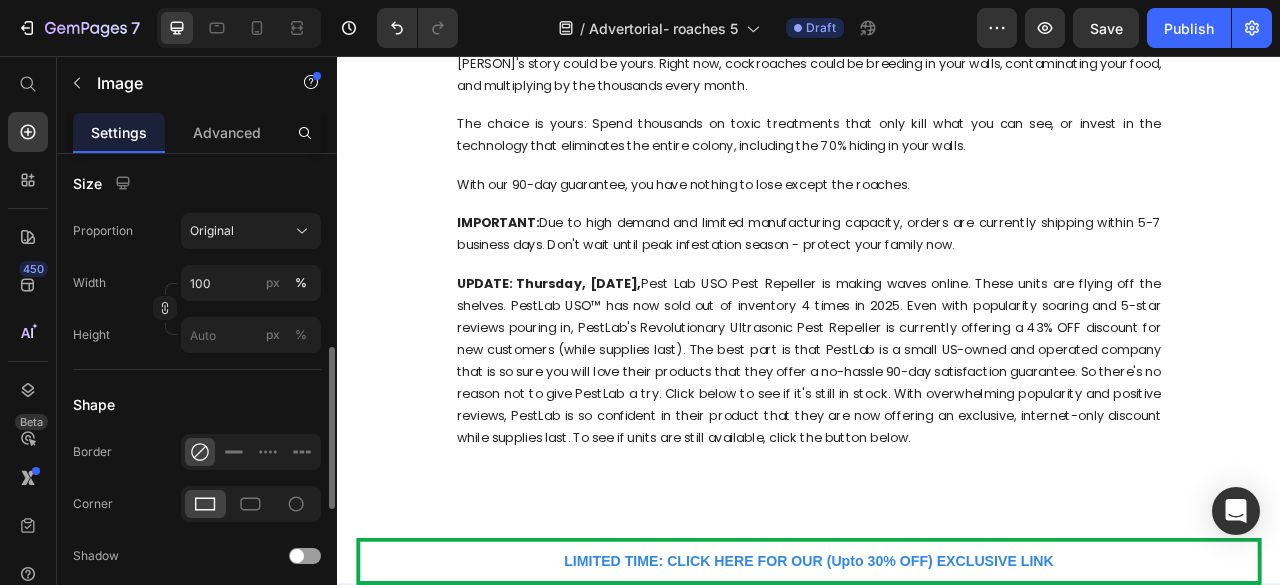 scroll, scrollTop: 567, scrollLeft: 0, axis: vertical 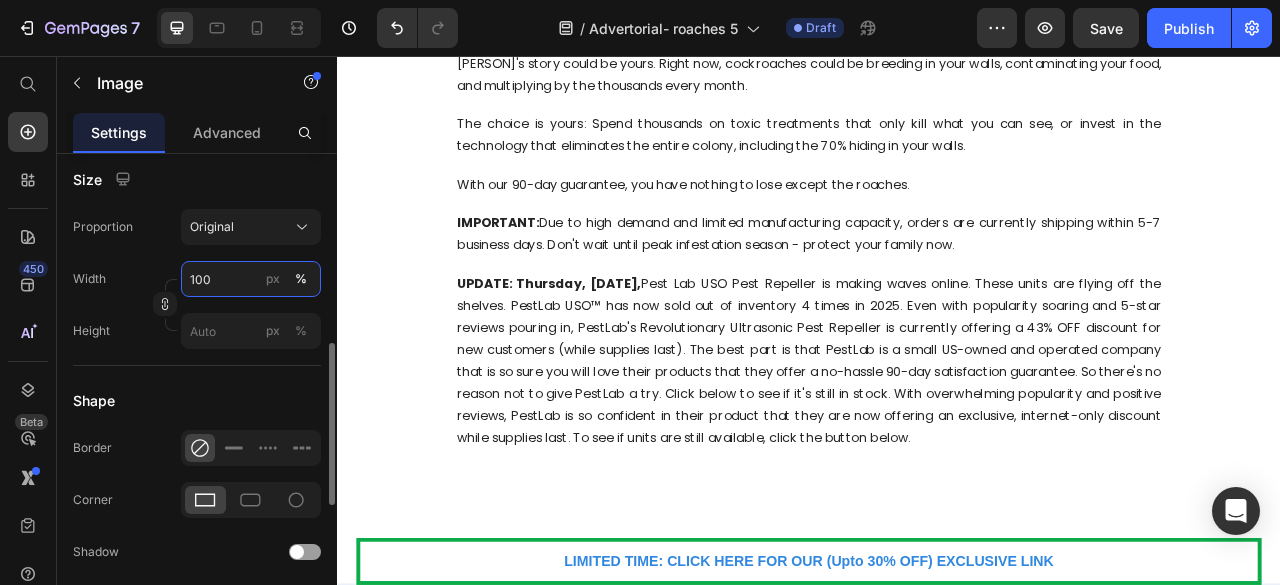 click on "100" at bounding box center (251, 279) 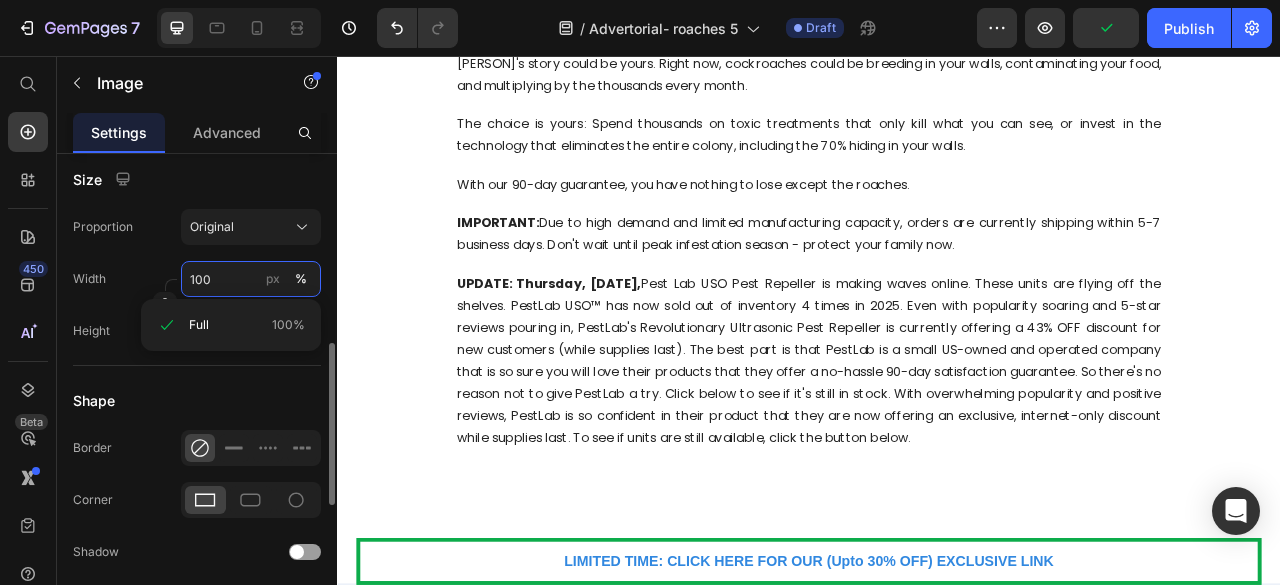 type 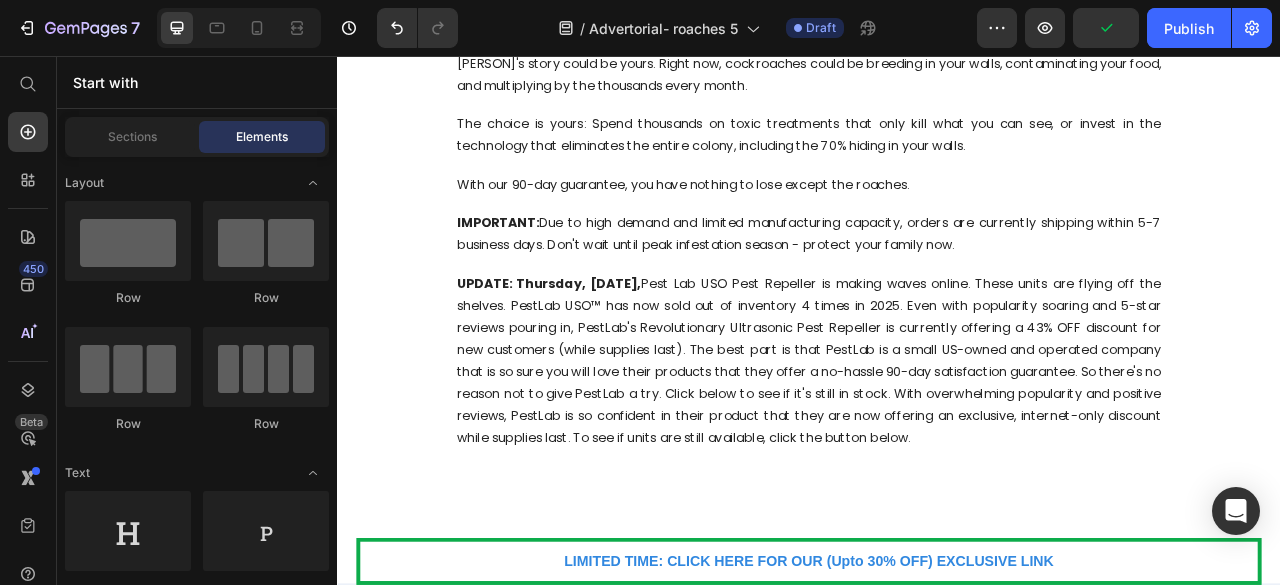 click on "LIMITED TIME: CLICK HERE FOR OUR (Upto 30% OFF) EXCLUSIVE LINK Button Sticky MY FINAL THOUGHTS Heading Image After three weeks of real-world testing in progressively challenging environments, I'm completely convinced: PestLab USO™ doesn't just work - it's the most effective roach elimination system I've ever seen. The ultrasonic technology targets roaches in a way that traditional sprays and baits simply can't match. Text Block This stuff really does work - and the roaches don't stand a chance. Text Block IS IT WORTH IT? Heading Image Right now is the perfect time to protect you & your loved ones from dangerous and disease-carrying roaches. PestLab is offering a special internet-only promotion on PestLab USO™ Revolutionary Ultrasonic Pest Repeller, but only while their limited inventory lasts. Text Block Text Block Don't Let Roaches Steal Your Peace of Mind Heading Text Block Text Block With our 90-day guarantee, you have nothing to lose except the roaches. Text Block IMPORTANT: Text Block Text Block" at bounding box center [937, -5017] 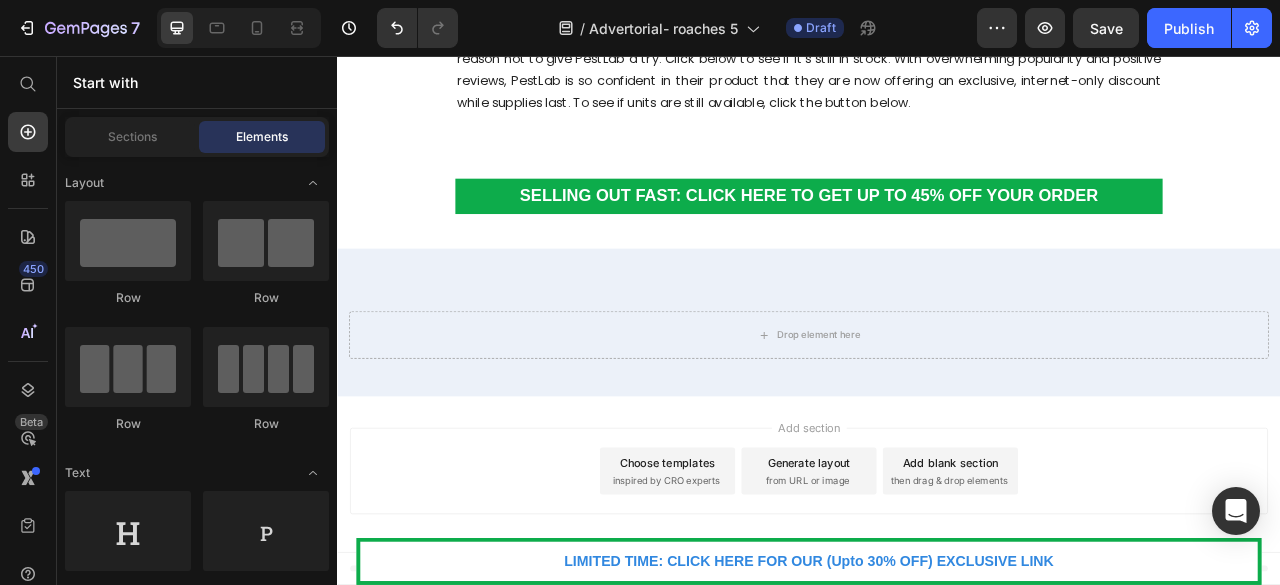 scroll, scrollTop: 12874, scrollLeft: 0, axis: vertical 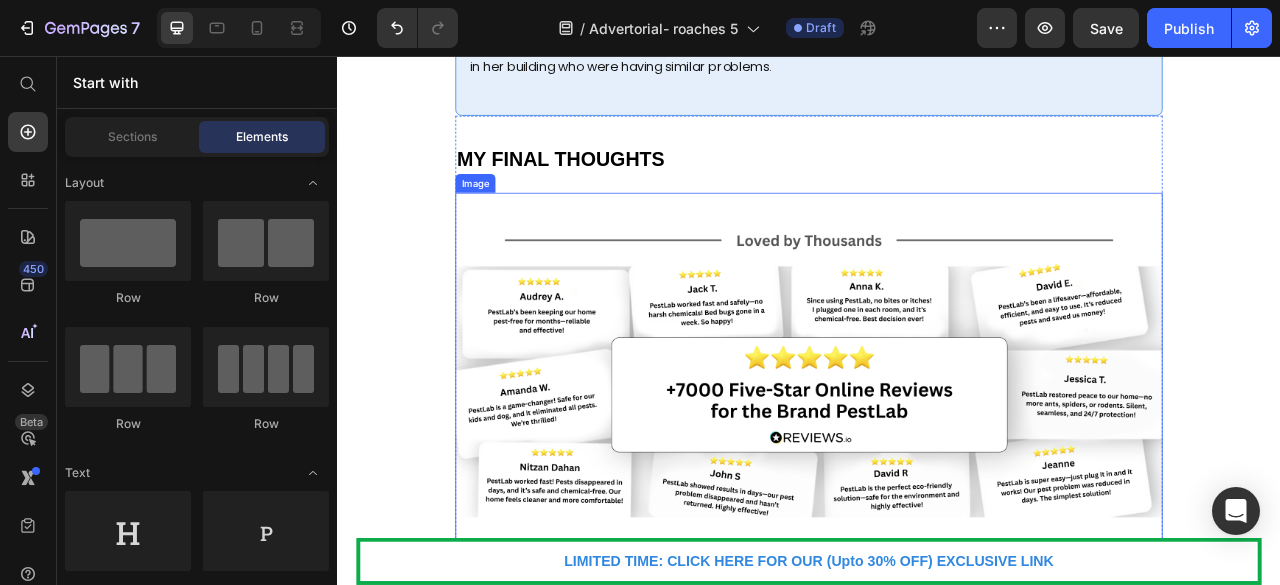 click at bounding box center (937, 483) 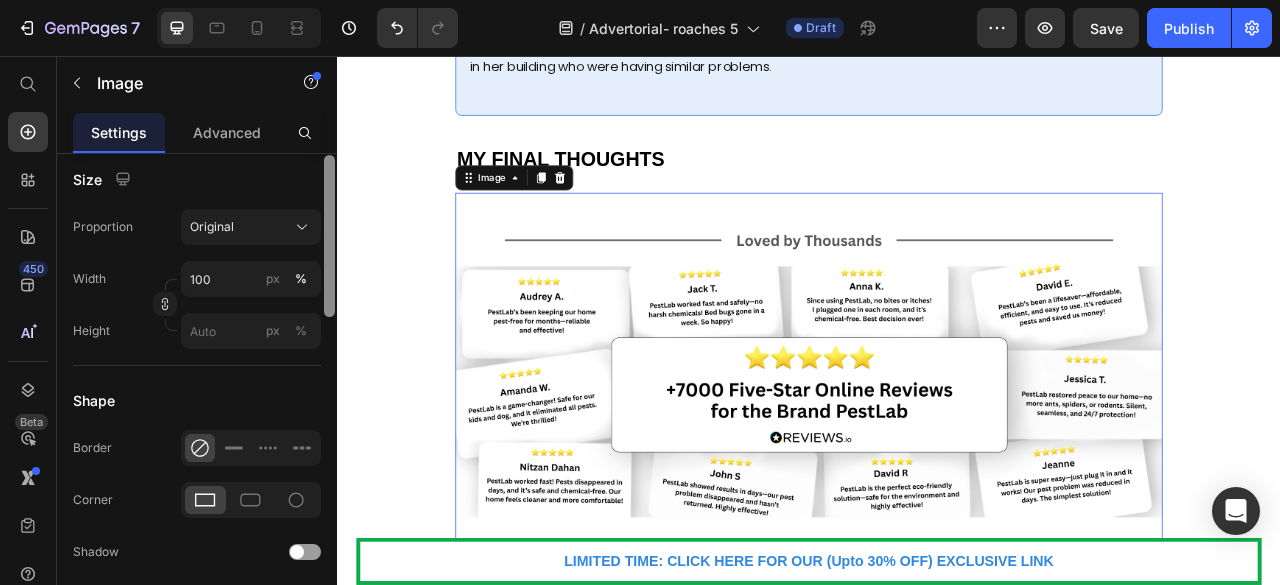scroll, scrollTop: 426, scrollLeft: 0, axis: vertical 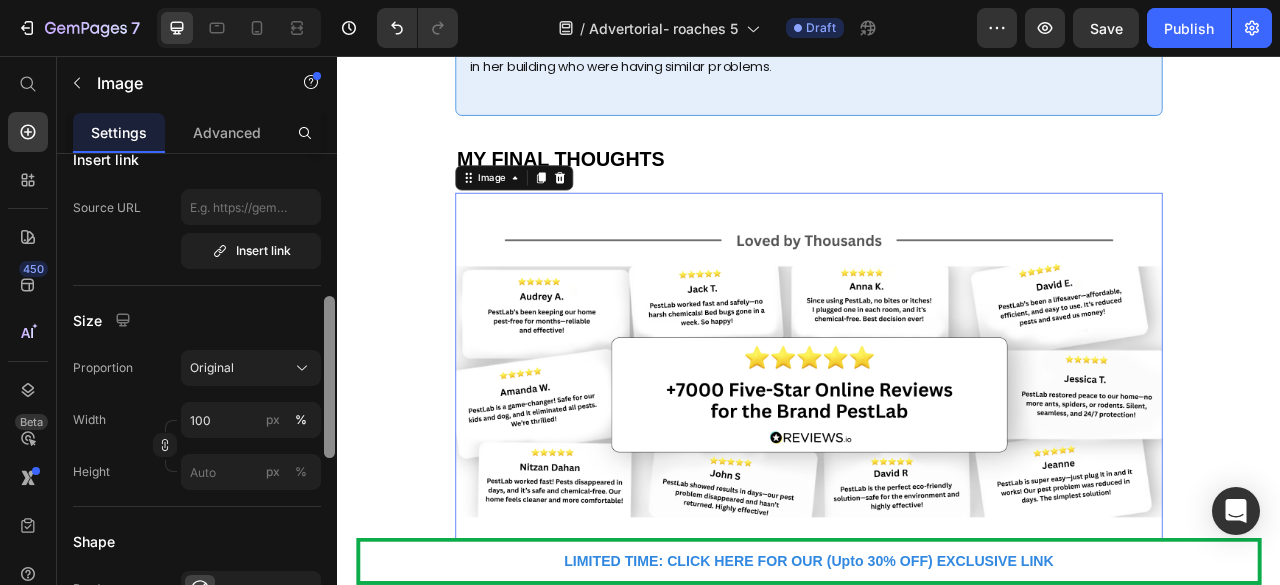 drag, startPoint x: 667, startPoint y: 417, endPoint x: 373, endPoint y: 134, distance: 408.07474 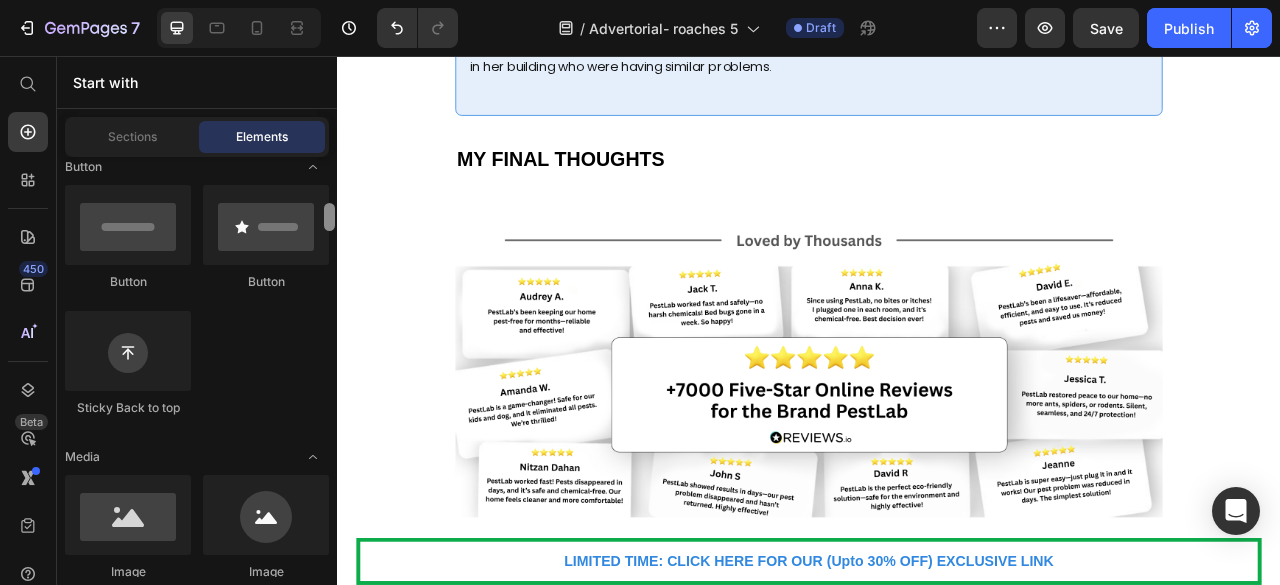 scroll, scrollTop: 264, scrollLeft: 0, axis: vertical 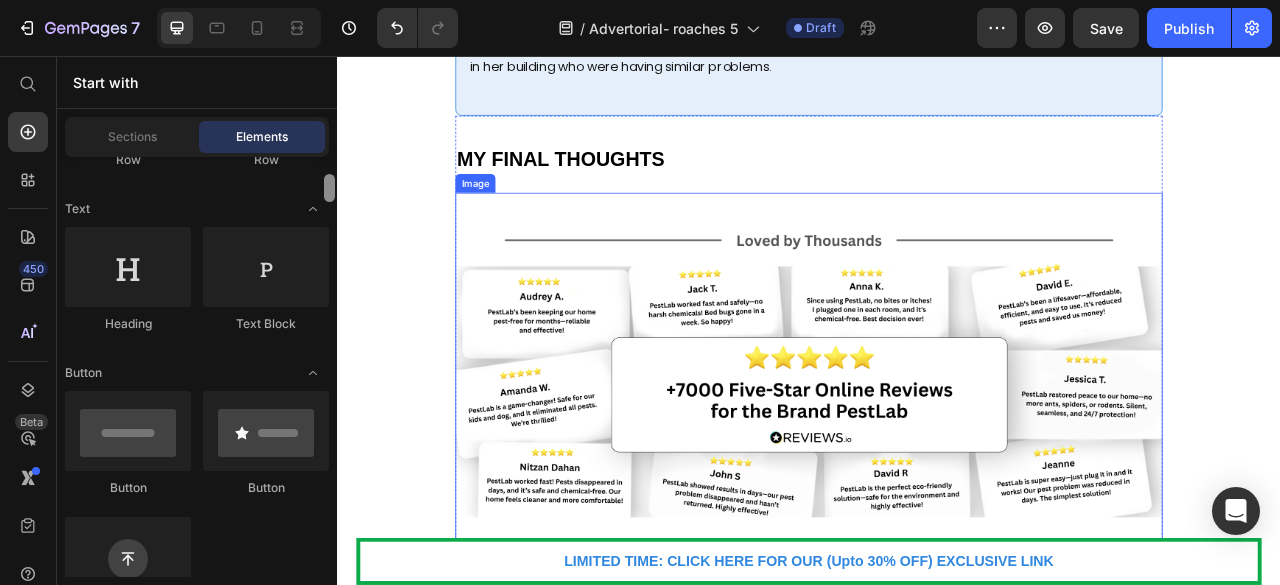 drag, startPoint x: 665, startPoint y: 225, endPoint x: 626, endPoint y: 344, distance: 125.22779 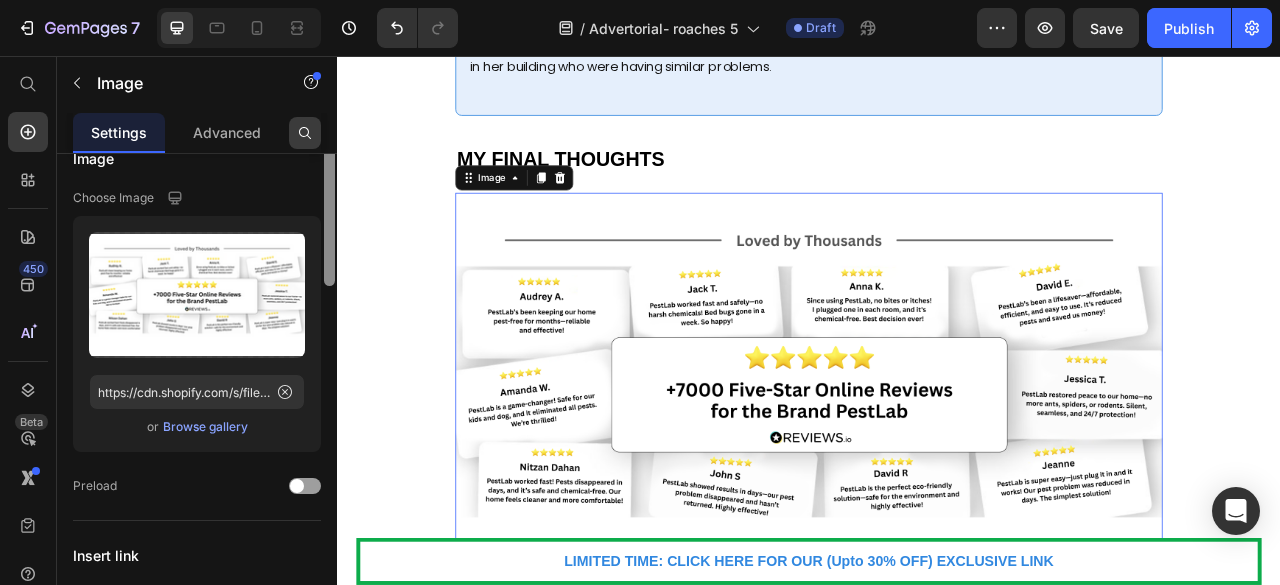 scroll, scrollTop: 0, scrollLeft: 0, axis: both 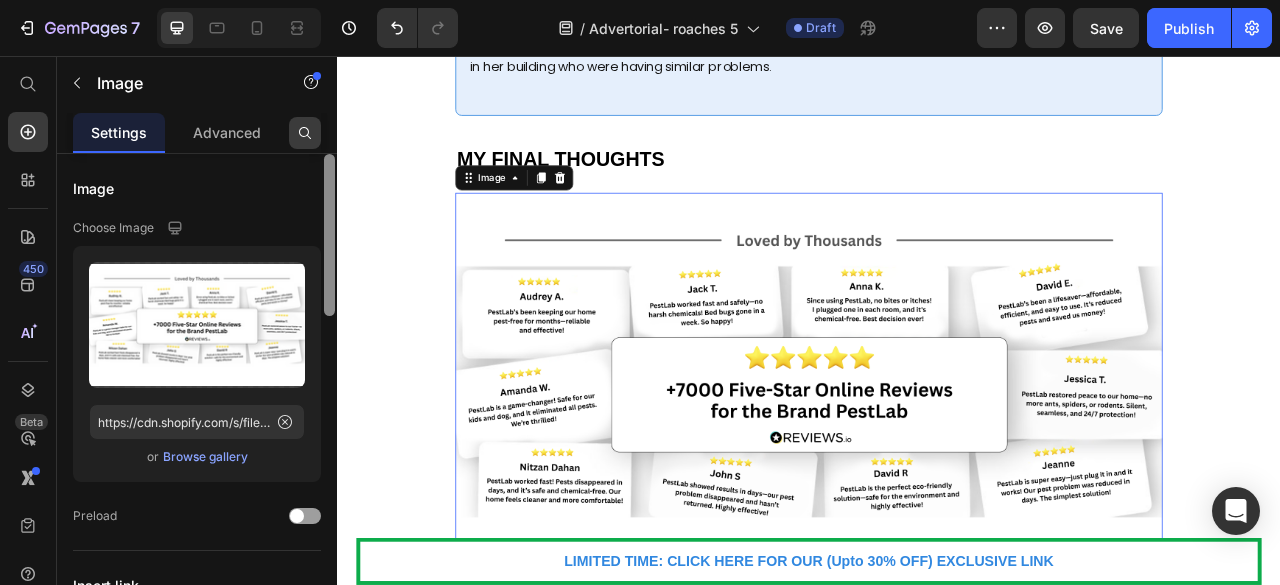 drag, startPoint x: 329, startPoint y: 327, endPoint x: 314, endPoint y: 117, distance: 210.53503 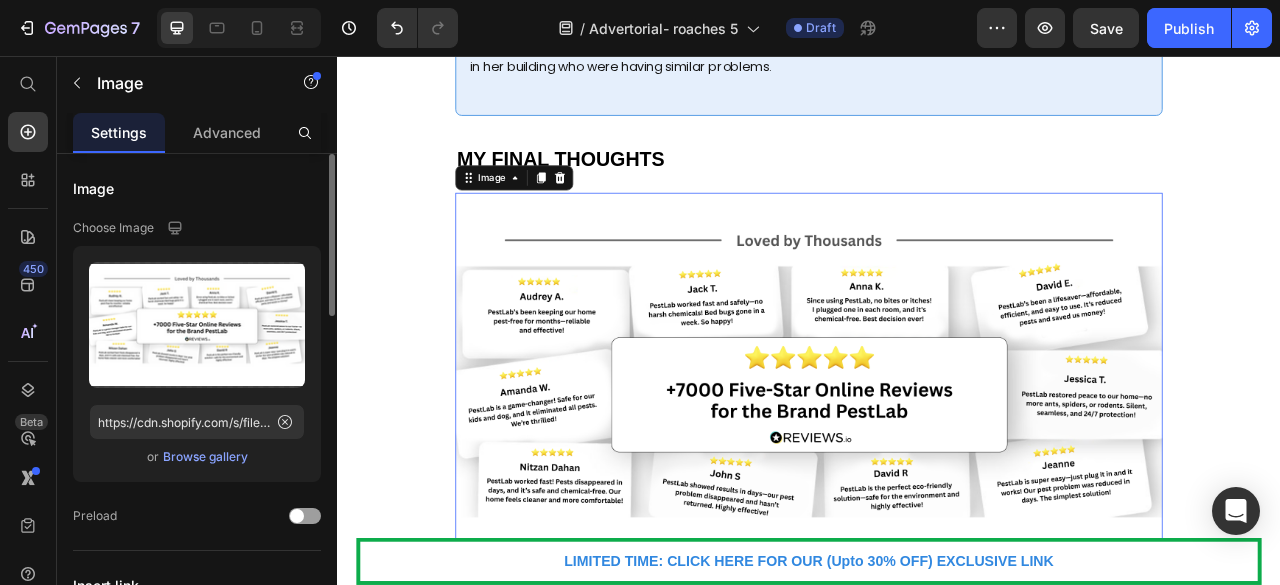 click on "Browse gallery" at bounding box center (205, 457) 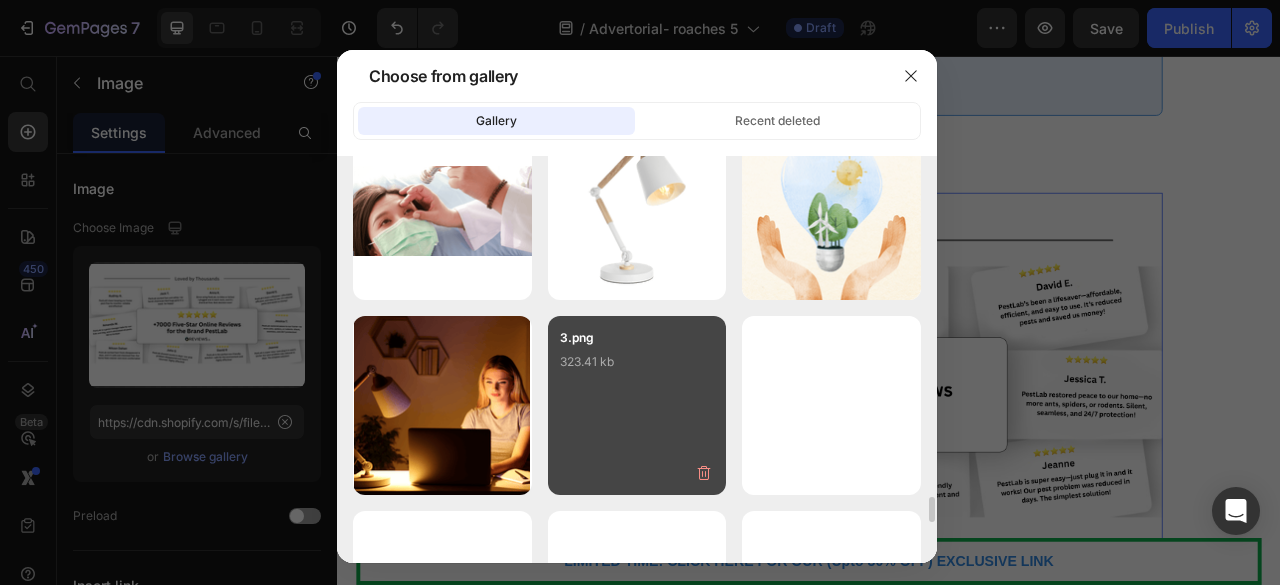 scroll, scrollTop: 5502, scrollLeft: 0, axis: vertical 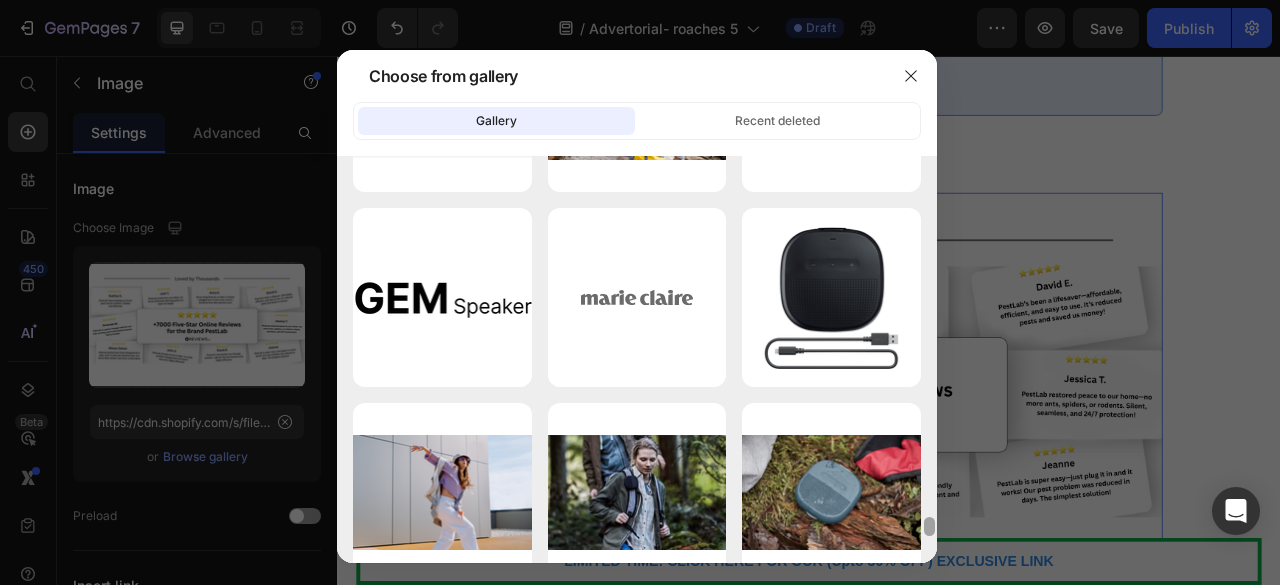 drag, startPoint x: 929, startPoint y: 505, endPoint x: 938, endPoint y: 632, distance: 127.3185 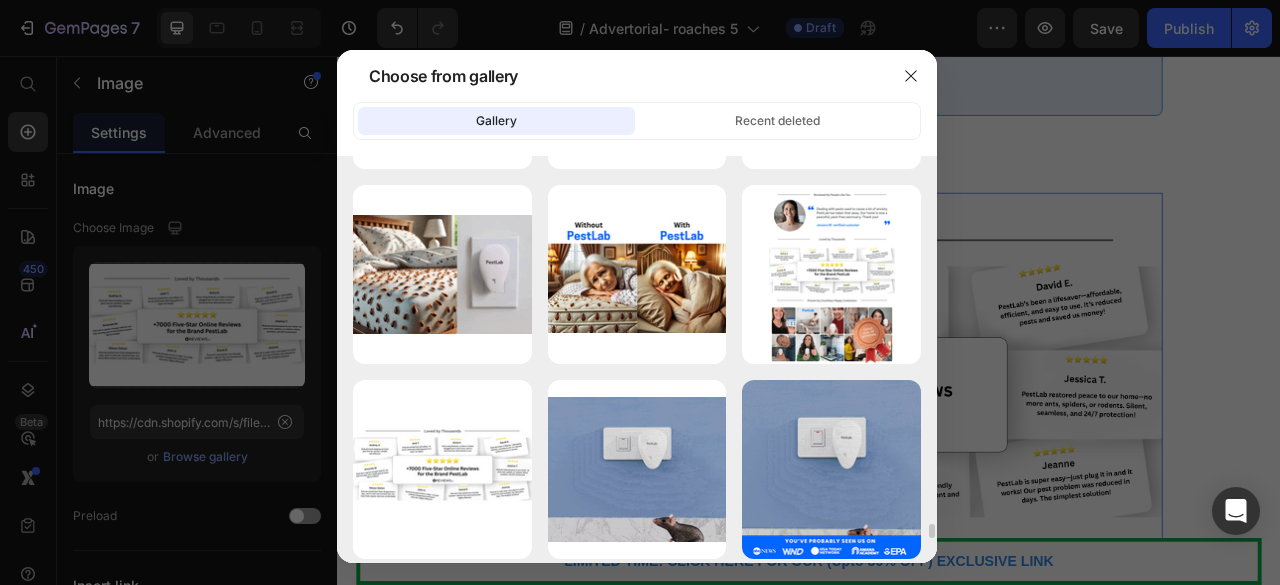 scroll, scrollTop: 10512, scrollLeft: 0, axis: vertical 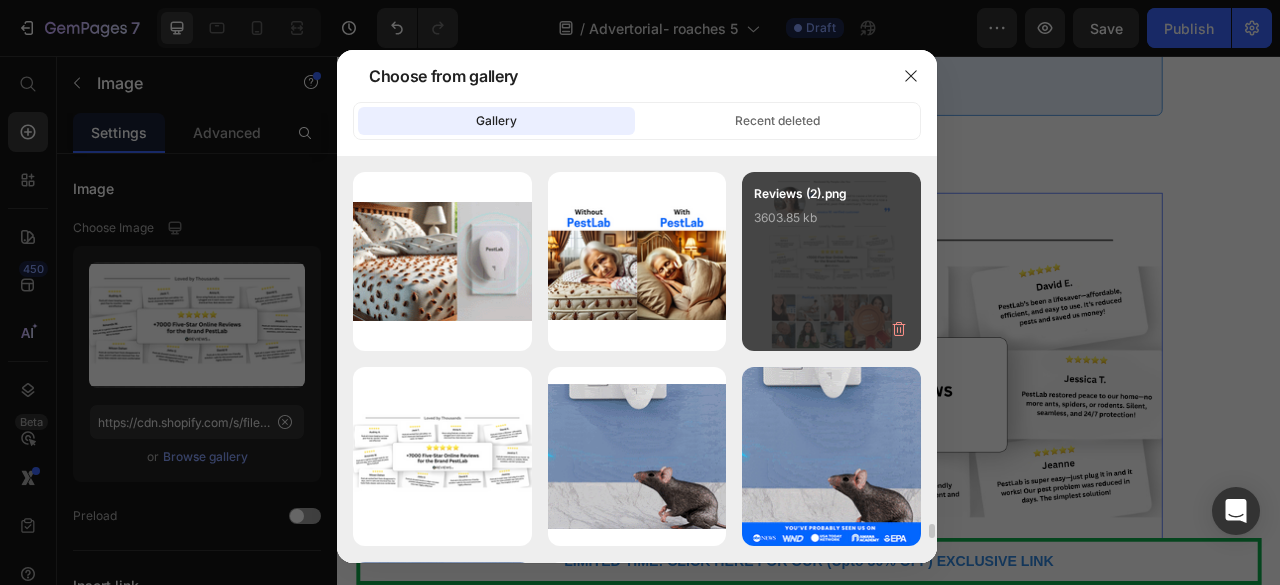 click on "Reviews (2).png 3603.85 kb" at bounding box center [831, 261] 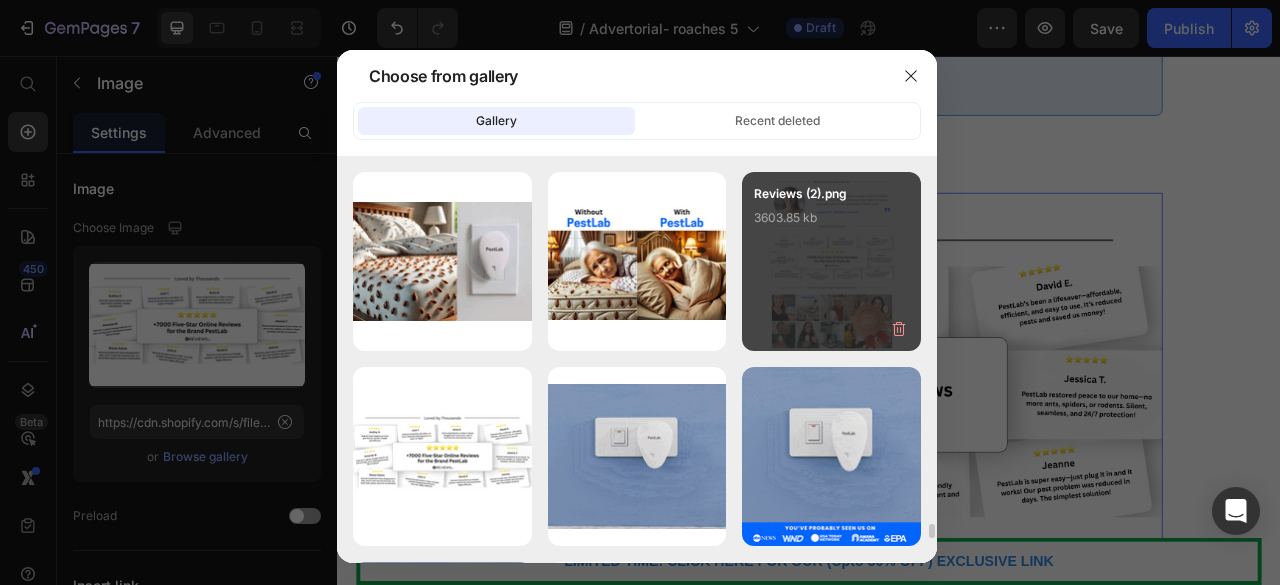 type on "https://cdn.shopify.com/s/files/1/0621/0637/0102/files/gempages_533563590636995342-bfe034dd-664f-4cfd-aa4a-aa75e3c658ee.png" 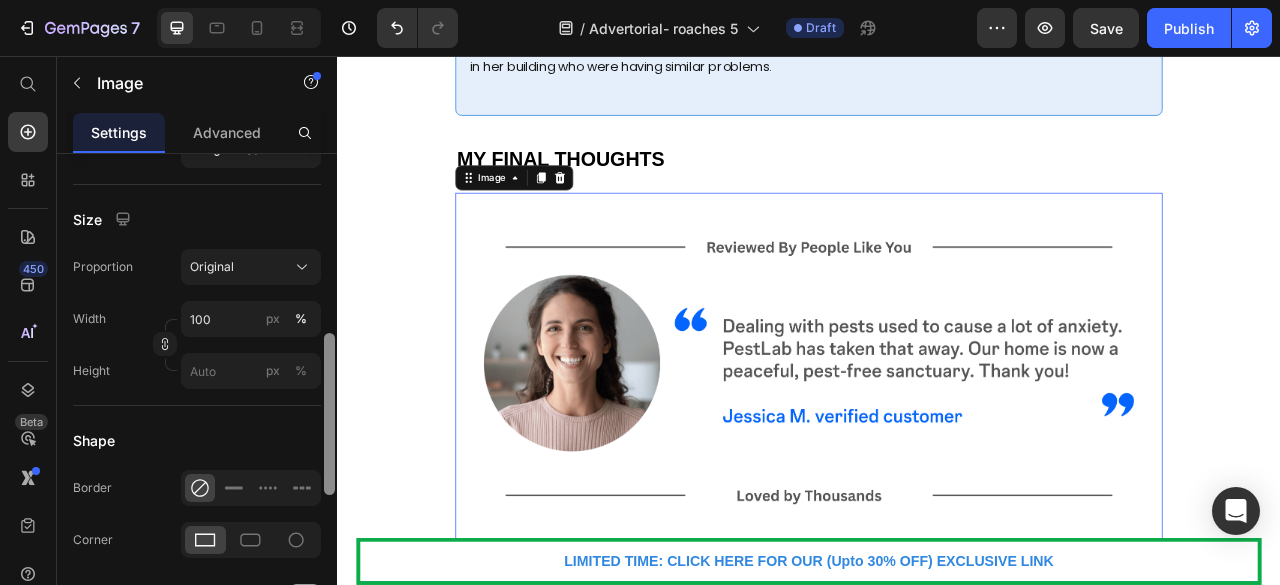 drag, startPoint x: 329, startPoint y: 277, endPoint x: 324, endPoint y: 454, distance: 177.0706 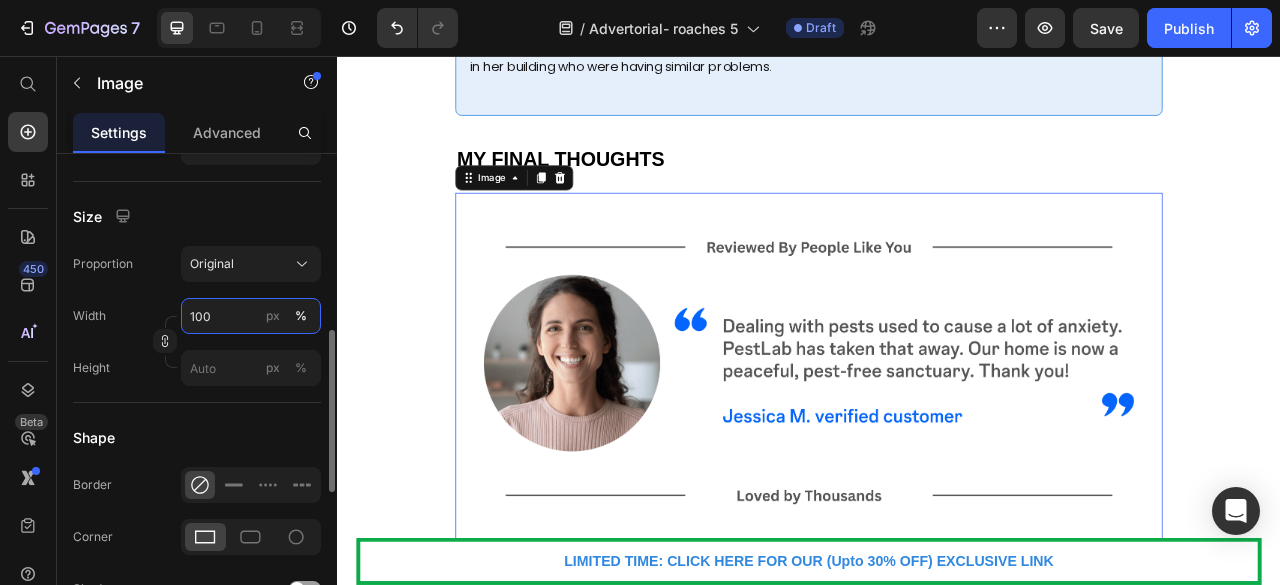 click on "100" at bounding box center [251, 316] 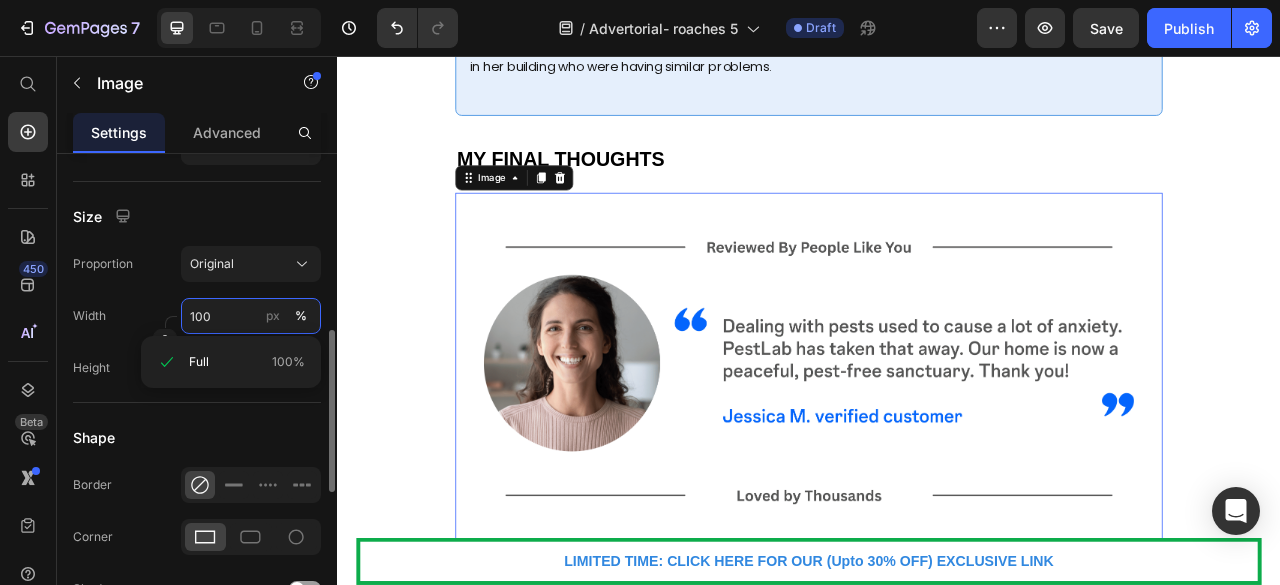 type 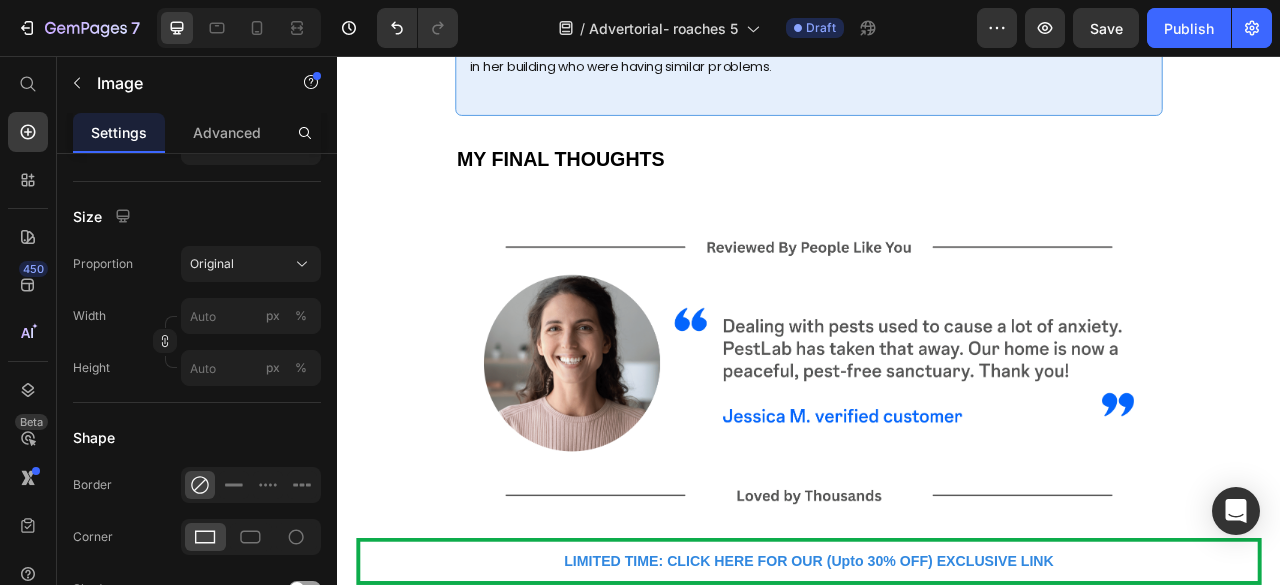 click on "LIMITED TIME: CLICK HERE FOR OUR (Upto 30% OFF) EXCLUSIVE LINK Button Sticky Image [FIRST] Text Block MY REVIEW OF PEST LAB PEST REPELLER Text Block Row I'll be honest - I was extremely skeptical, like you, about ultrasonic pest control. But after seeing what roaches can do to a home, I decided to put PestLab USO™ through the ultimate test. Here's what happened… Text Block WEEK 1 Heading                Title Line I wanted to see if PestLab USO™ could stand up against even the most stubborn roach infestations. So, I went to my brother's apartment downtown - he'd been complaining about roaches for months. The moment I walked into his kitchen, I knew why. There were dark, greasy droppings along the baseboards, and I actually saw two large roaches scatter when he turned on the lights. One even boldly crawled across his counter while we were talking! Text Block RESULT: Text Block WEEK 2 Heading                Title Line Text Block RESULT: Text Block WEEK 3 Heading                Title Line   RESULT:" at bounding box center [937, -3561] 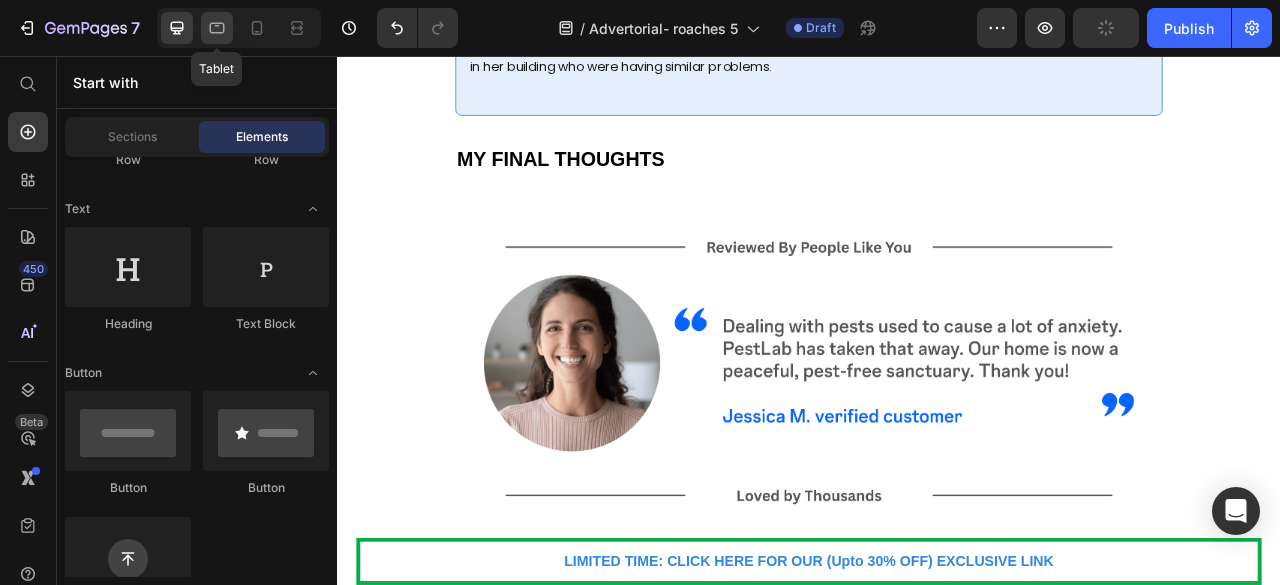 click 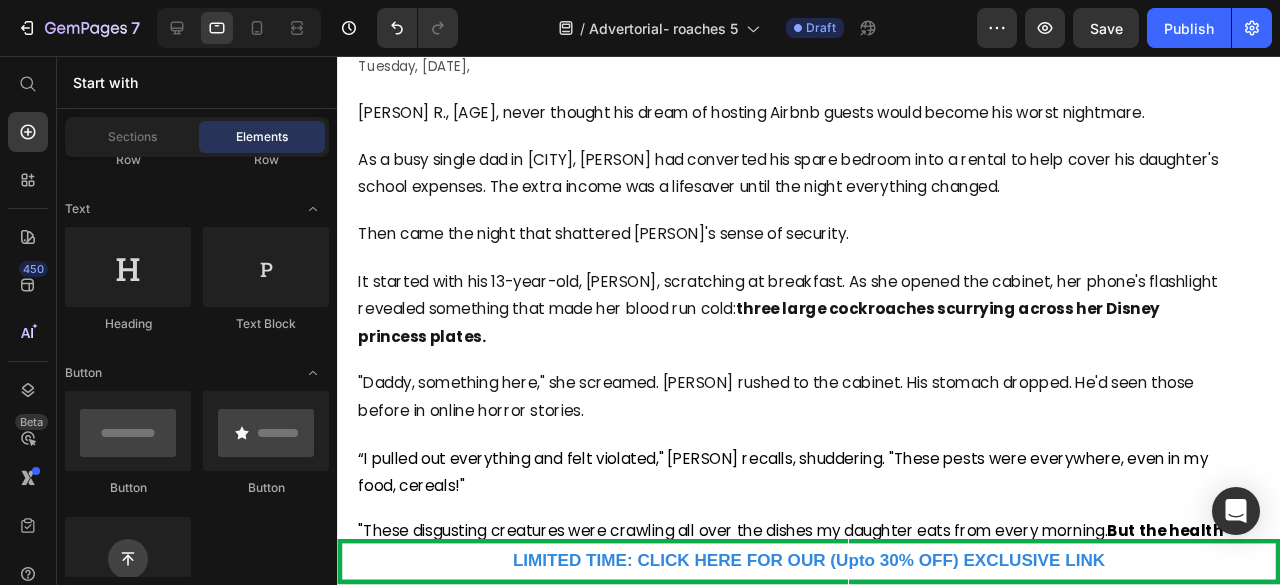 scroll, scrollTop: 0, scrollLeft: 0, axis: both 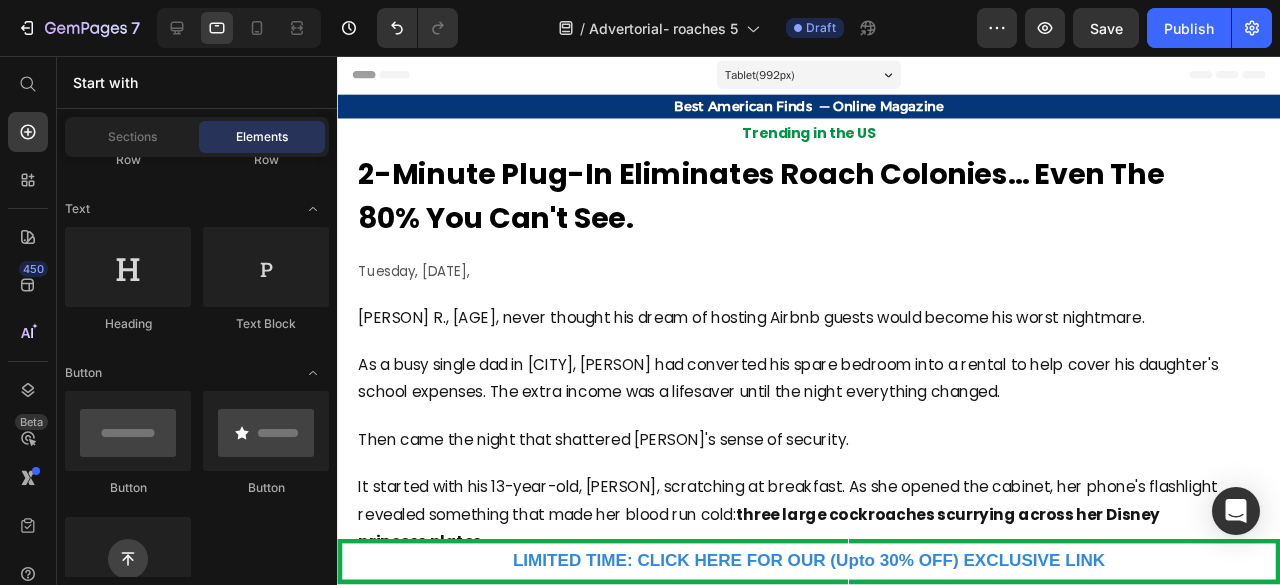 drag, startPoint x: 1315, startPoint y: 458, endPoint x: 1609, endPoint y: 95, distance: 467.12418 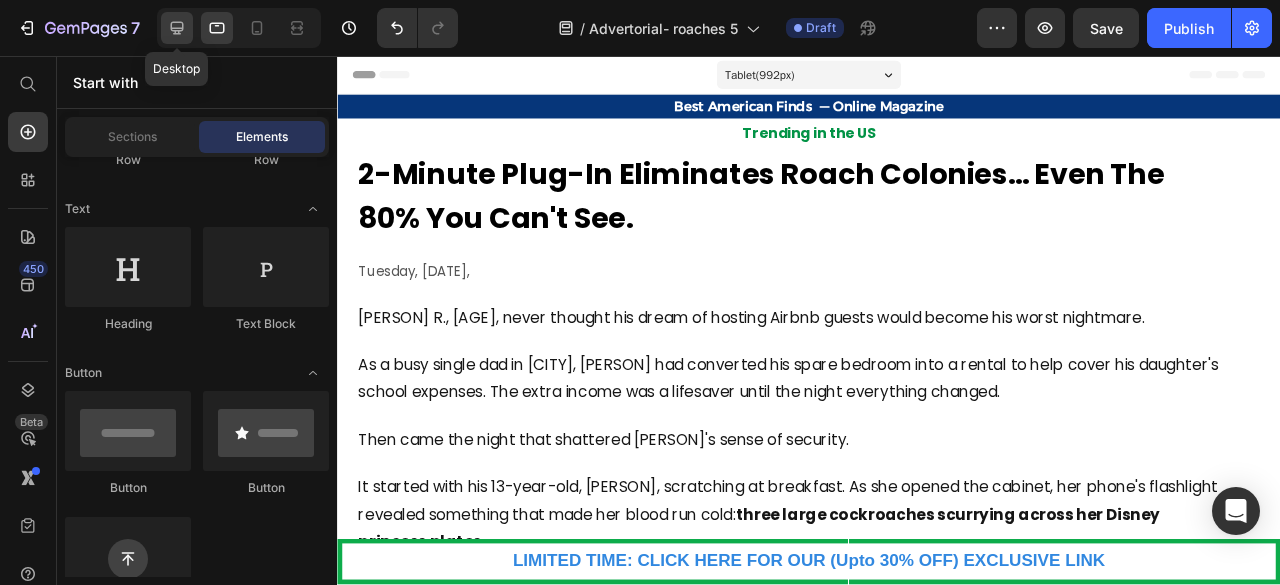 click 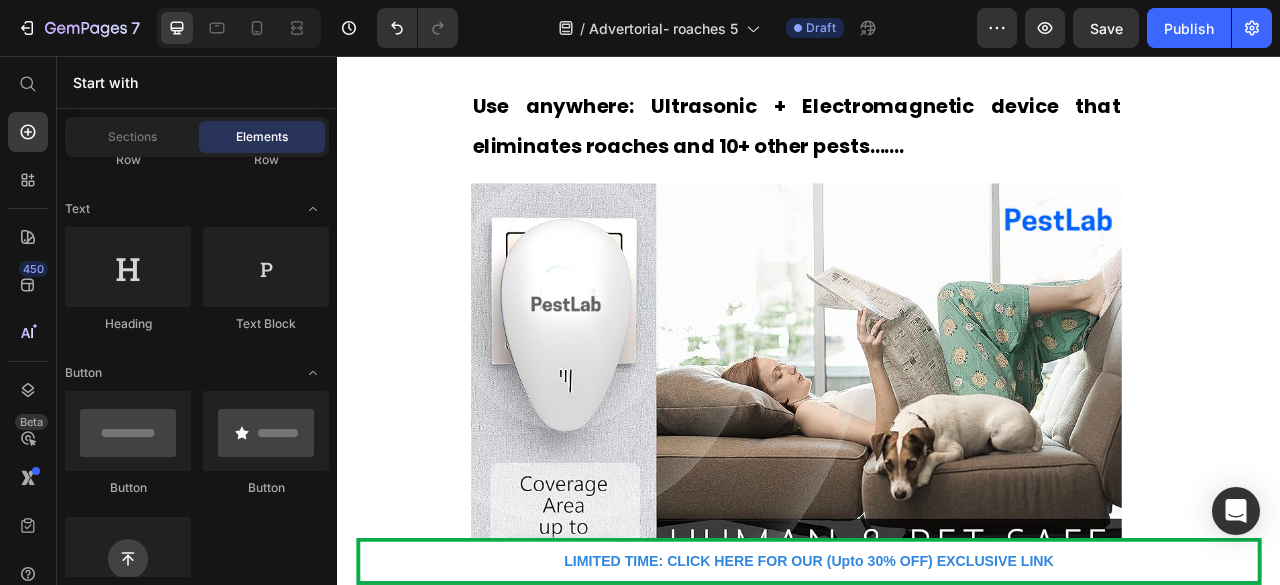 scroll, scrollTop: 2962, scrollLeft: 0, axis: vertical 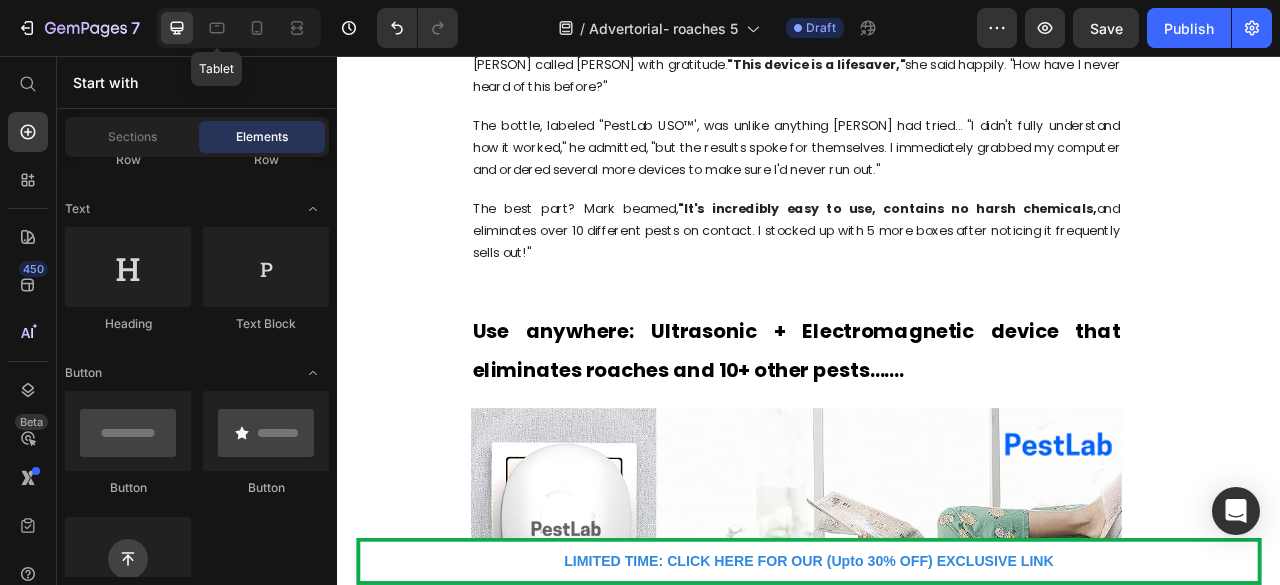 drag, startPoint x: 222, startPoint y: 31, endPoint x: 300, endPoint y: 66, distance: 85.49269 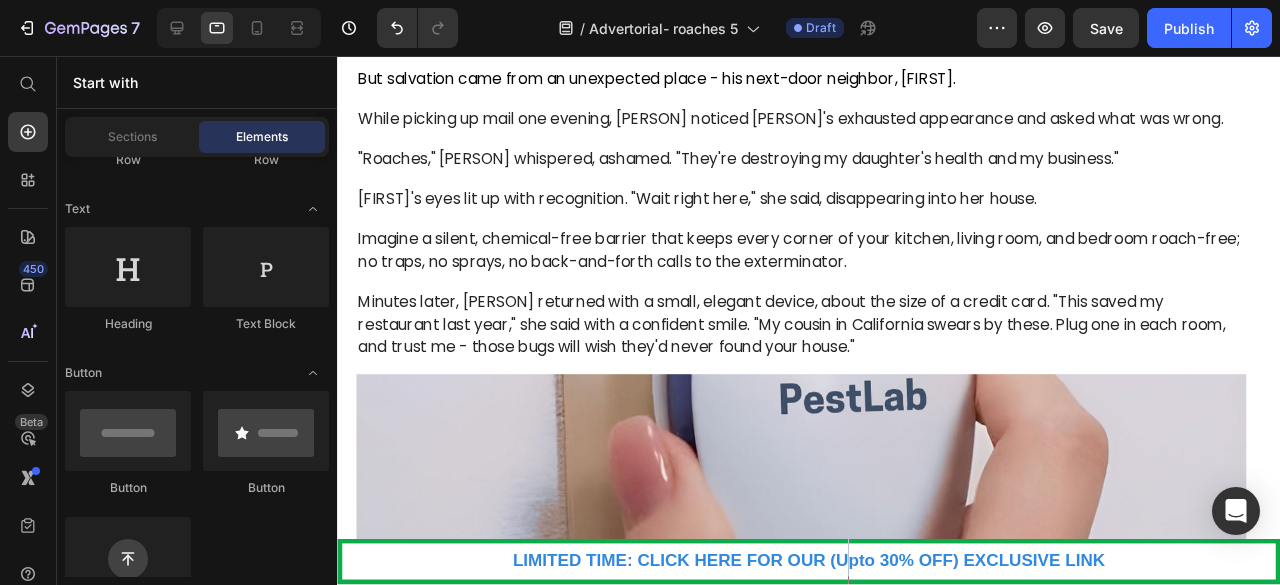 scroll, scrollTop: 2298, scrollLeft: 0, axis: vertical 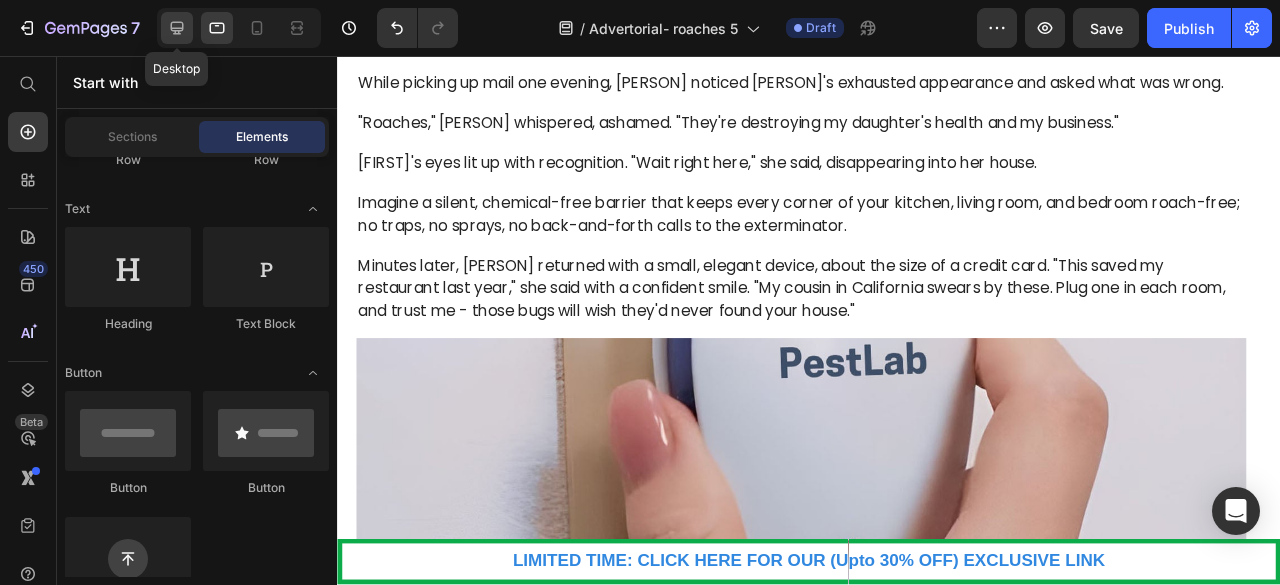 click 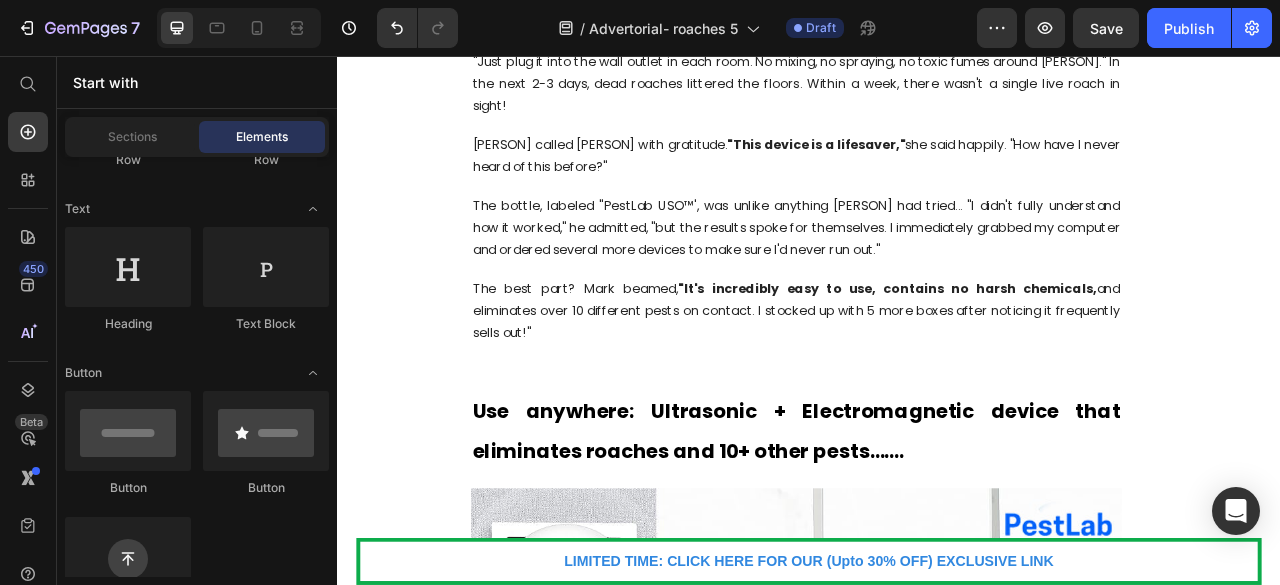 scroll, scrollTop: 2974, scrollLeft: 0, axis: vertical 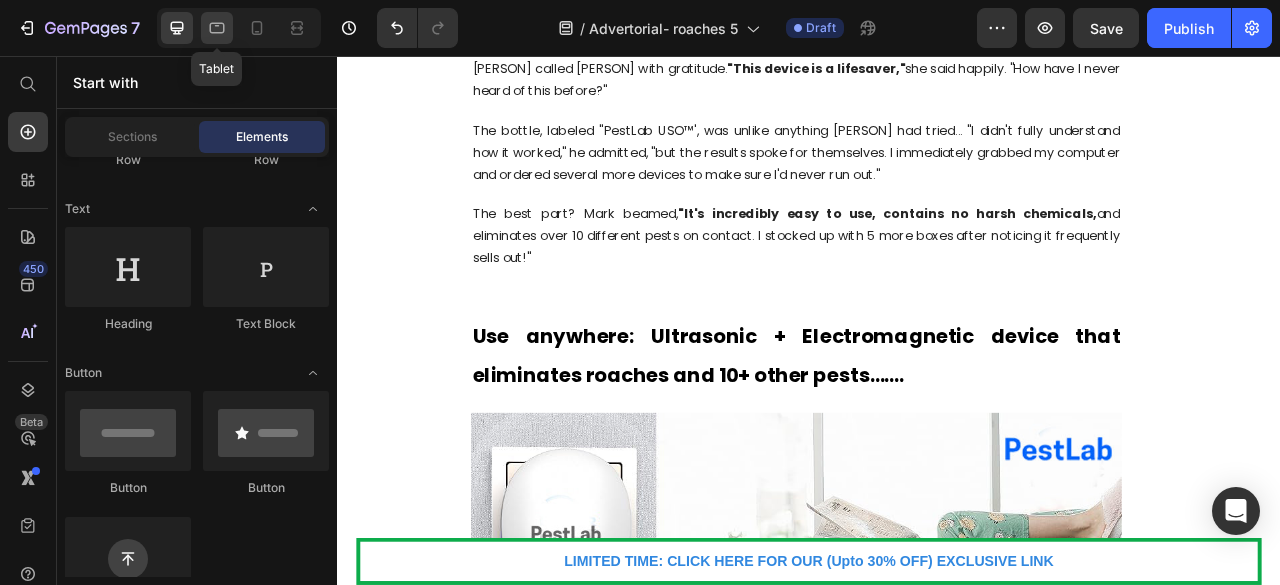 click 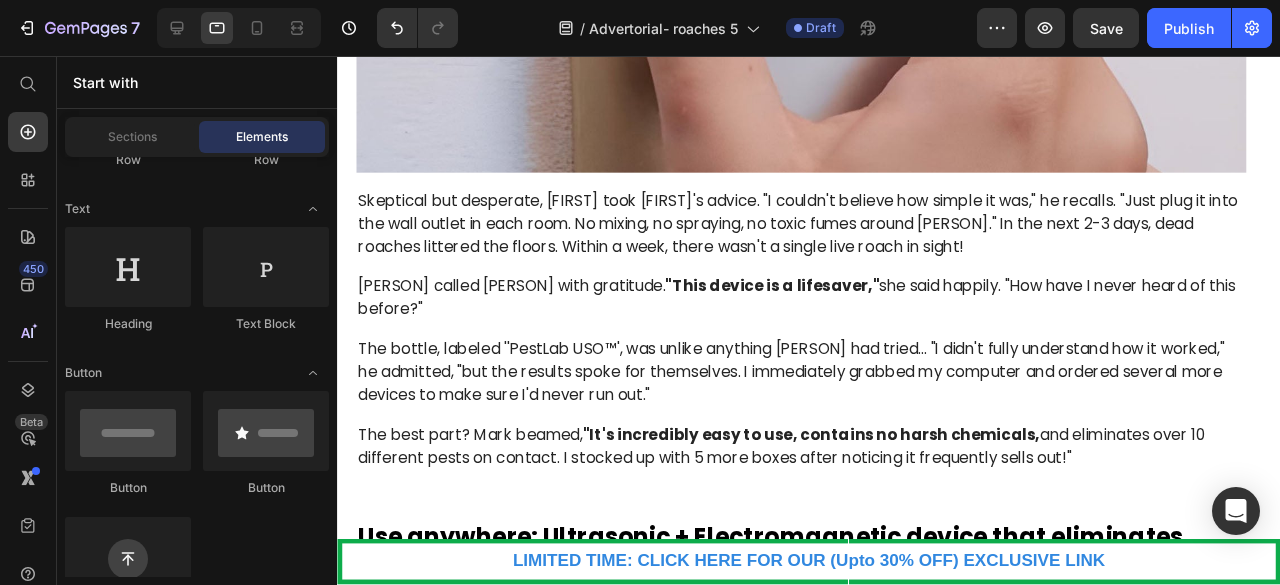 scroll, scrollTop: 2834, scrollLeft: 0, axis: vertical 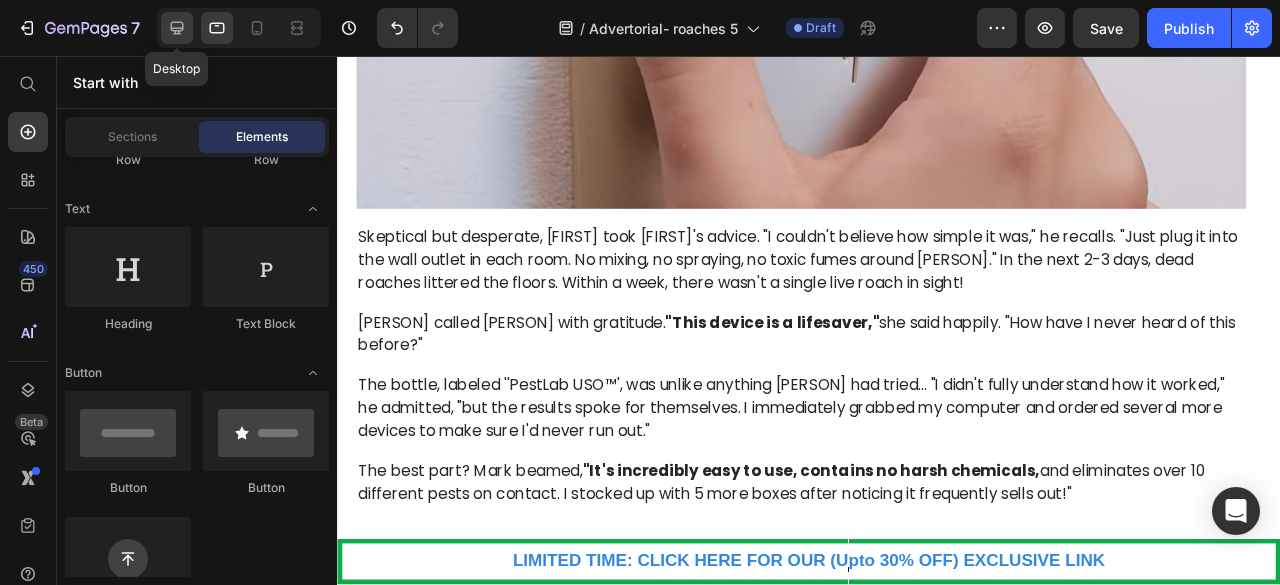 click 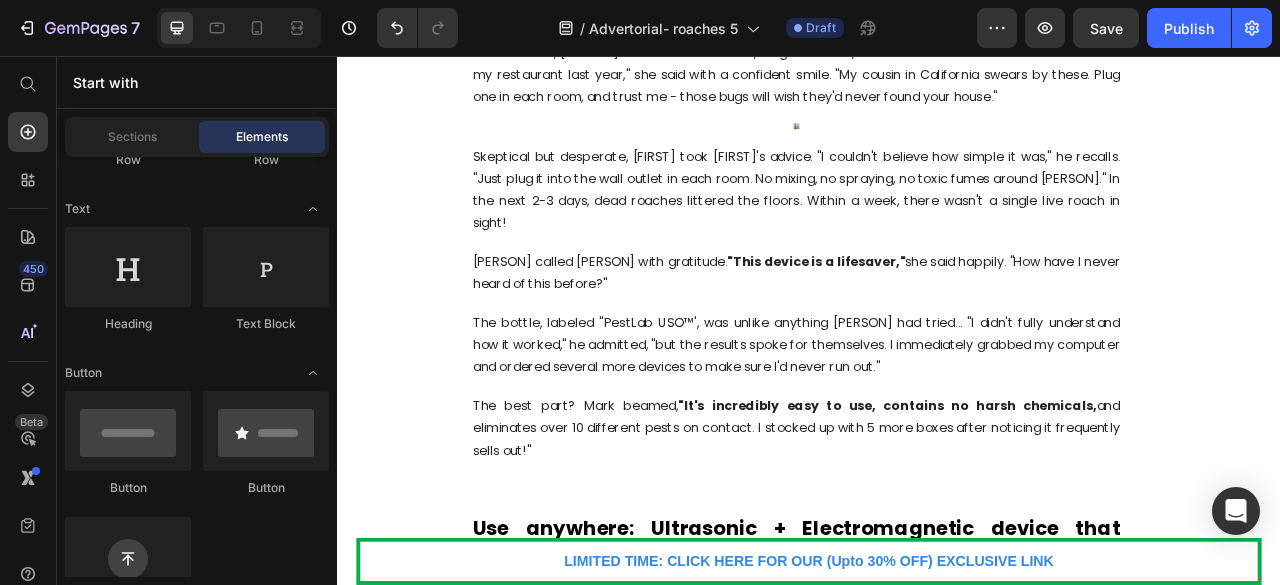 scroll, scrollTop: 2890, scrollLeft: 0, axis: vertical 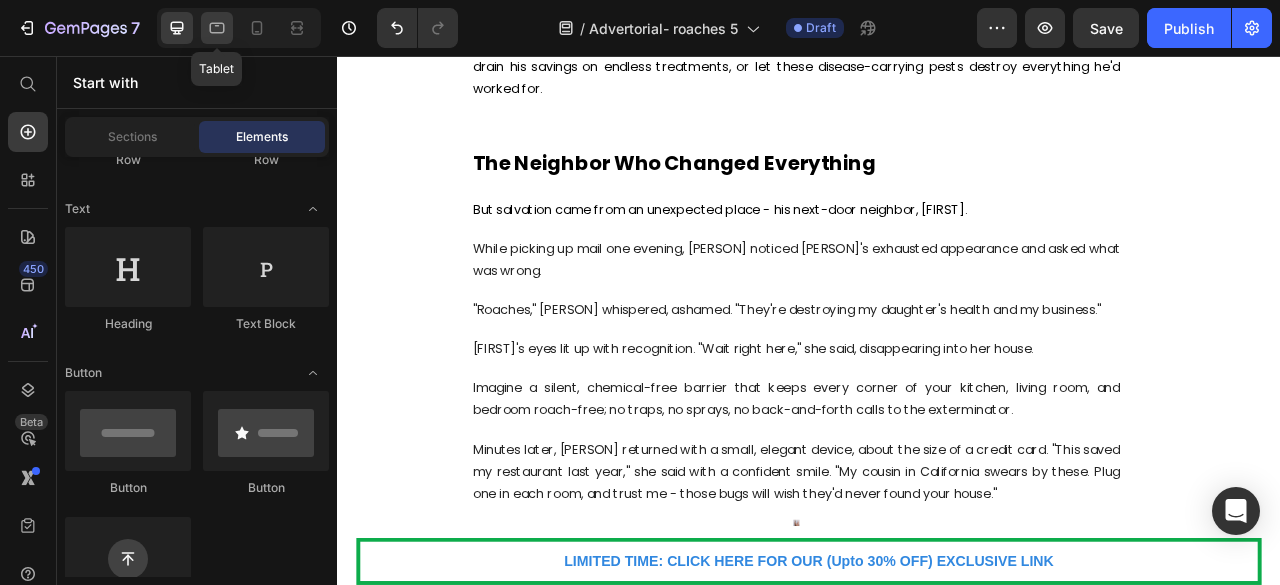 click 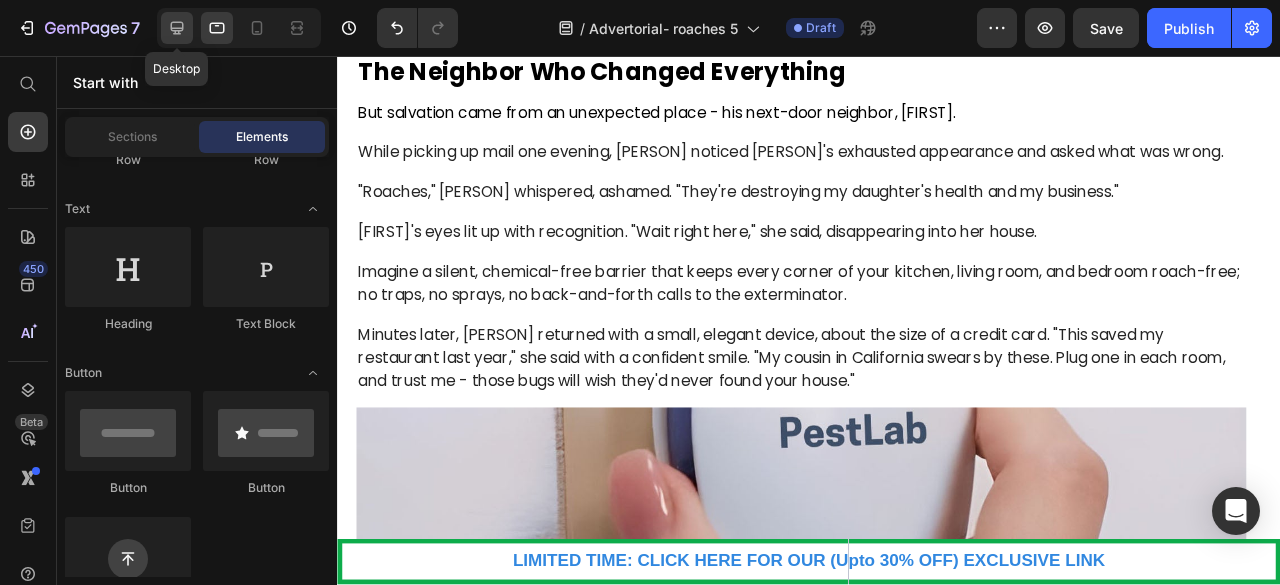 click 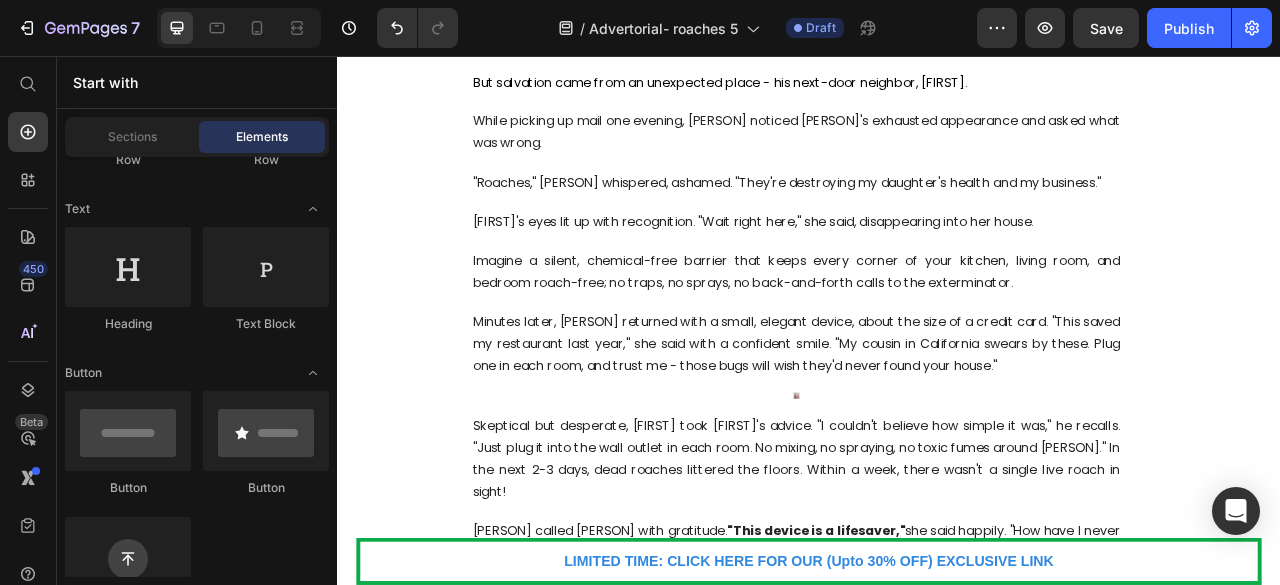 scroll, scrollTop: 2395, scrollLeft: 0, axis: vertical 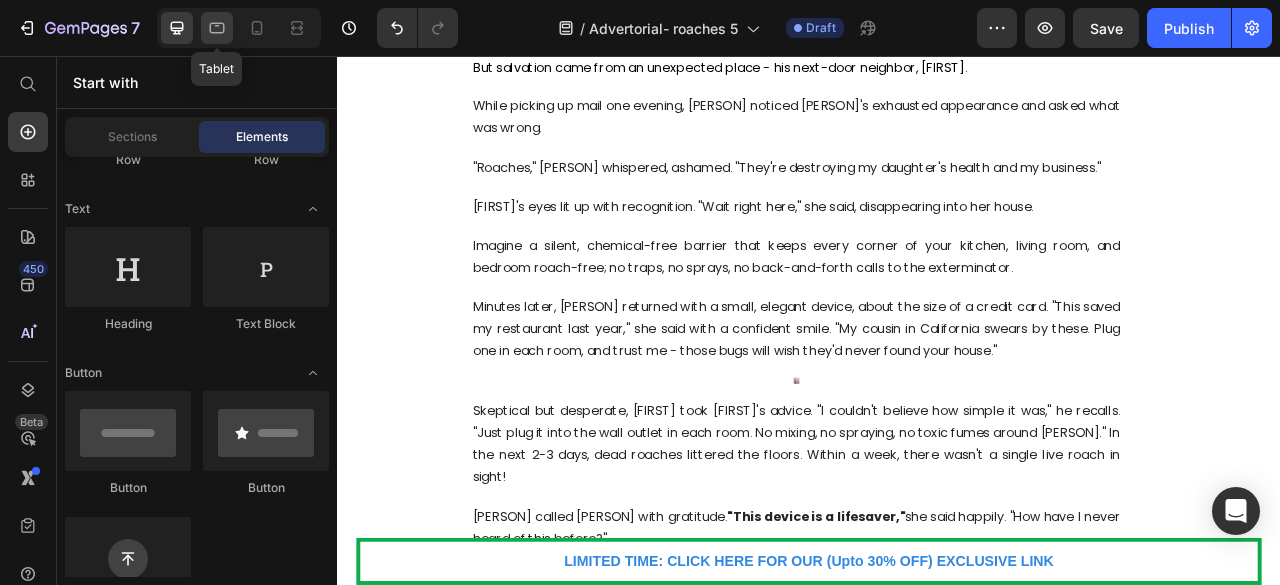 click 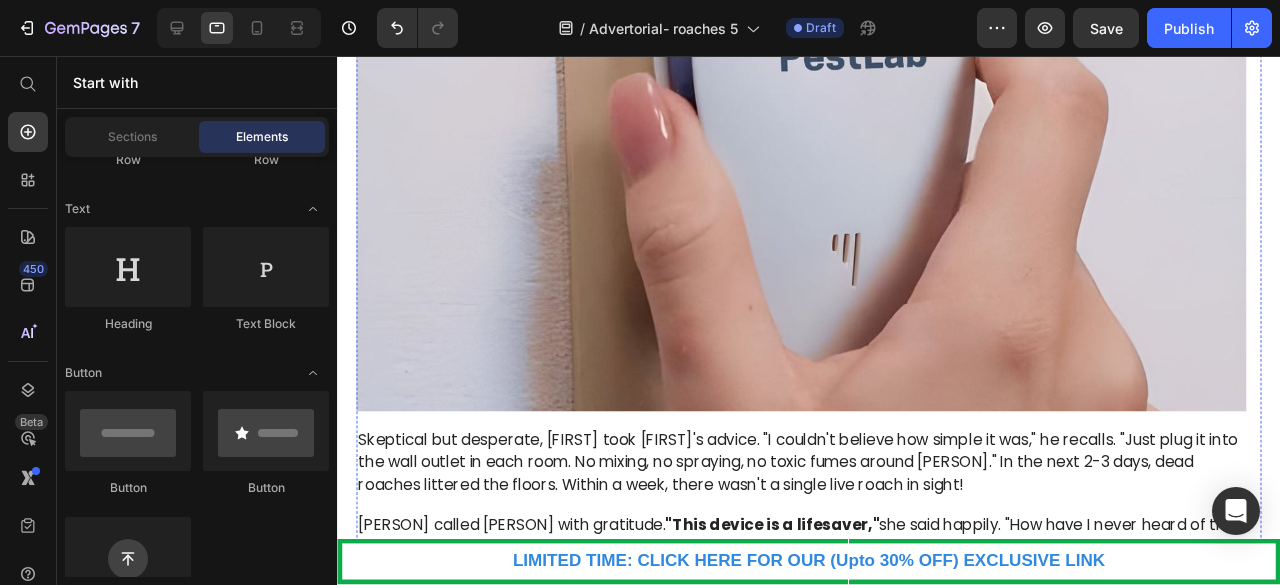 scroll, scrollTop: 2635, scrollLeft: 0, axis: vertical 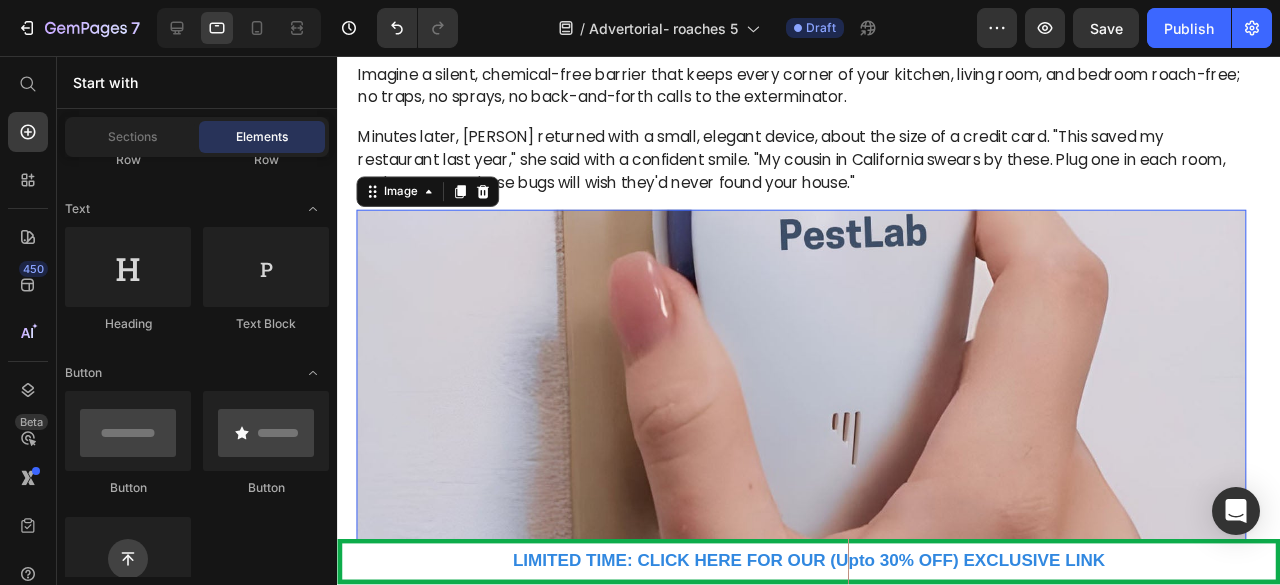 click at bounding box center [825, 418] 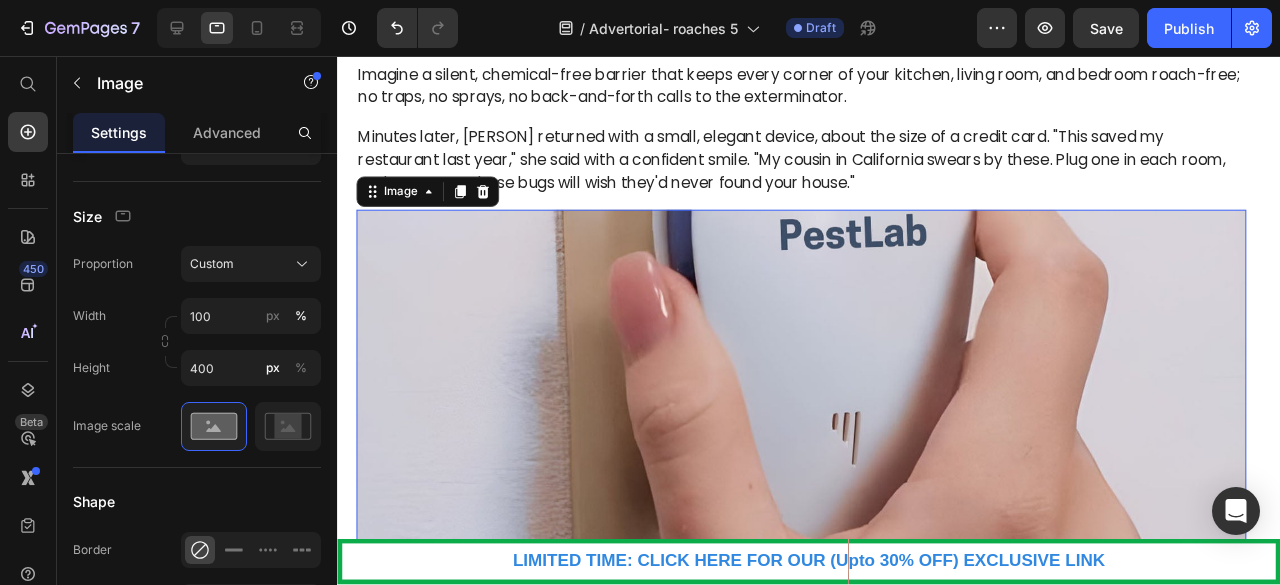 click 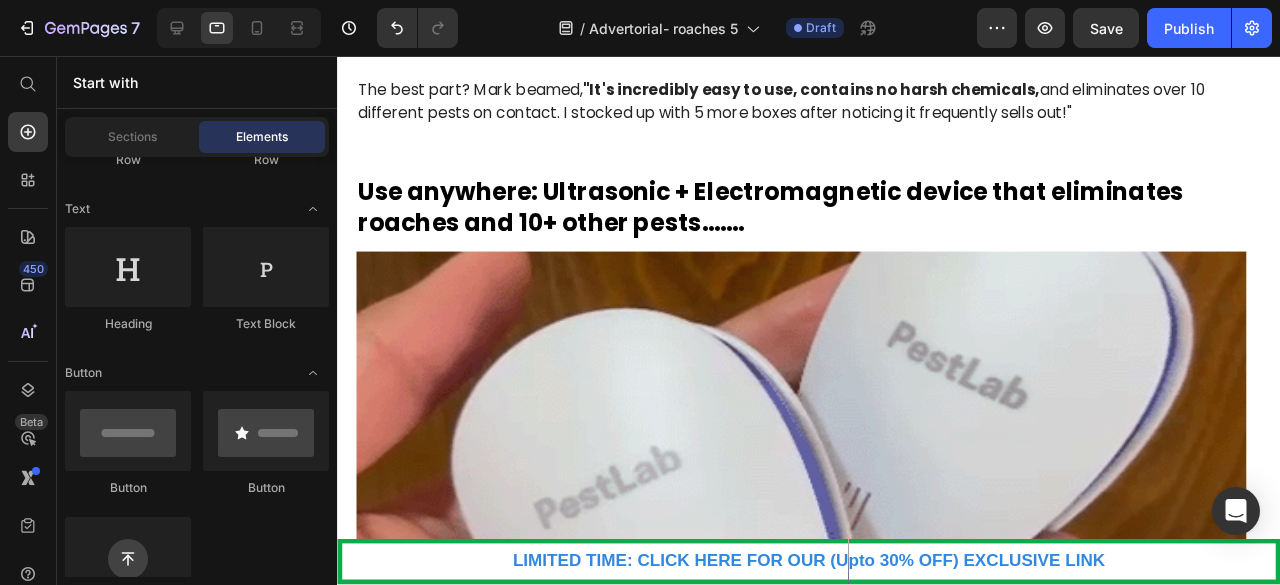 scroll, scrollTop: 2970, scrollLeft: 0, axis: vertical 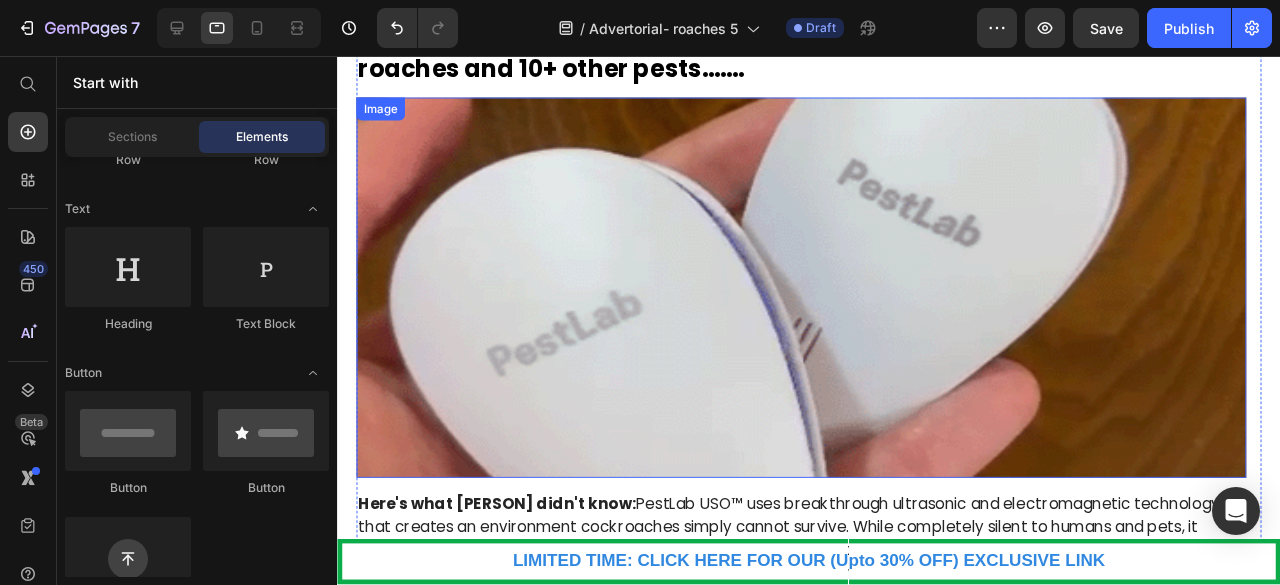 click at bounding box center [825, 300] 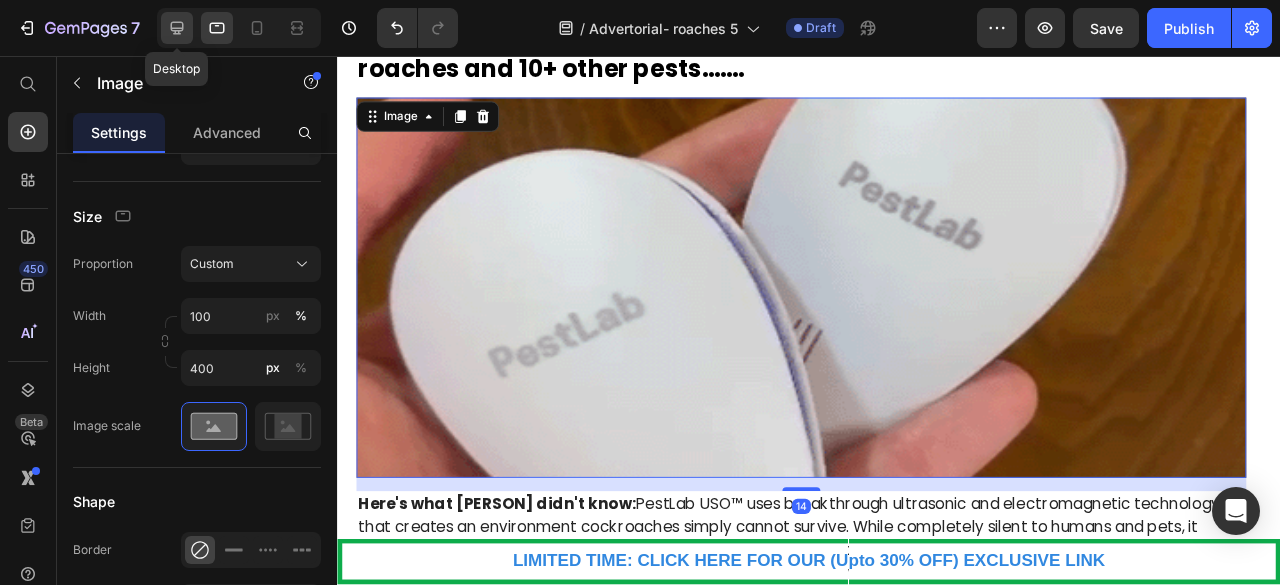 click 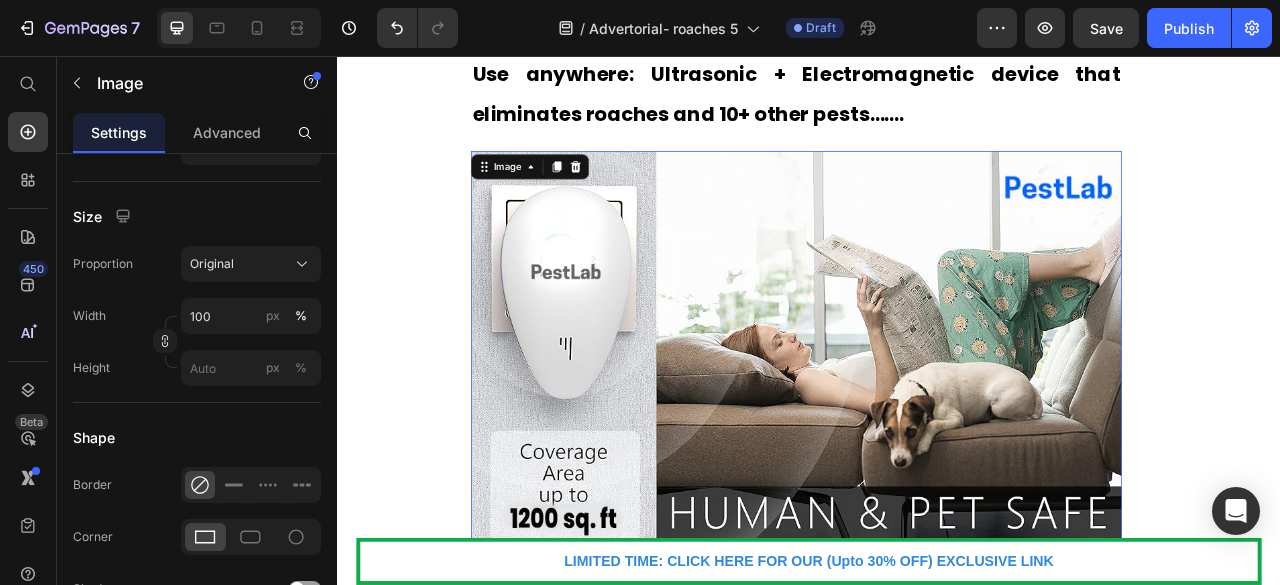 scroll, scrollTop: 3281, scrollLeft: 0, axis: vertical 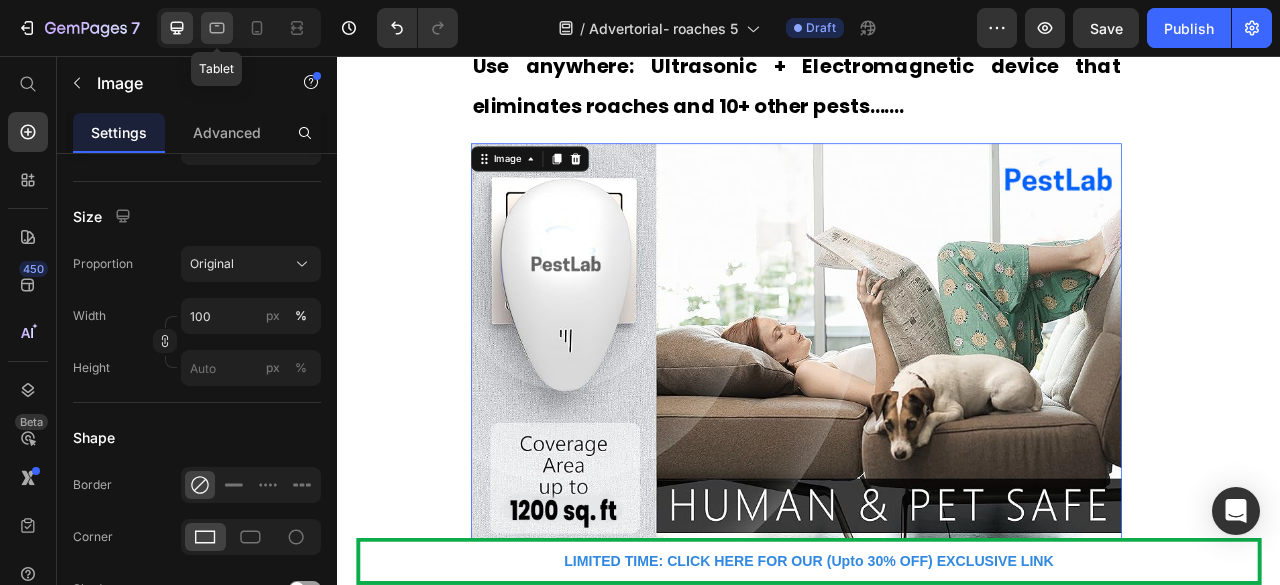 click 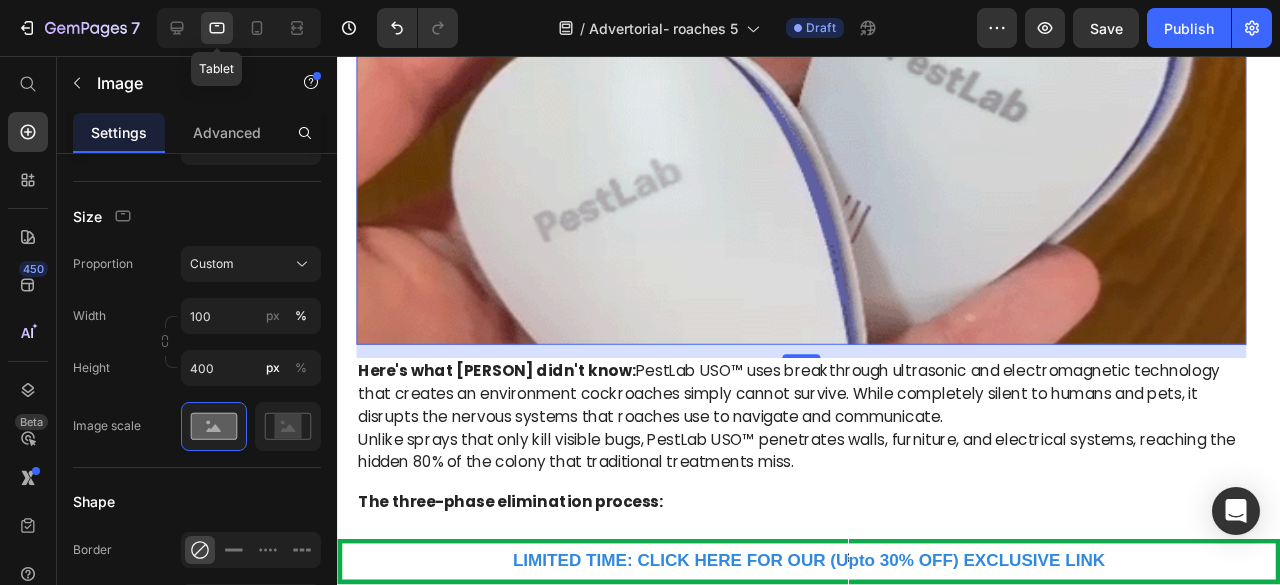 scroll, scrollTop: 2942, scrollLeft: 0, axis: vertical 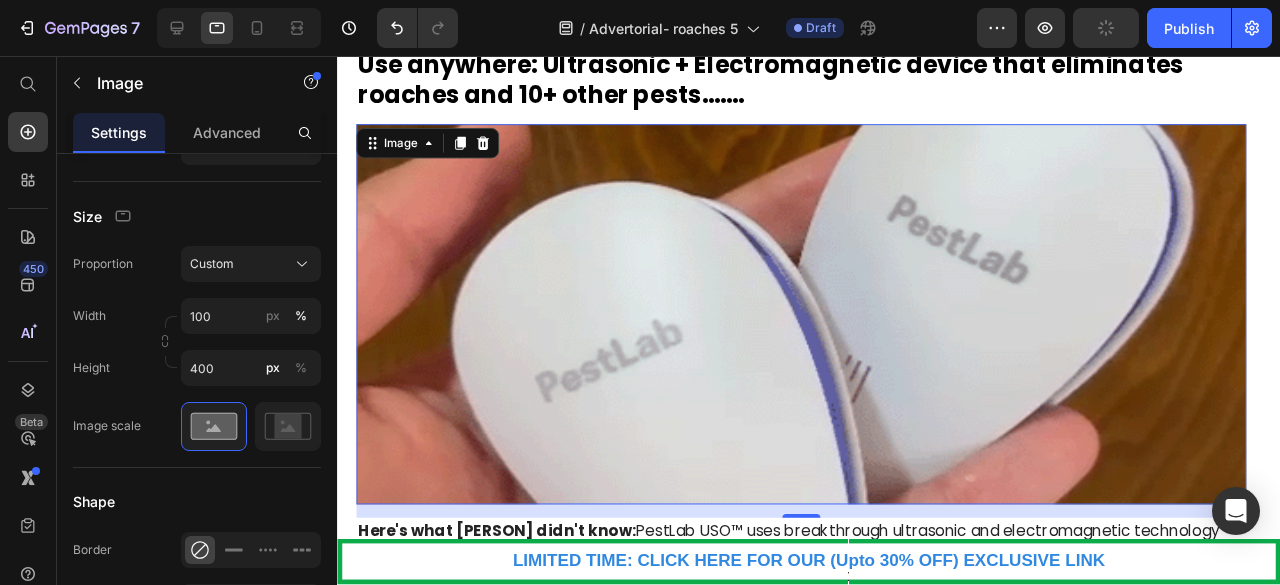 click at bounding box center (825, 328) 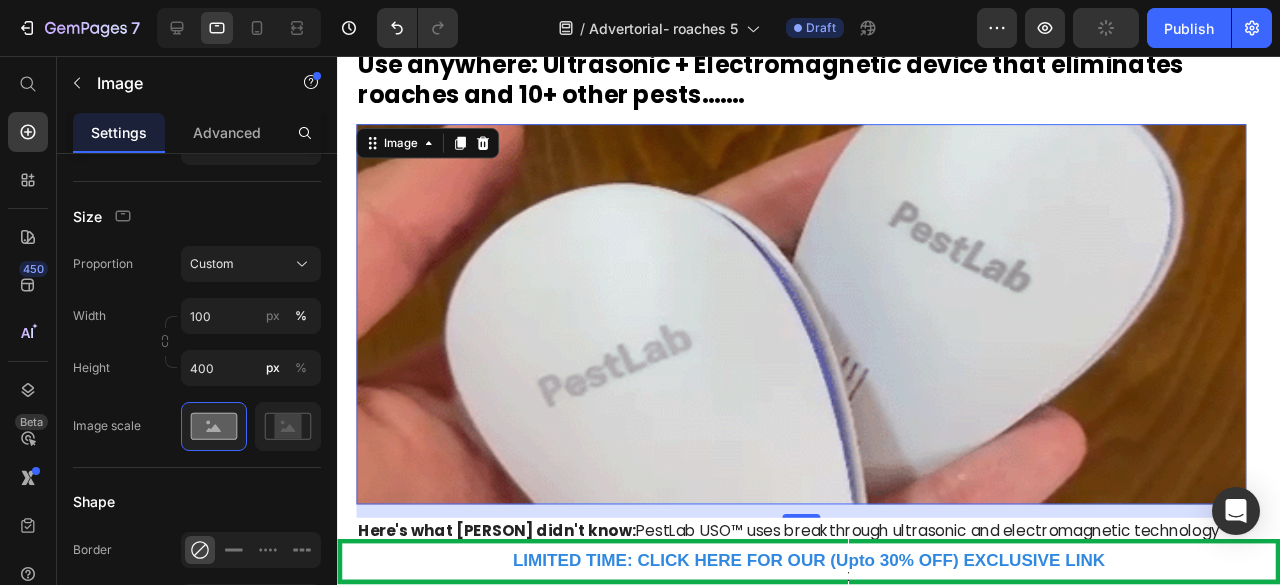 click at bounding box center [825, 328] 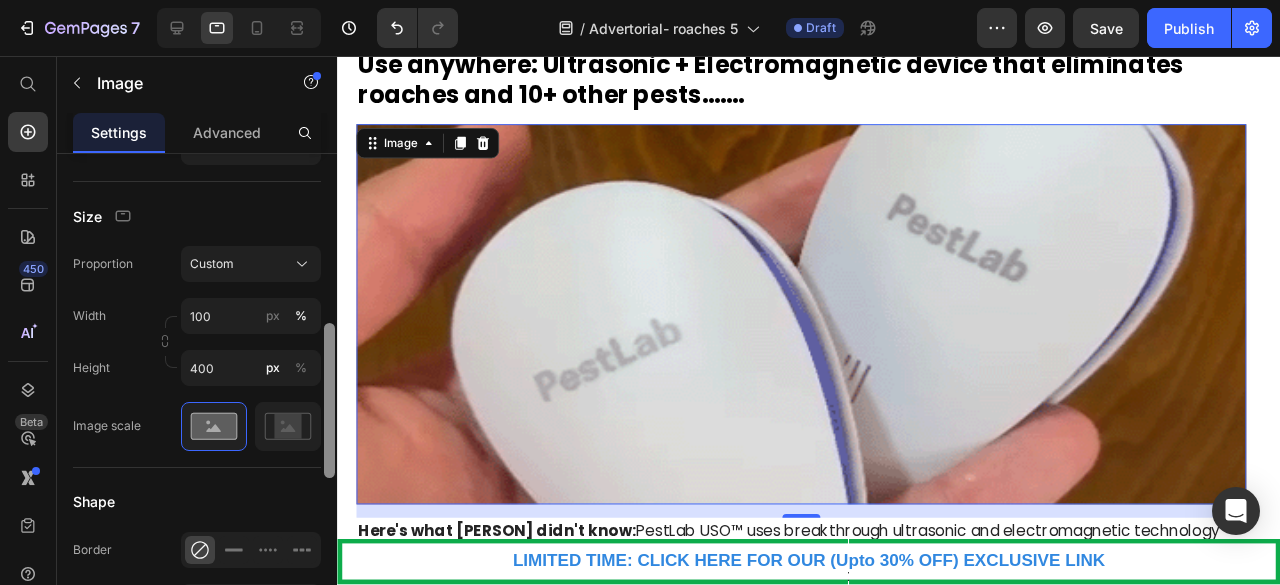 scroll, scrollTop: 468, scrollLeft: 0, axis: vertical 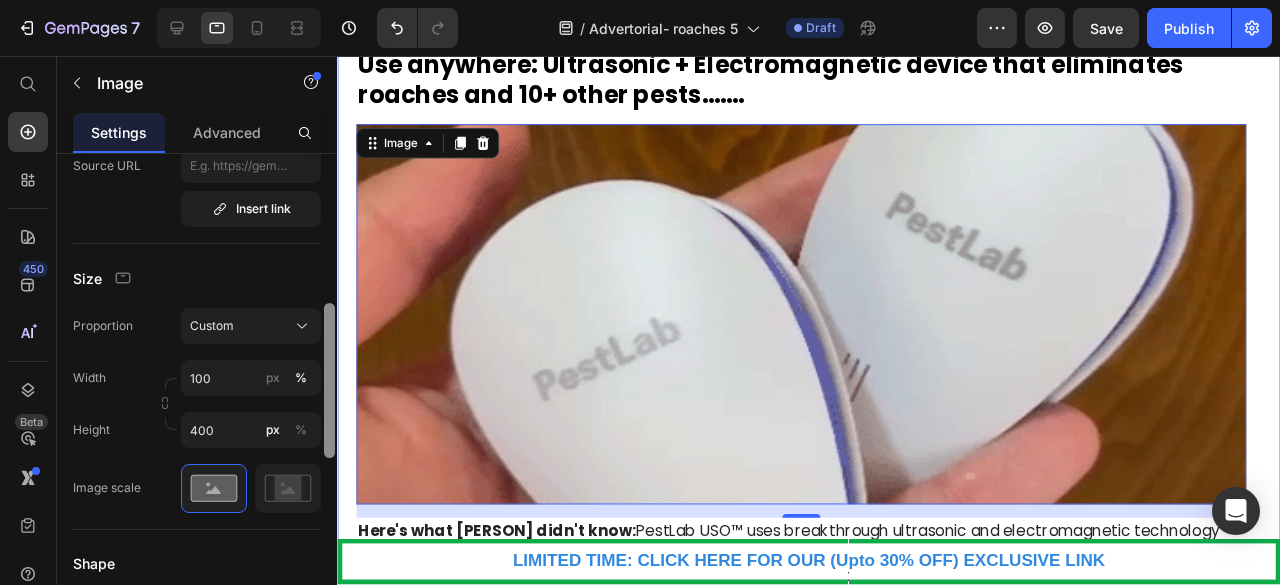 drag, startPoint x: 667, startPoint y: 393, endPoint x: 346, endPoint y: 167, distance: 392.5774 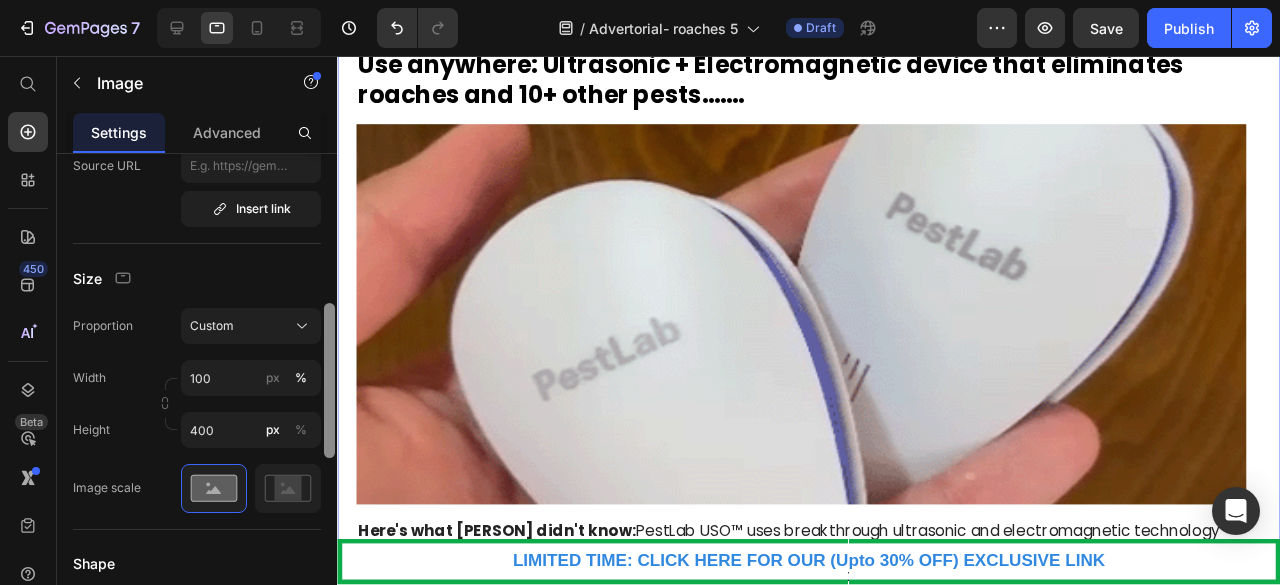 scroll, scrollTop: 0, scrollLeft: 0, axis: both 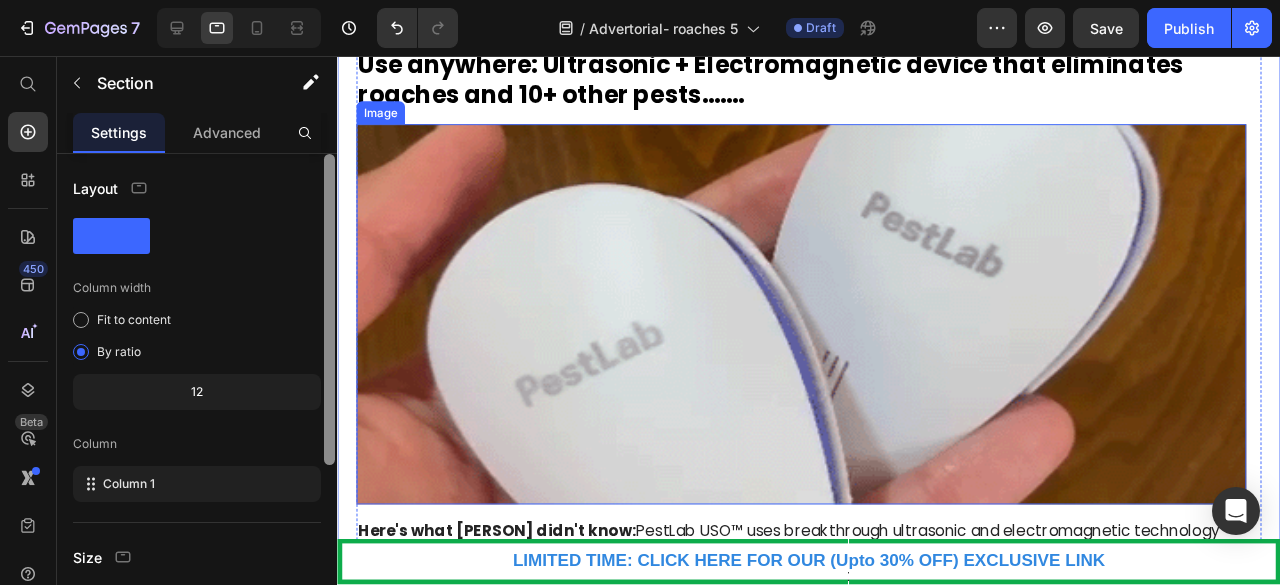 click at bounding box center (825, 328) 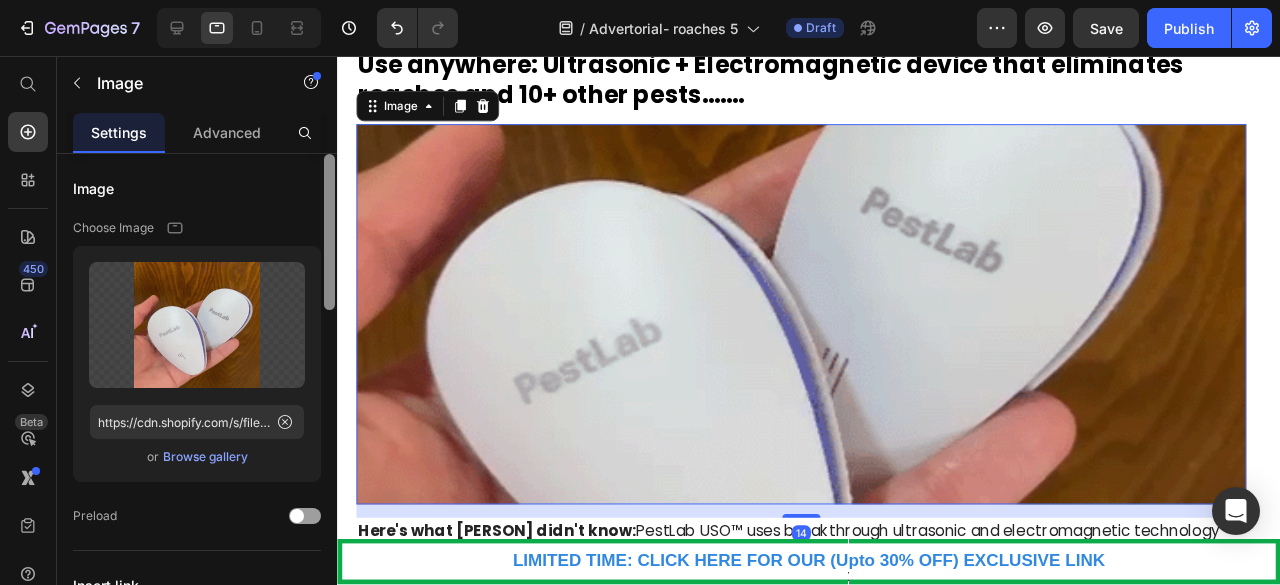 click at bounding box center [825, 328] 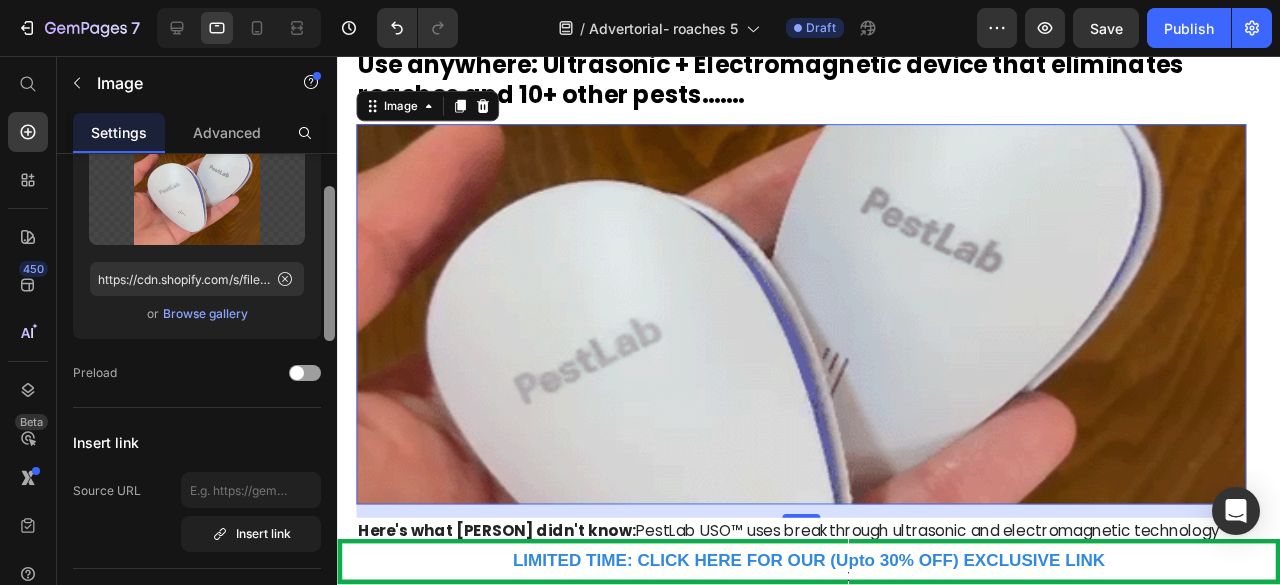 scroll, scrollTop: 0, scrollLeft: 0, axis: both 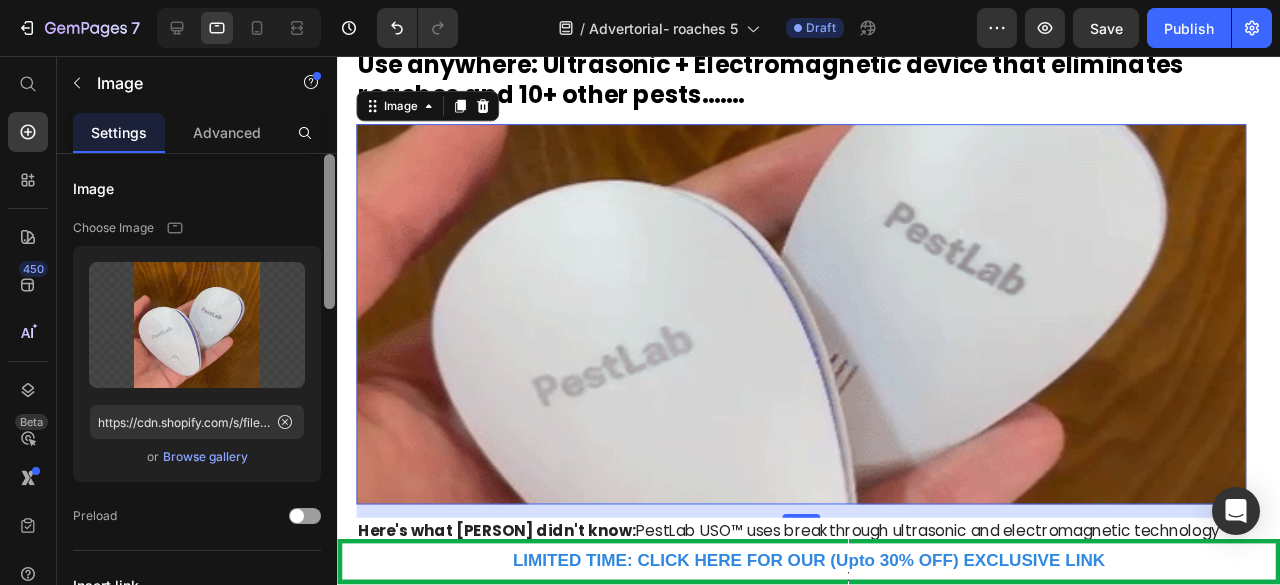 drag, startPoint x: 333, startPoint y: 279, endPoint x: 330, endPoint y: 136, distance: 143.03146 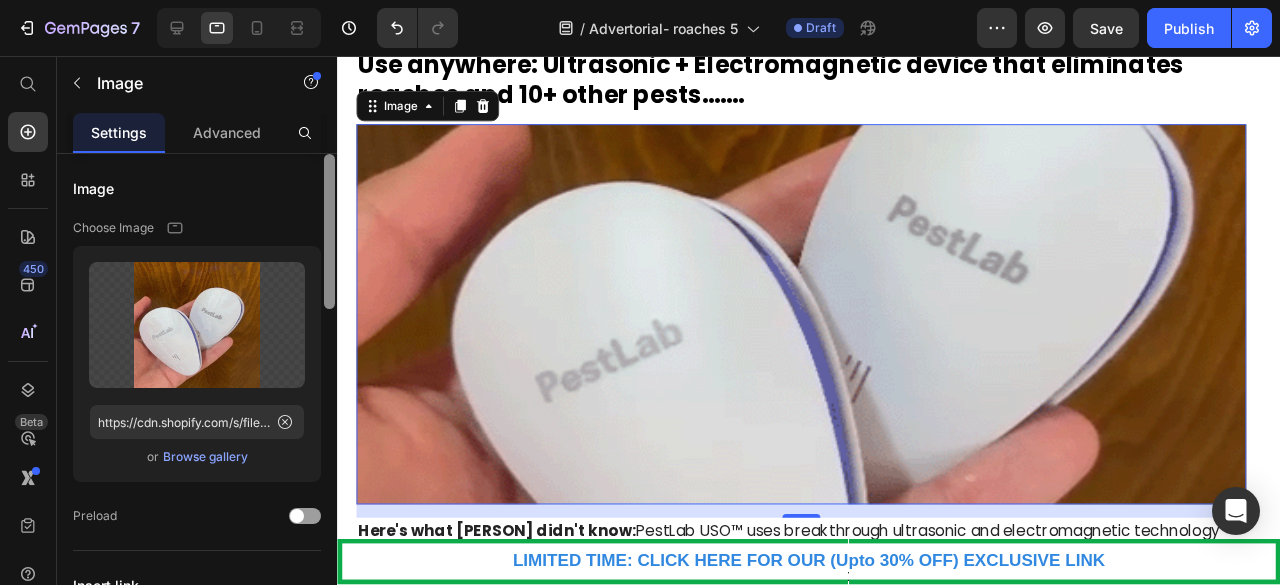 click on "Settings Advanced Image Choose Image Upload Image https://cdn.shopify.com/s/files/1/0621/0637/0102/files/gempages_533563590636995342-1f3e8f47-43bc-468a-9b09-7017dbecea69.gif  or   Browse gallery  Preload Insert link Source URL  Insert link  Size Proportion Custom Width 100 px % Height 400 px % Image scale Shape Border Corner Shadow Align SEO Alt text Image title  Delete element" at bounding box center (197, 377) 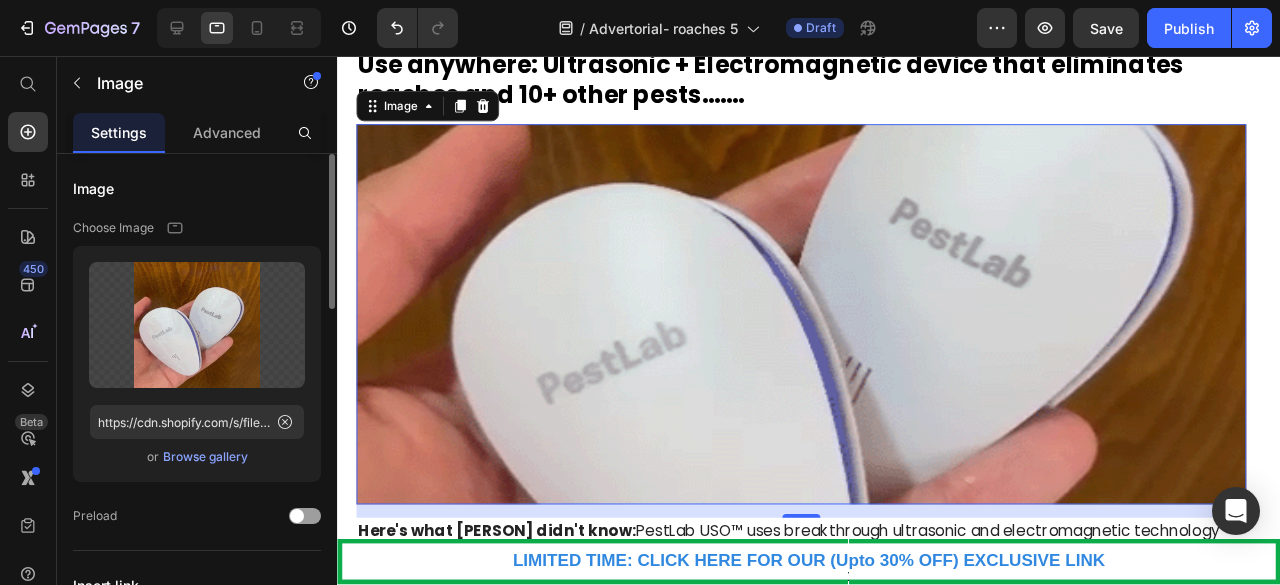 click on "Browse gallery" at bounding box center [205, 457] 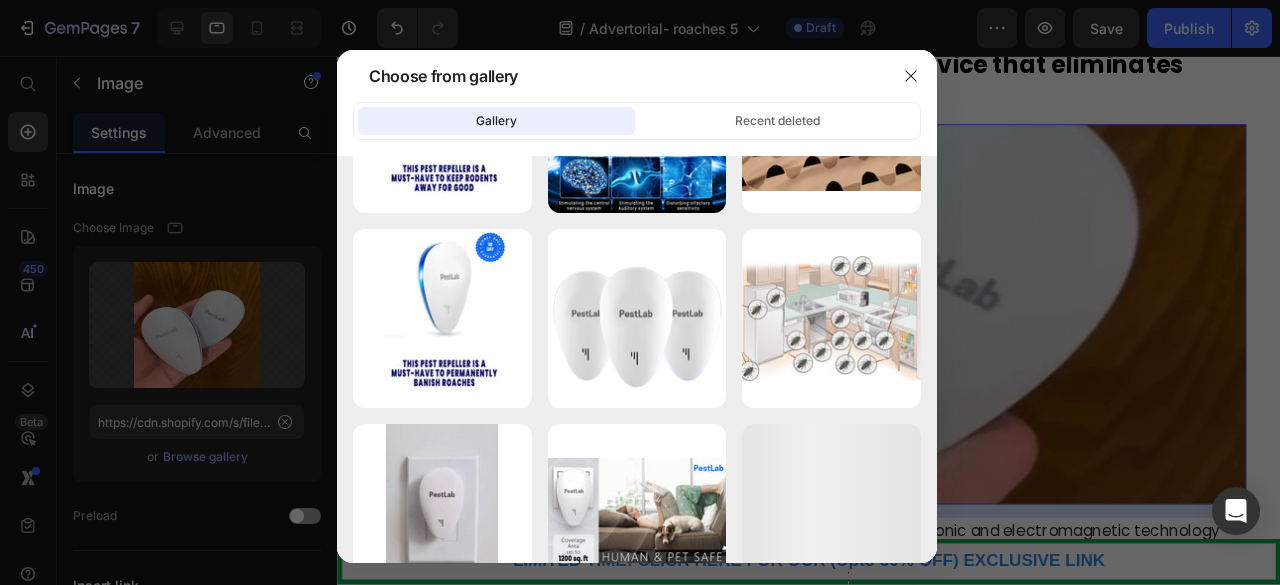 scroll, scrollTop: 14996, scrollLeft: 0, axis: vertical 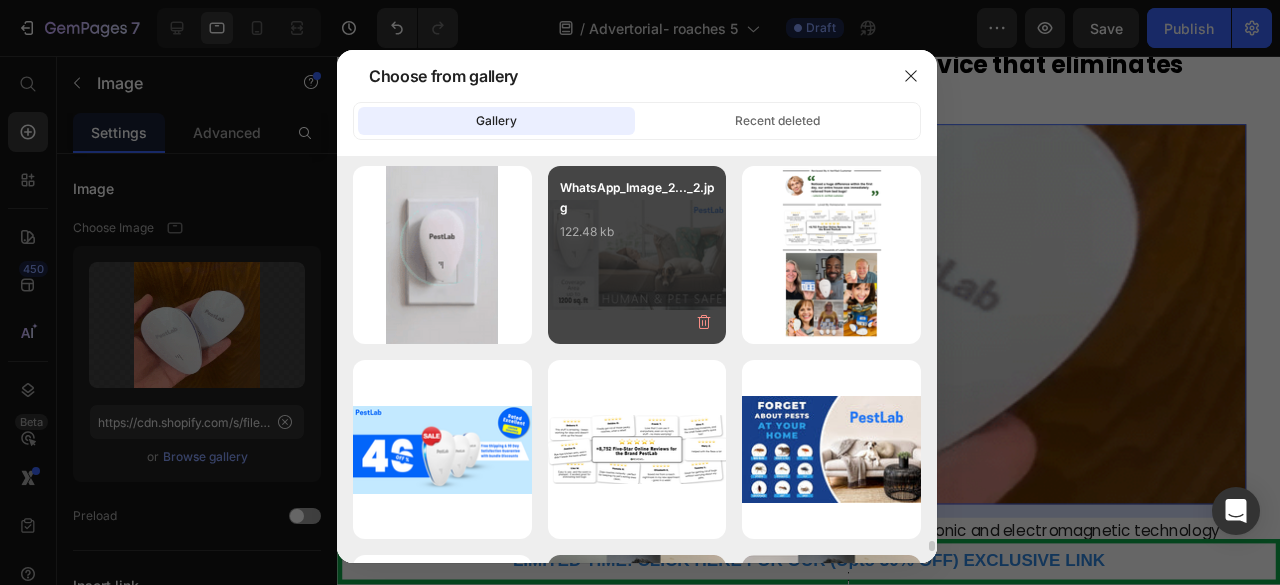 click on "WhatsApp_Image_2..._2.jpg 122.48 kb" at bounding box center (637, 218) 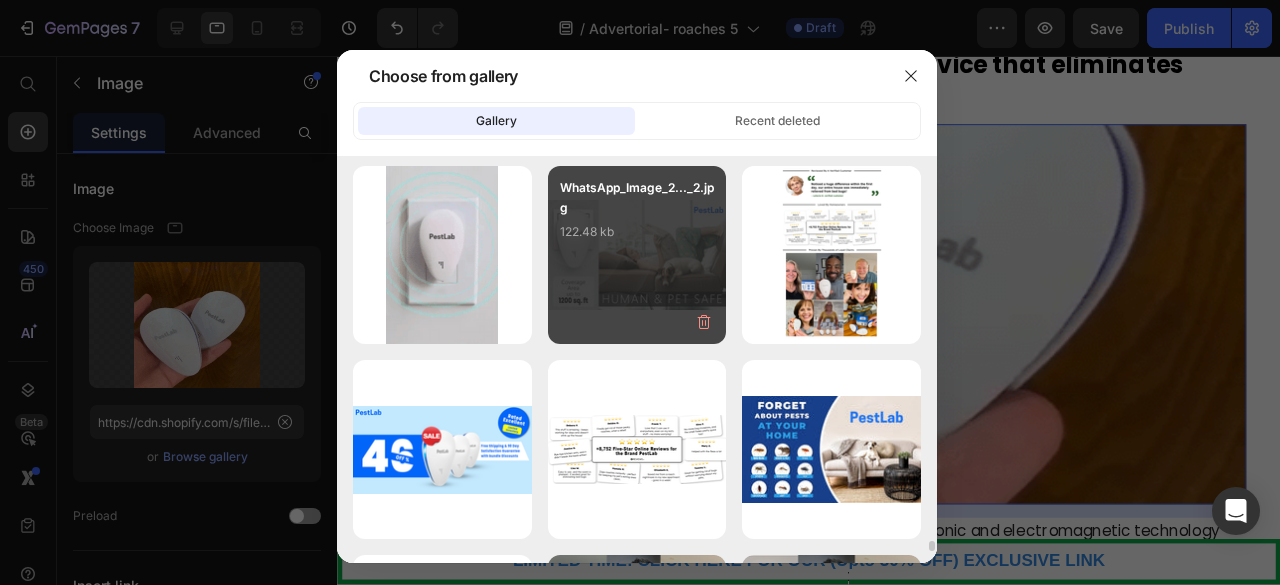 type on "https://cdn.shopify.com/s/files/1/0621/0637/0102/files/gempages_533563590636995342-e4a4bcc6-ce3f-4900-be8e-33d33feeafe8.jpg" 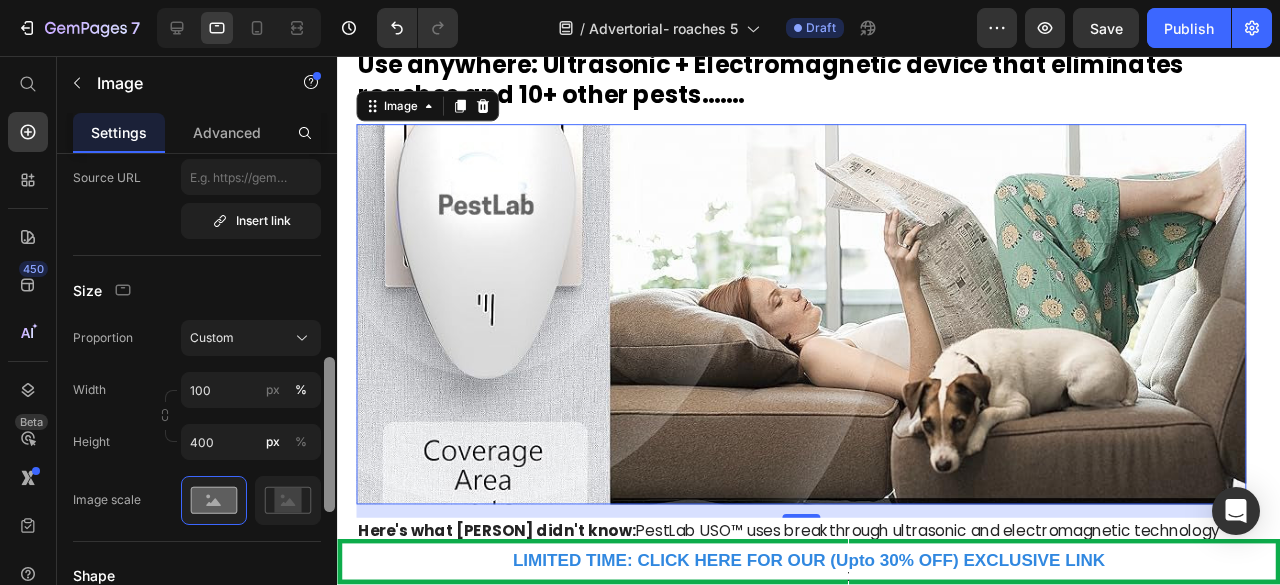 scroll, scrollTop: 518, scrollLeft: 0, axis: vertical 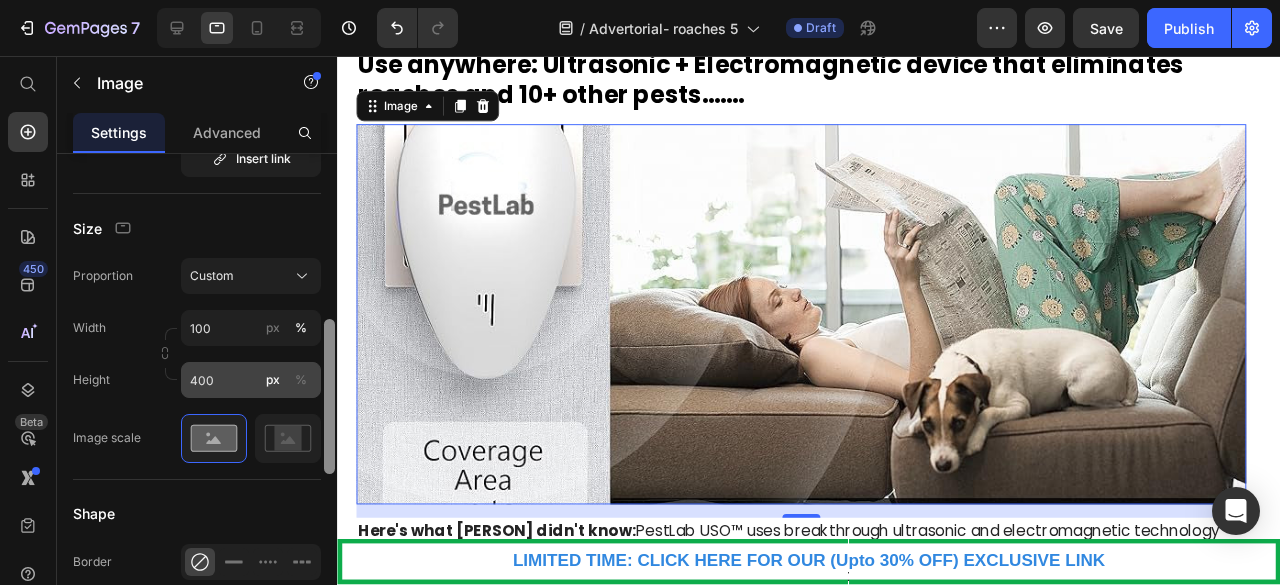 drag, startPoint x: 329, startPoint y: 277, endPoint x: 244, endPoint y: 375, distance: 129.72664 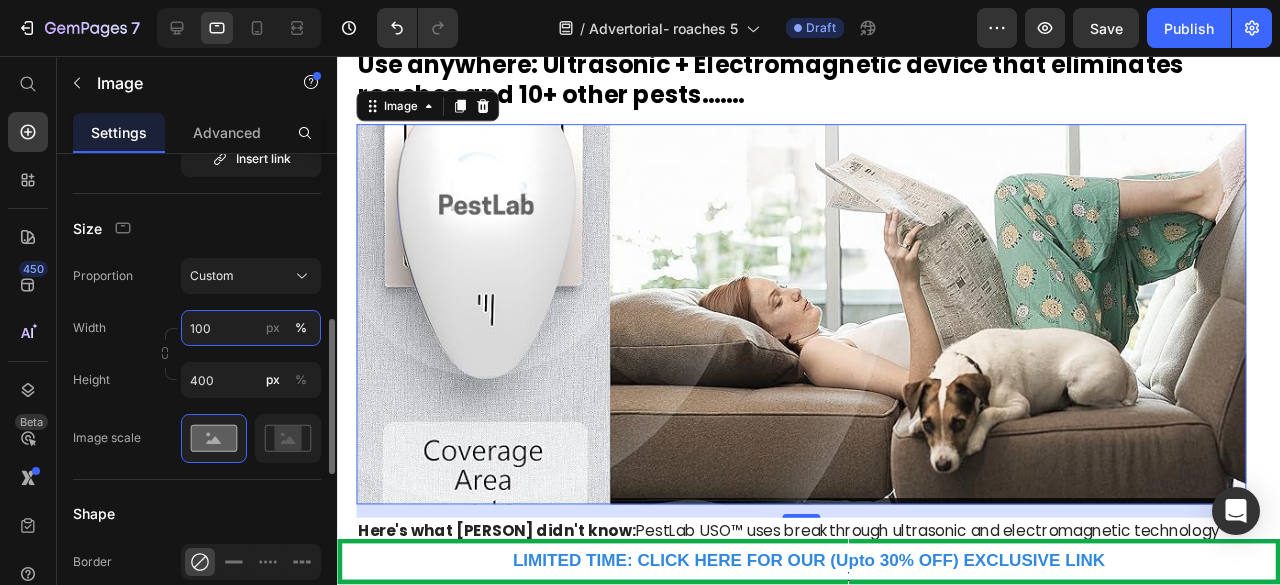 click on "100" at bounding box center (251, 328) 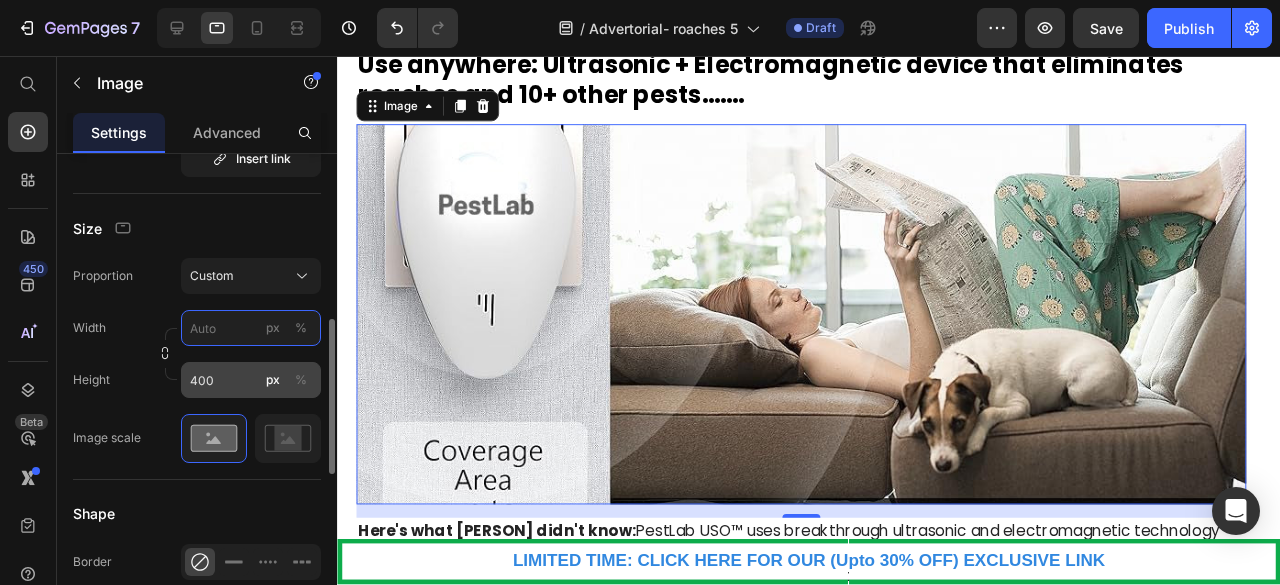 type 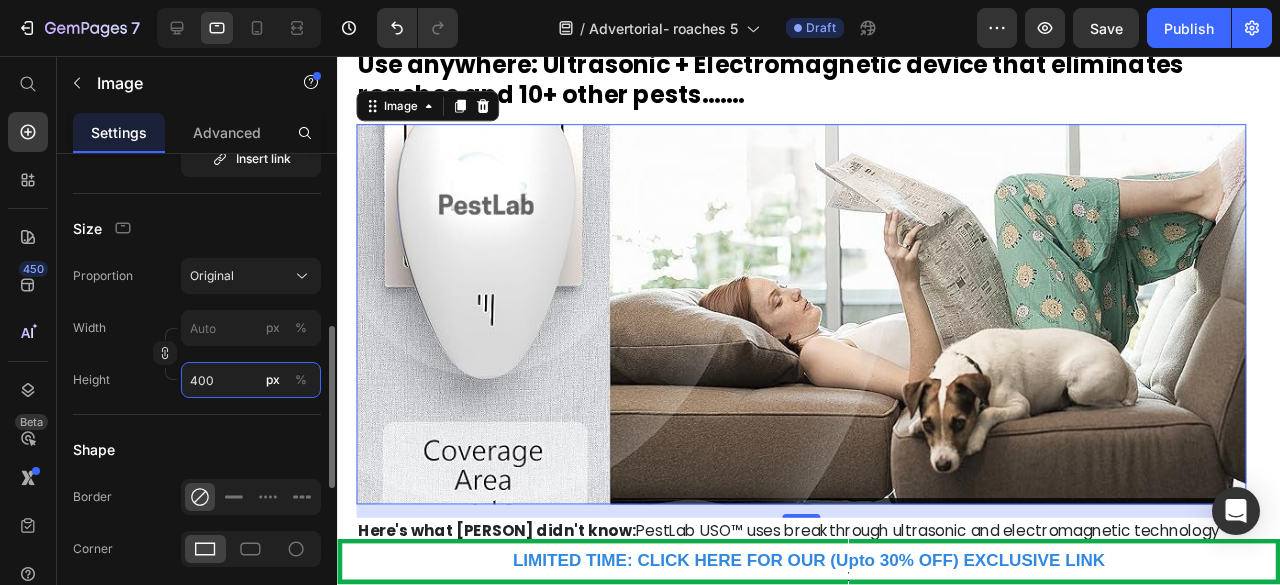 click on "400" at bounding box center (251, 380) 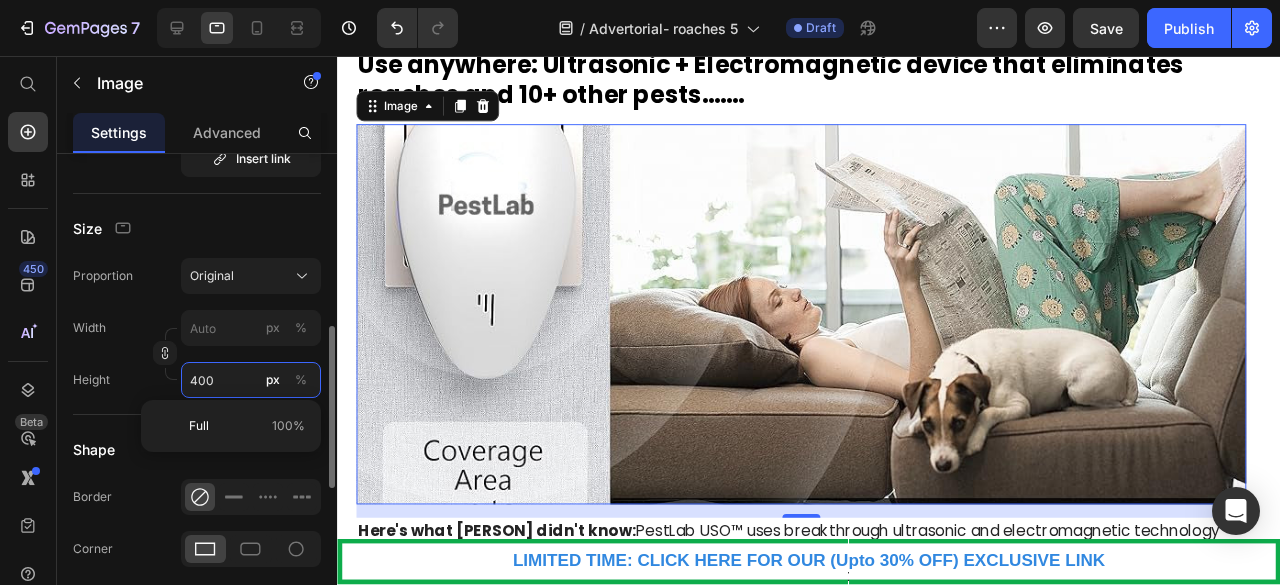 type 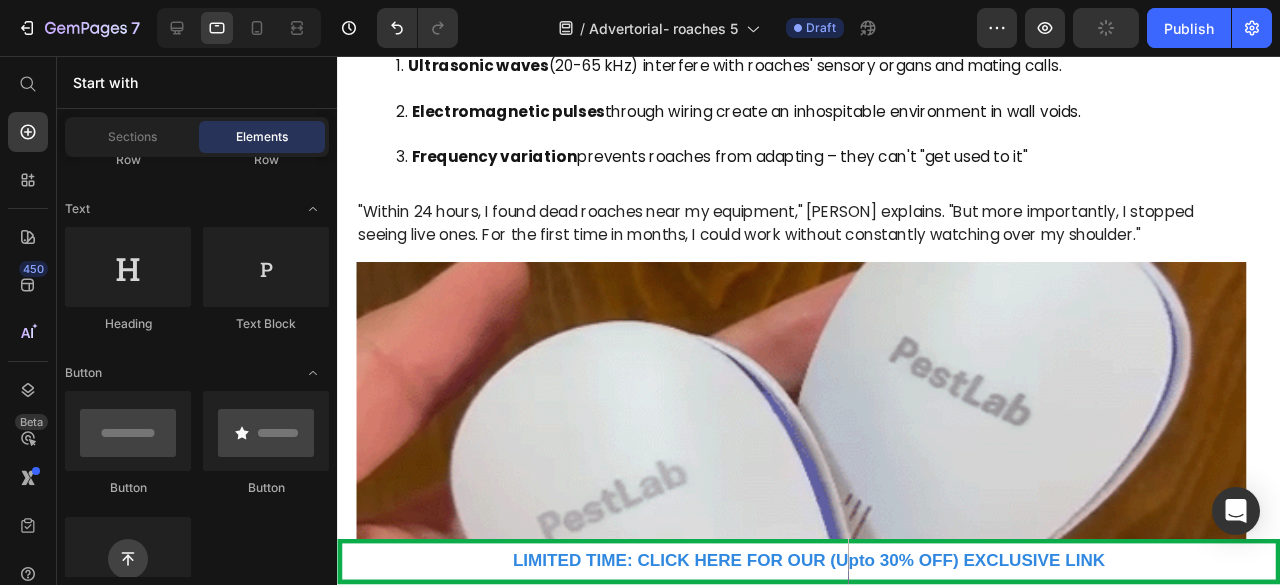 scroll, scrollTop: 3860, scrollLeft: 0, axis: vertical 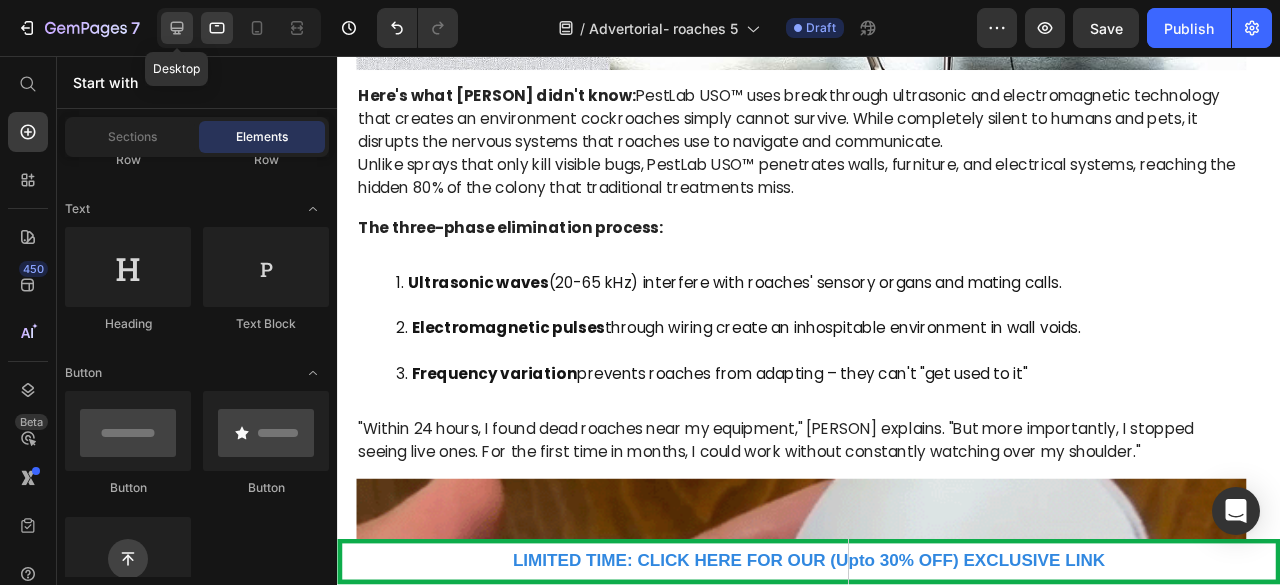 click 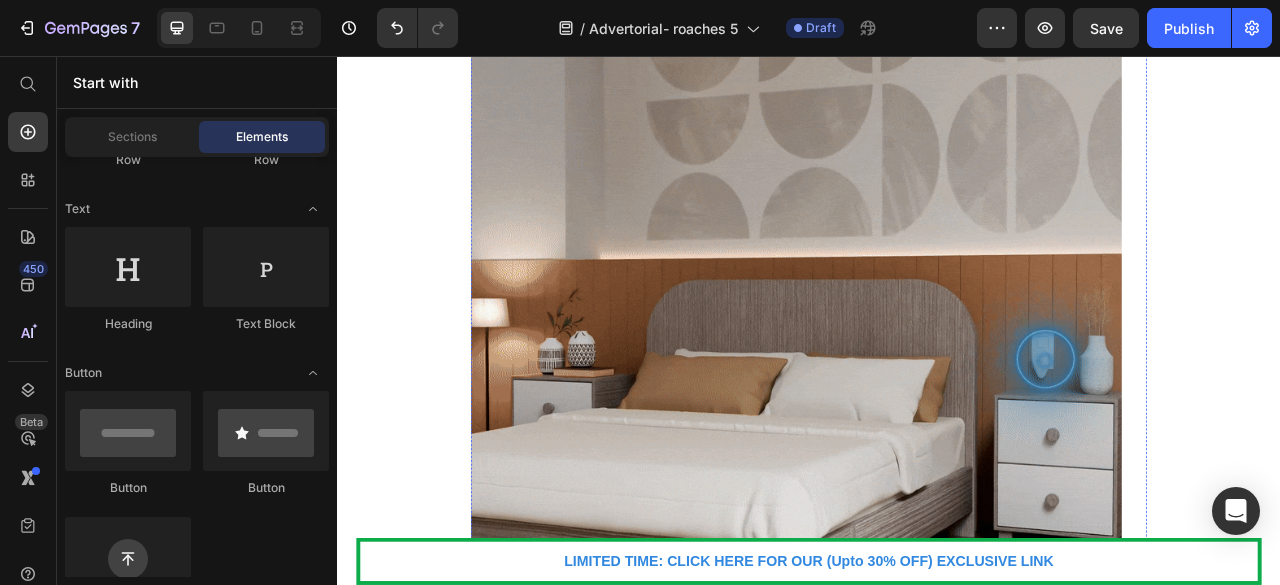 scroll, scrollTop: 4486, scrollLeft: 0, axis: vertical 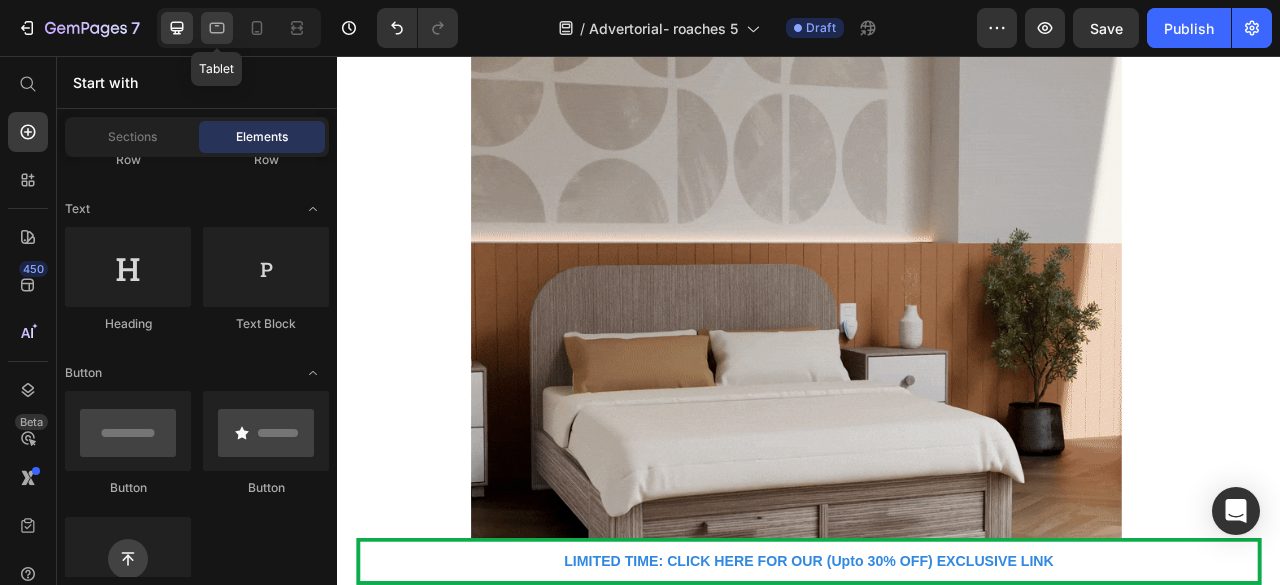 click 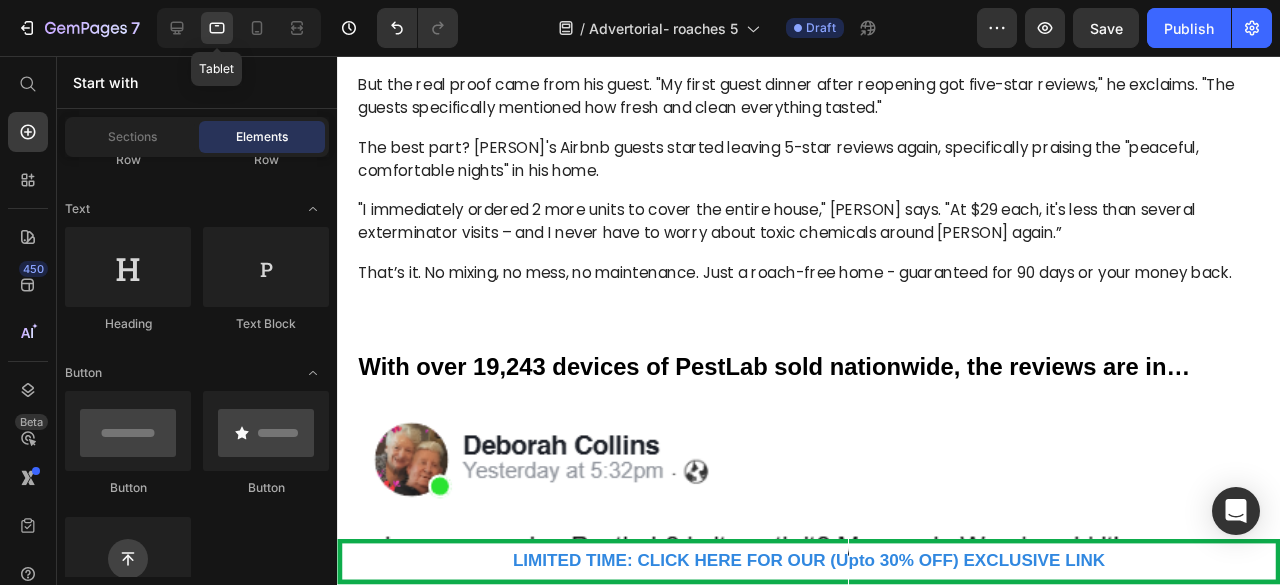 scroll, scrollTop: 4496, scrollLeft: 0, axis: vertical 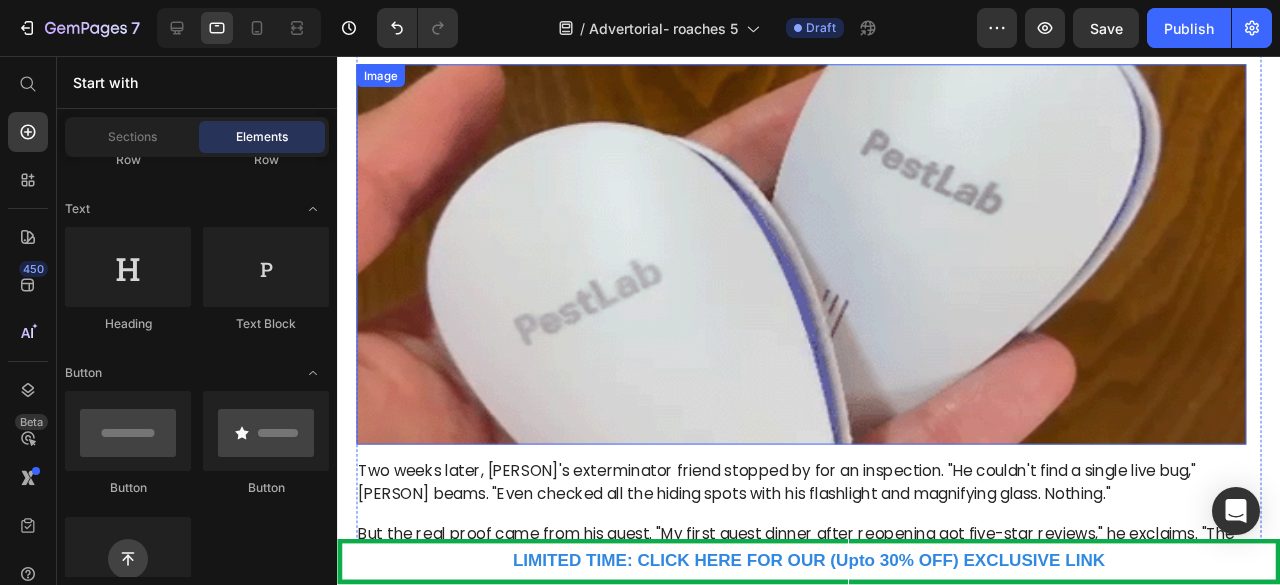 click at bounding box center [825, 265] 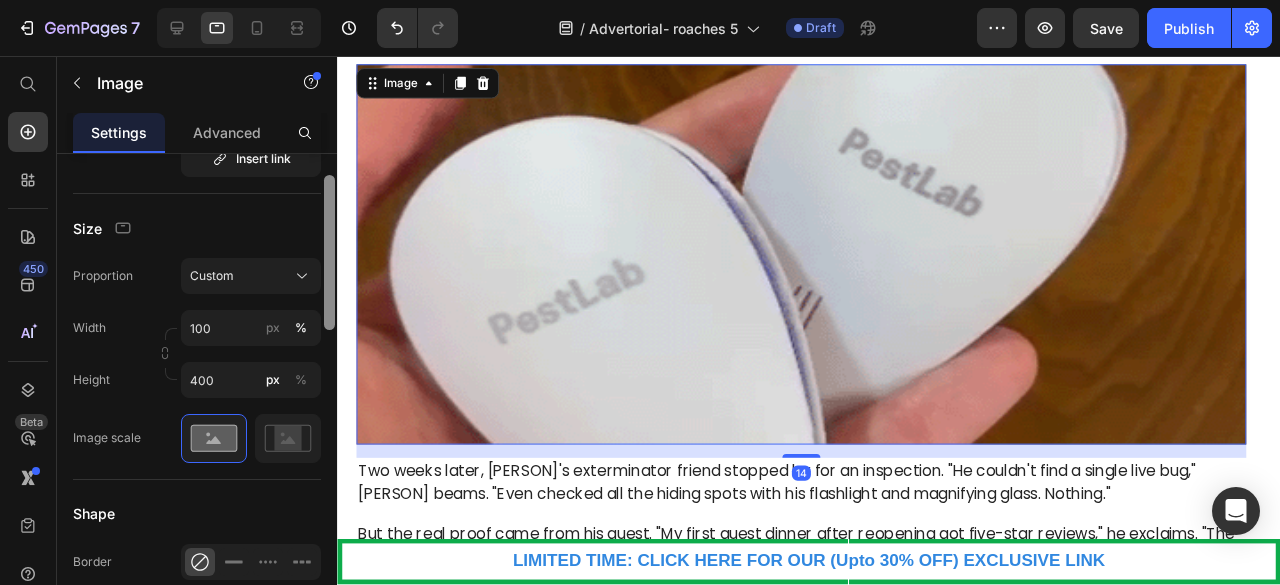 scroll, scrollTop: 300, scrollLeft: 0, axis: vertical 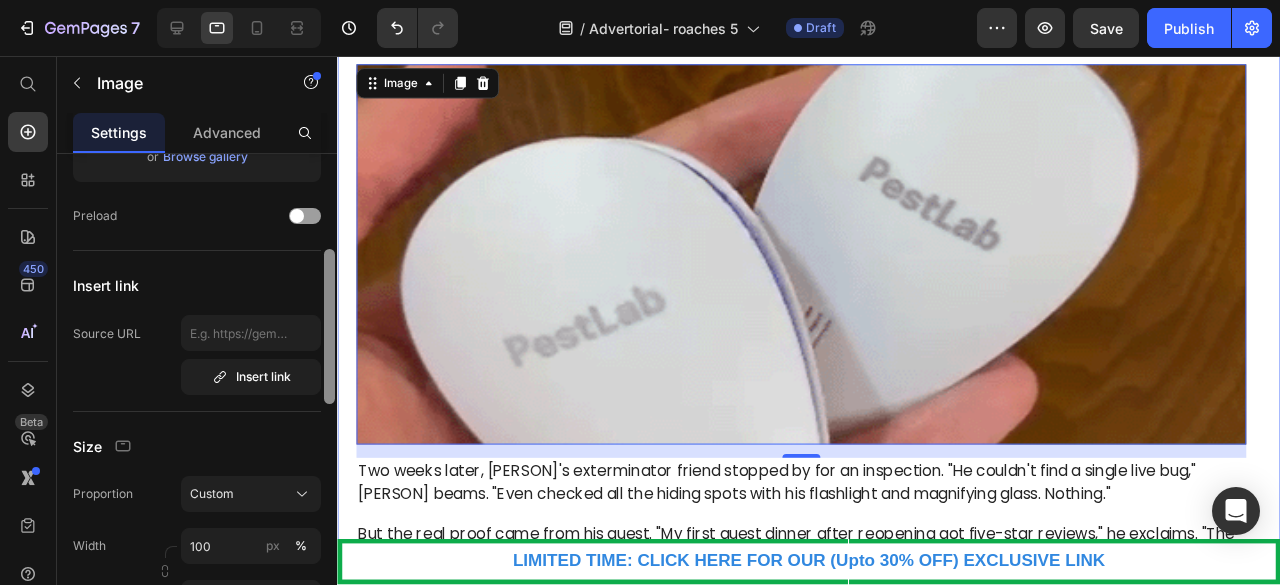 drag, startPoint x: 667, startPoint y: 419, endPoint x: 338, endPoint y: 152, distance: 423.7098 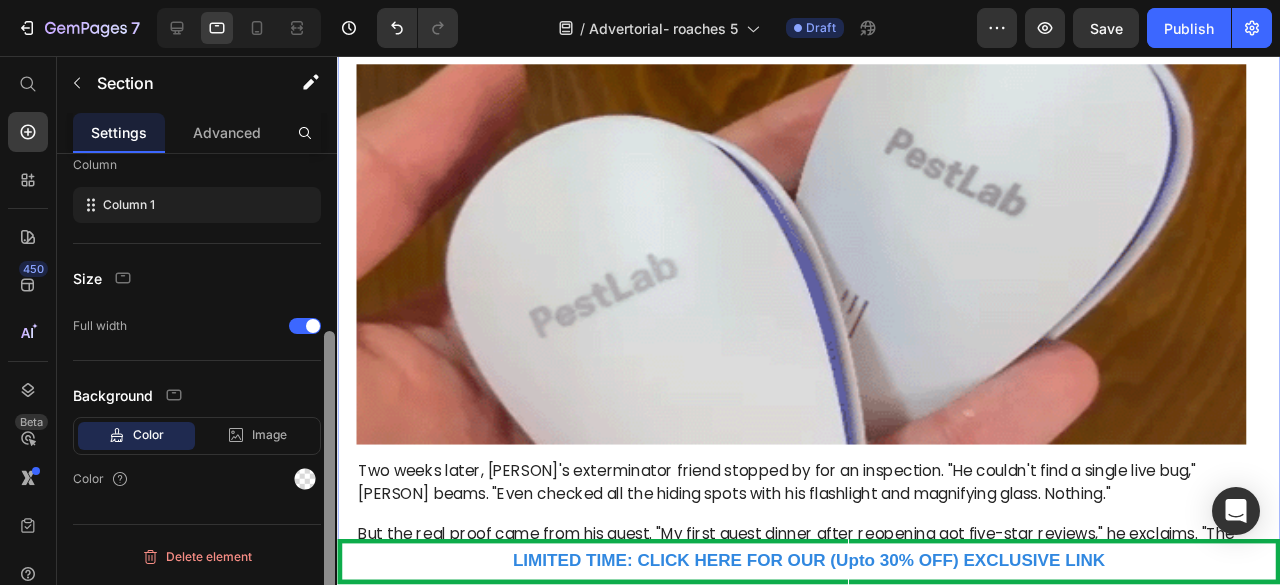 scroll, scrollTop: 0, scrollLeft: 0, axis: both 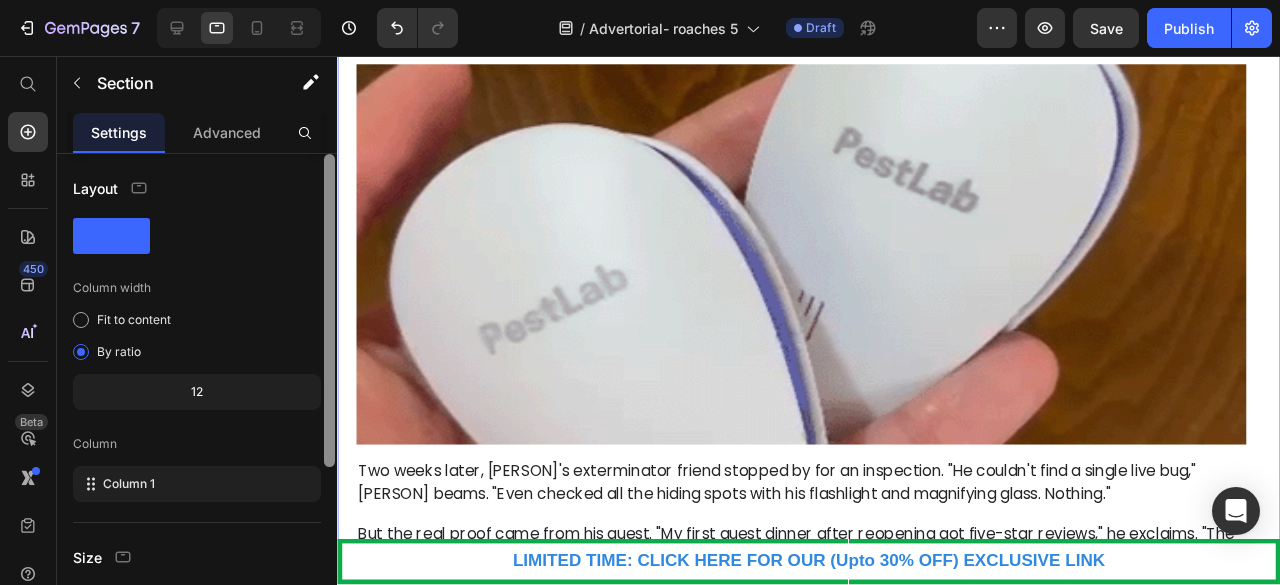 drag, startPoint x: 663, startPoint y: 395, endPoint x: 347, endPoint y: 104, distance: 429.5777 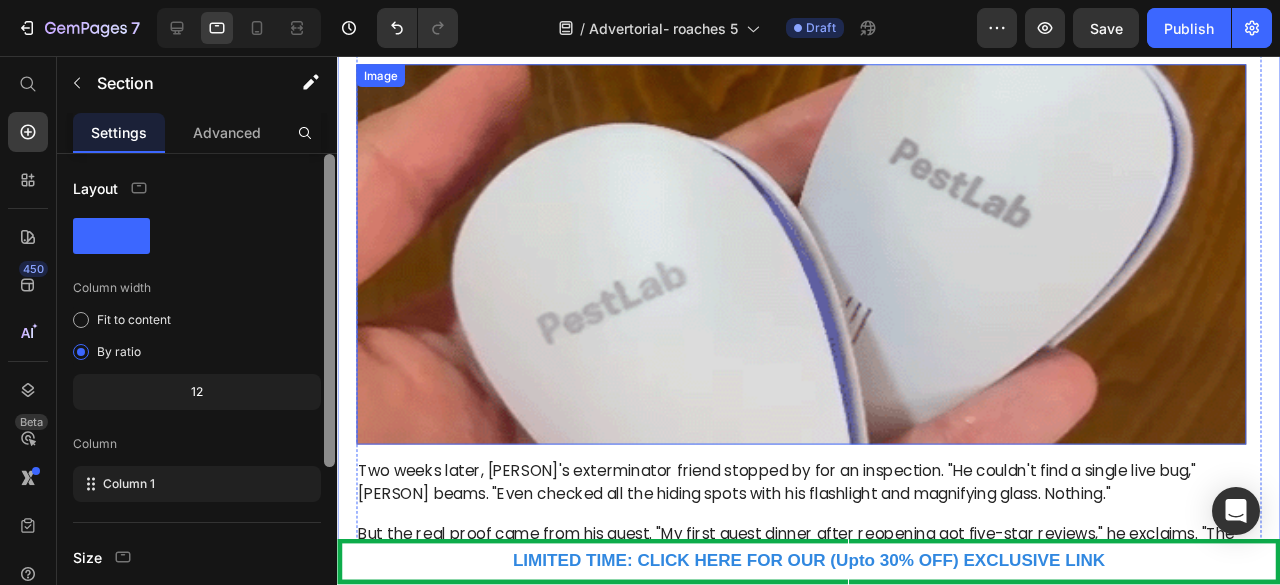 click at bounding box center [825, 265] 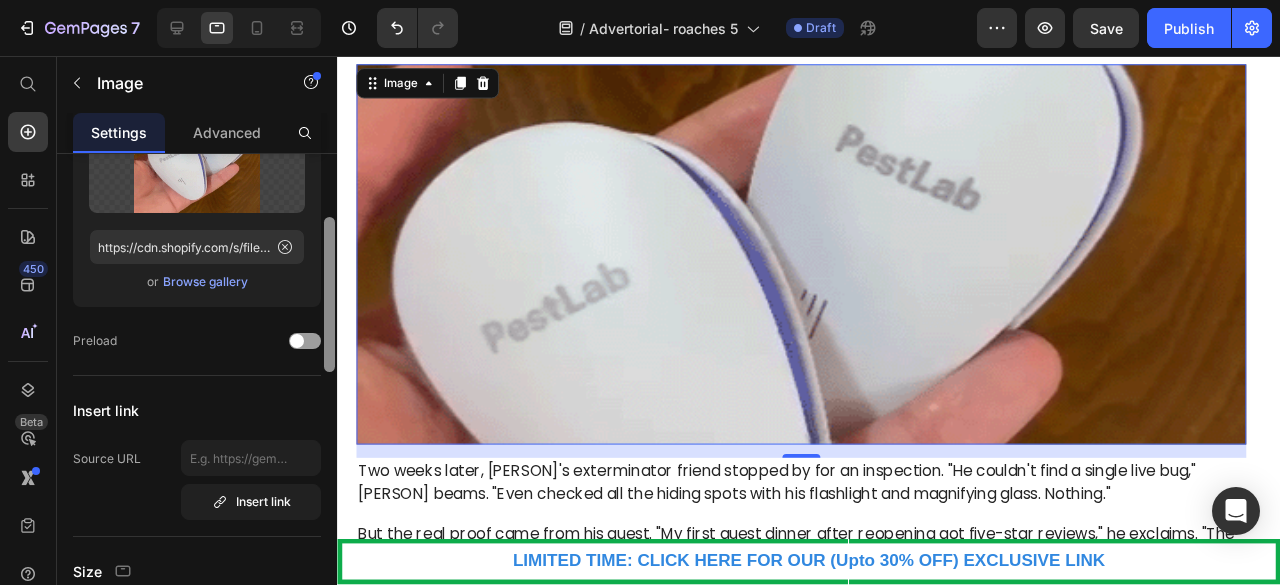 scroll, scrollTop: 182, scrollLeft: 0, axis: vertical 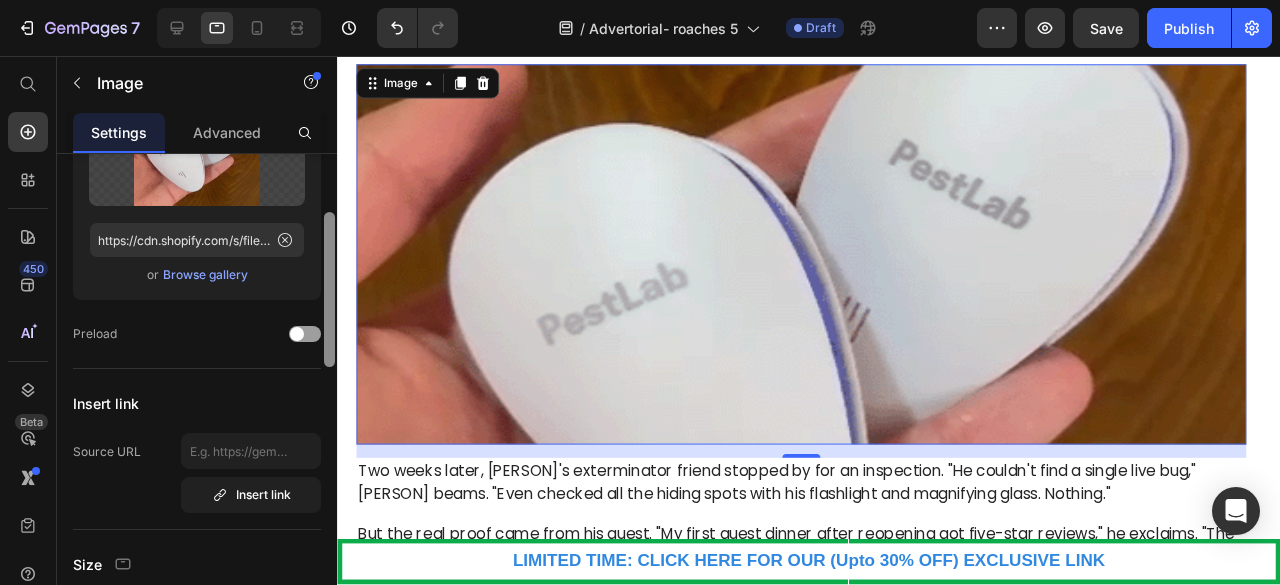 click on "Browse gallery" at bounding box center (205, 275) 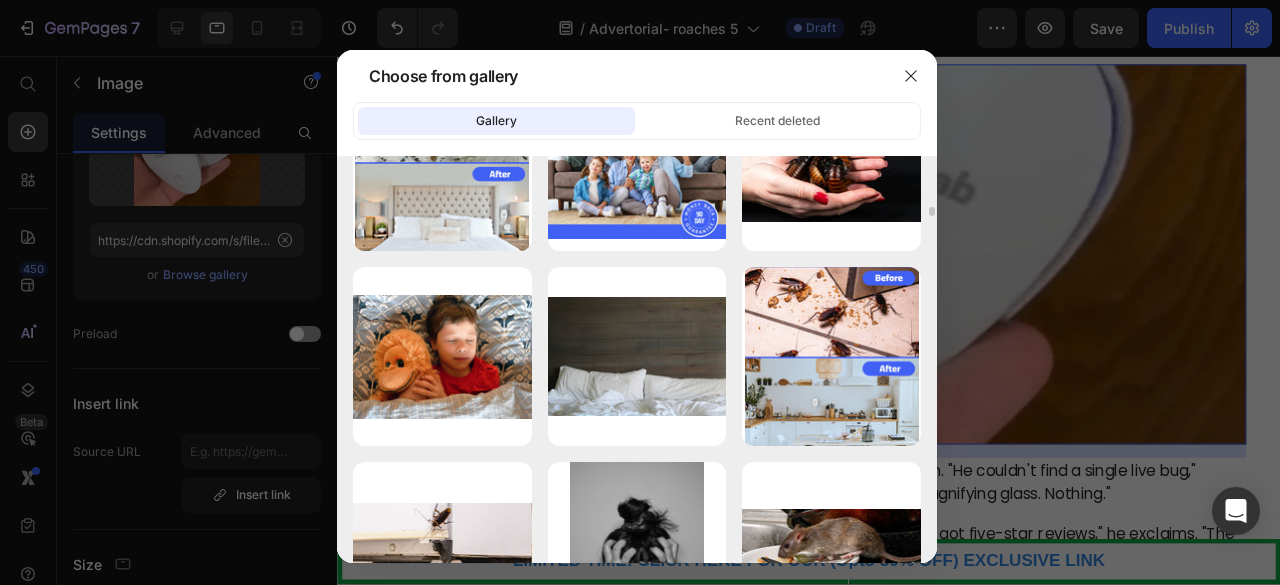 scroll, scrollTop: 2054, scrollLeft: 0, axis: vertical 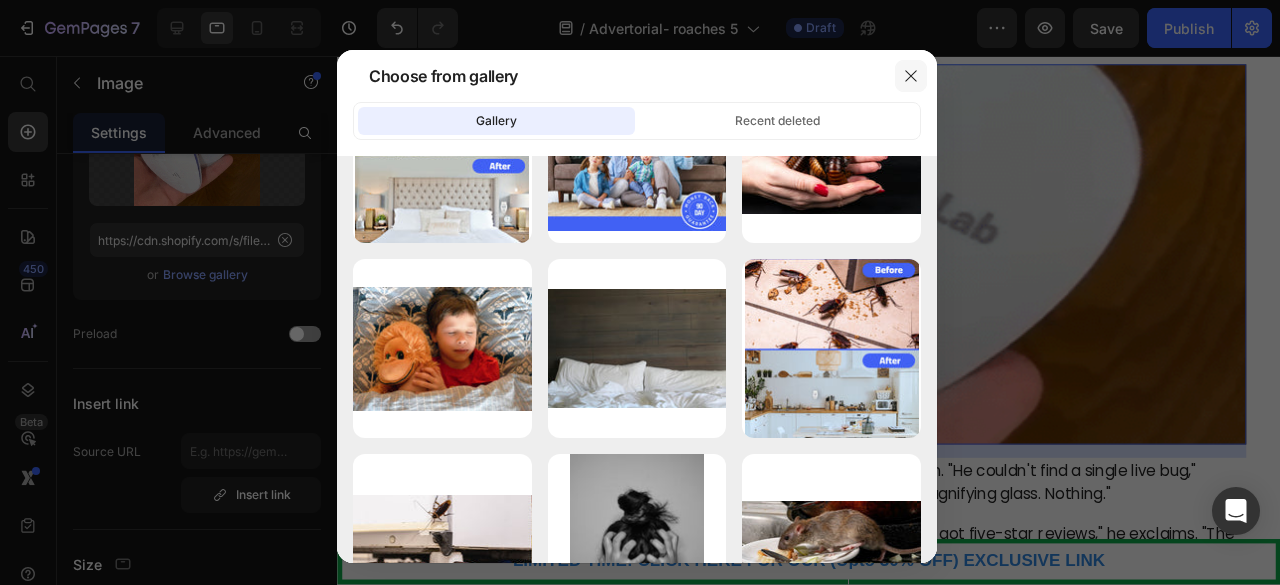 click at bounding box center [911, 76] 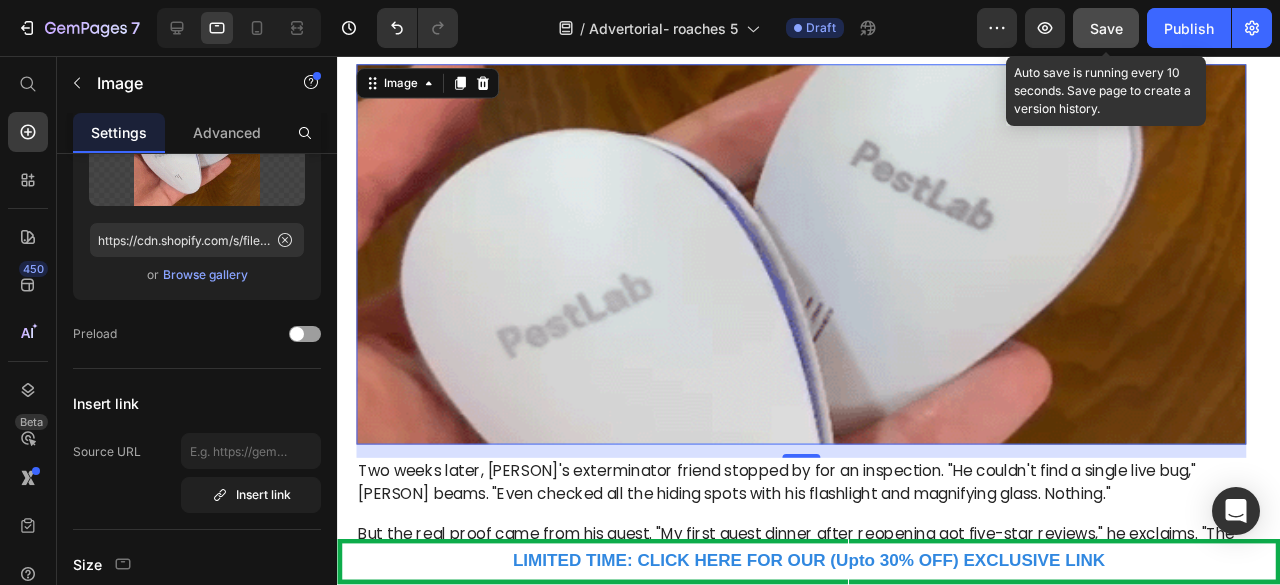 click on "Save" at bounding box center [1106, 28] 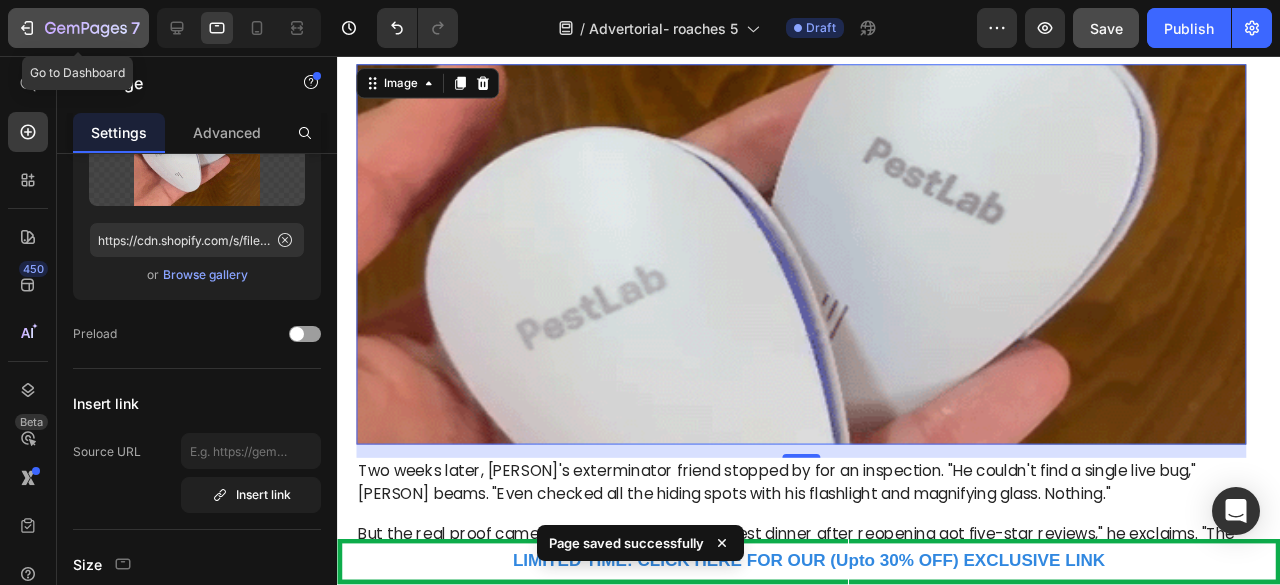 click on "7" at bounding box center (78, 28) 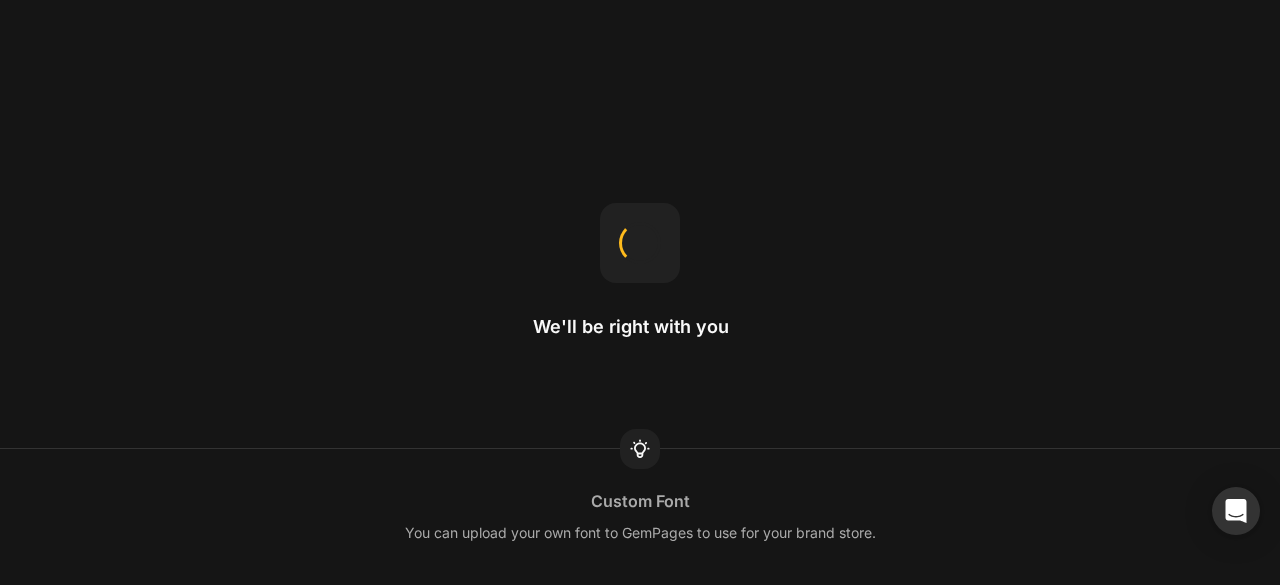 scroll, scrollTop: 0, scrollLeft: 0, axis: both 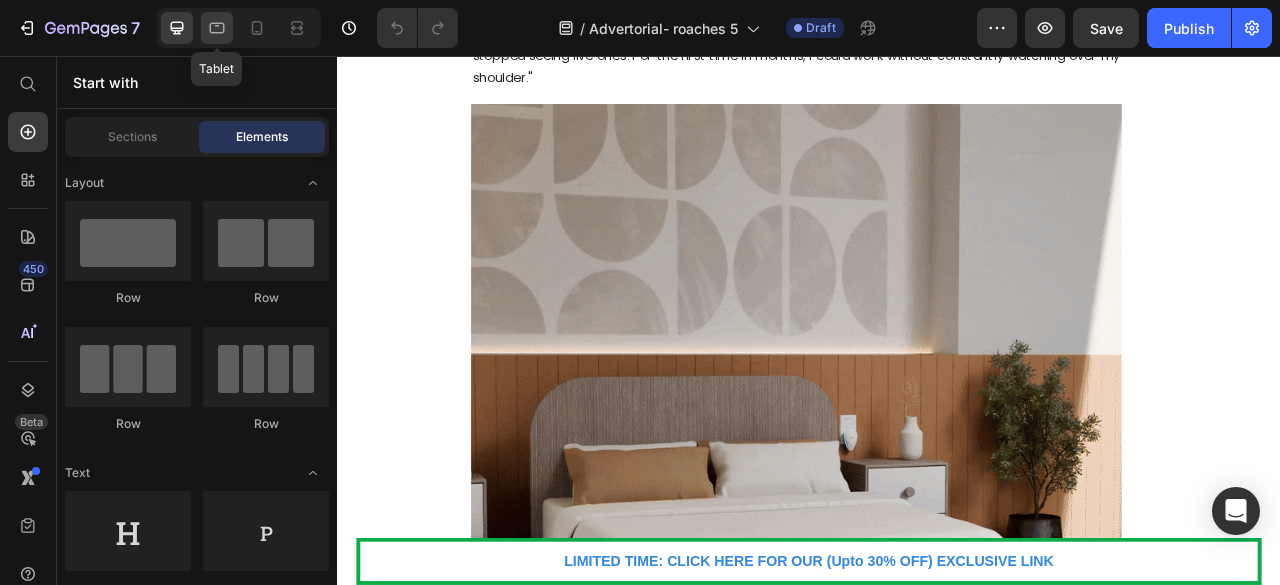 click 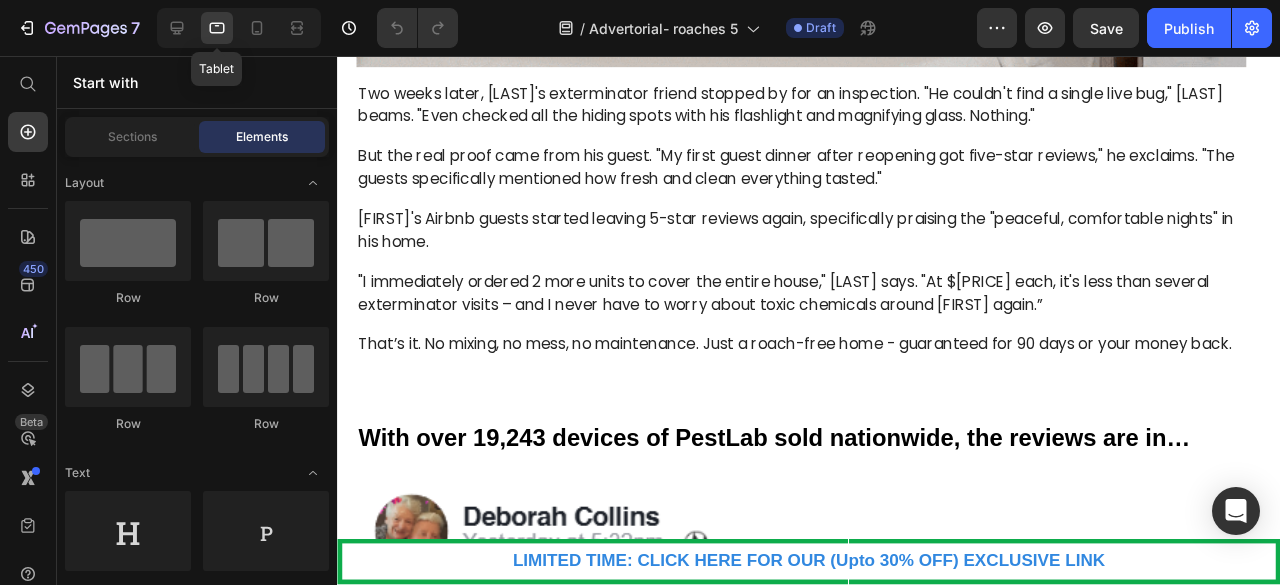 scroll, scrollTop: 3842, scrollLeft: 0, axis: vertical 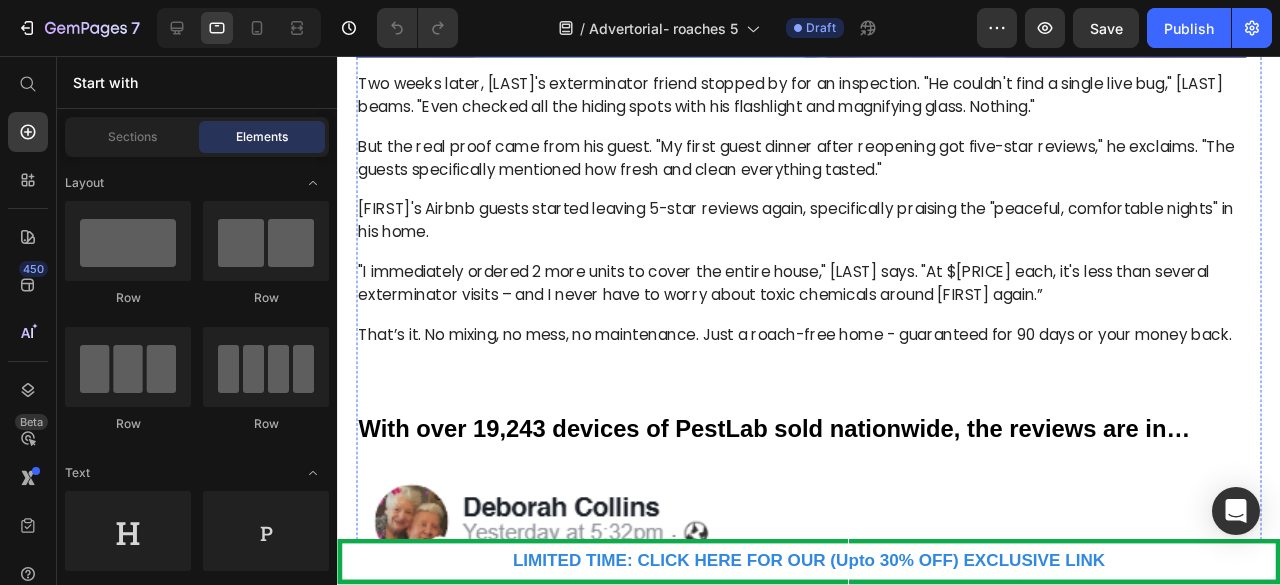 click at bounding box center [825, -142] 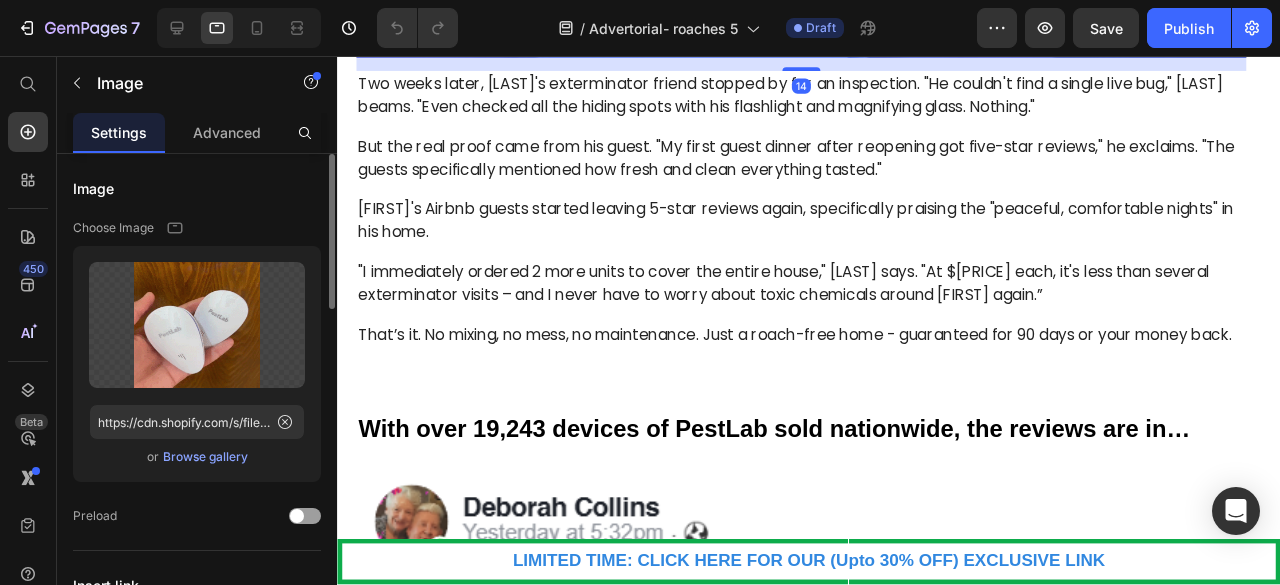 click on "Browse gallery" at bounding box center (205, 457) 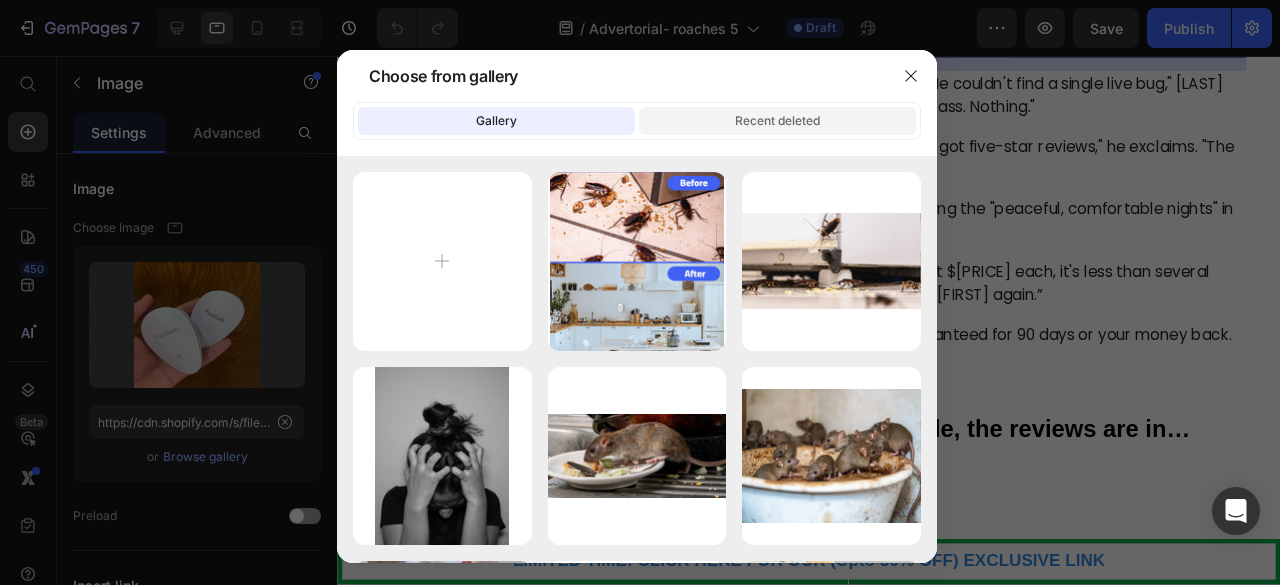 click on "Recent deleted" 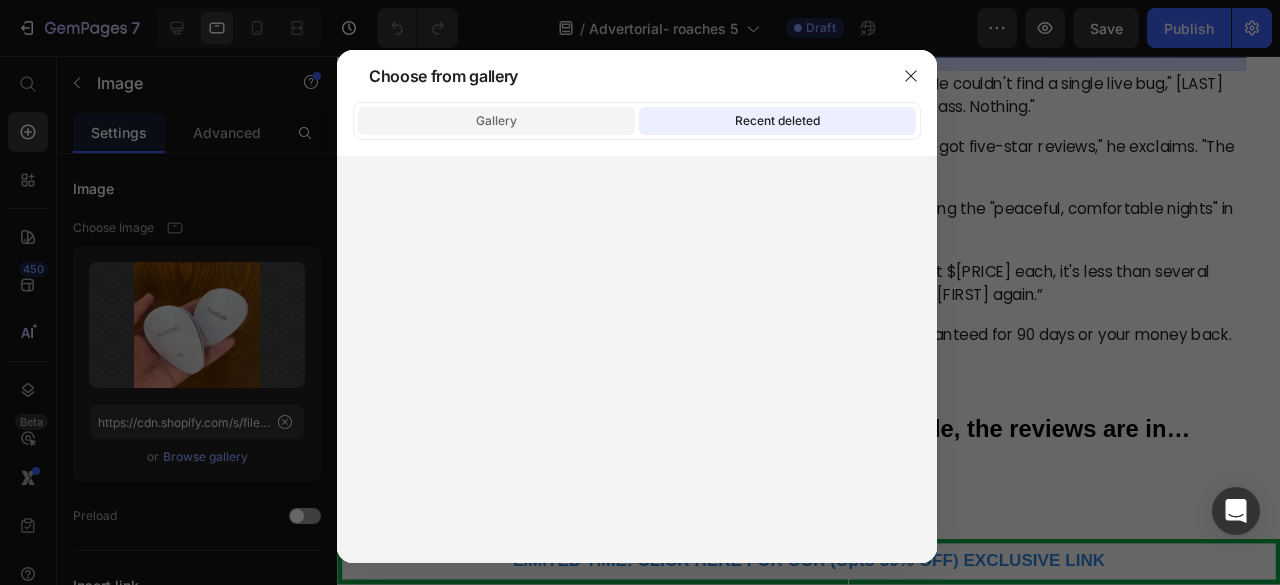 click on "Gallery" 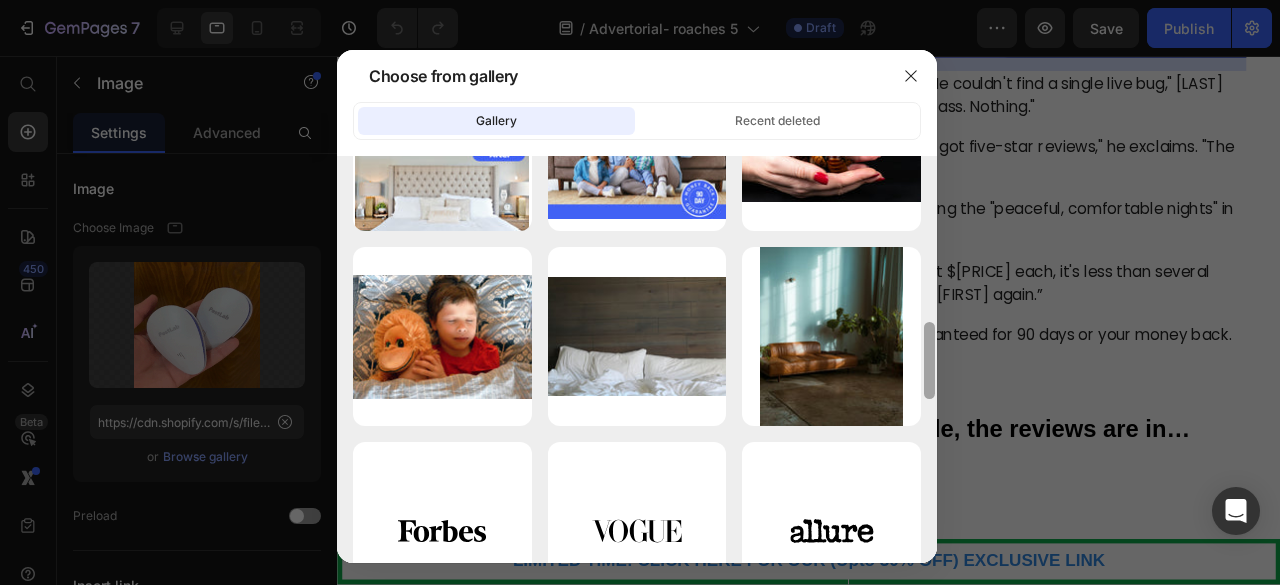 scroll, scrollTop: 900, scrollLeft: 0, axis: vertical 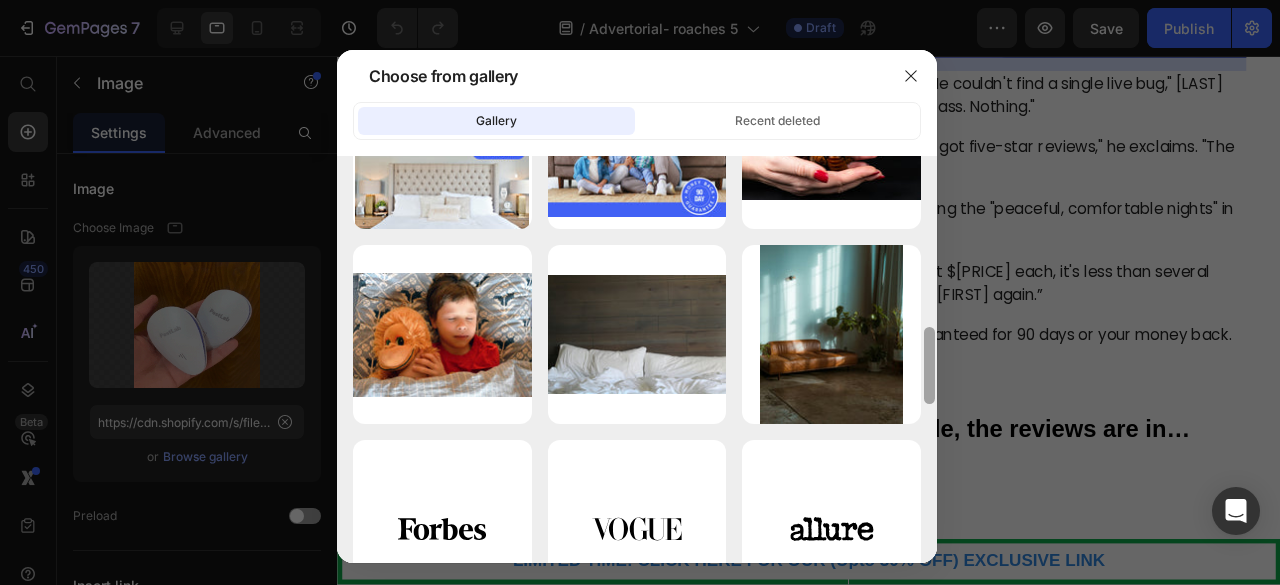 drag, startPoint x: 929, startPoint y: 215, endPoint x: 946, endPoint y: 528, distance: 313.46133 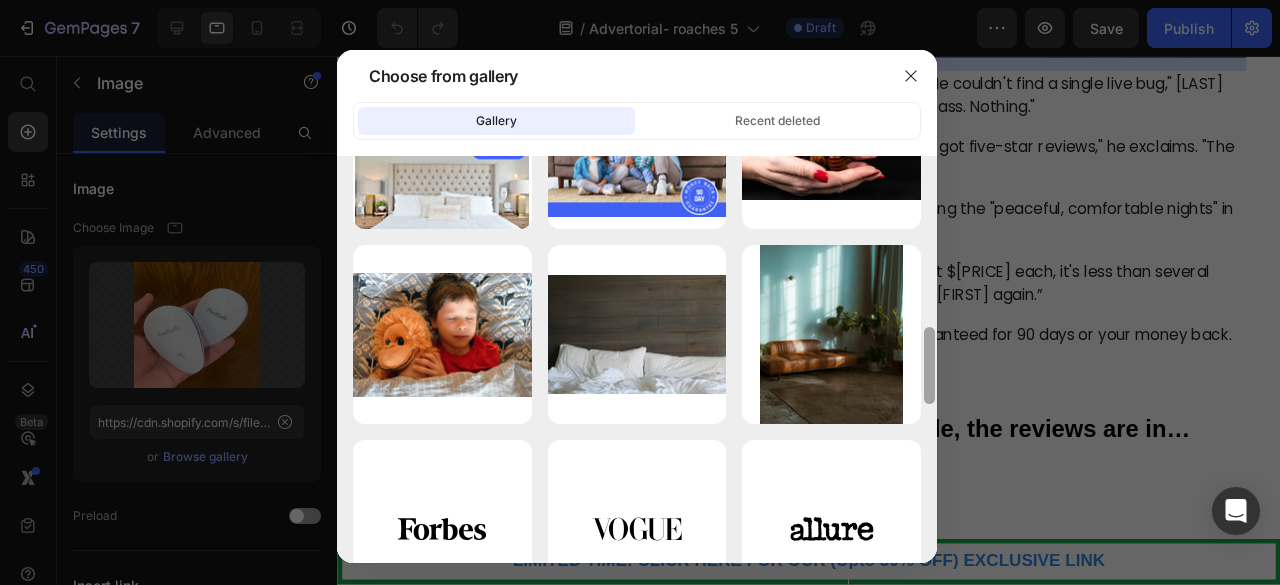 click on "Choose from gallery Gallery Recent deleted Roaches B-A.jpg 1841.69 kb Roaches.jpg 851.87 kb simran-sood-qL0t...sh.jpg 1493.00 kb Rats.jpg 992.70 kb Rats2.jpg 1072.35 kb Rodents B-A.jpg 1194.91 kb Happy Family .jpg 1089.85 kb Bed Bugs .jpg 1220.12 kb Bed Bugs2.jpg 1395.45 kb Roaches (1).jpg 1163.50 kb Bed Bugs 2.jpg 1206.88 kb Bed Bugs B-A.jpg 1344.05 kb Happy Family 2.jpg 1320.42 kb nikolett-emmert-...sh.jpg 3223.57 kb dream-5071190_1920.jpg 742.94 kb morgan-lane-n7u0...sh.jpg 2112.12 kb alen-kajtezovic-...sh.jpg 2358.23 kb forbes.svg 4.83 kb vogue.svg 2.17 kb allure.svg 19.51 kb img-1.svg 2.64 kb img-2.svg 1.53 kb img-3.svg 4.91 kb 01.JPG 19.23 kb 2.png 851.63 kb 3 copy.jpg 948.37 kb 4.jpg 327.77 kb dsdfddfs.png 327.17 kb 30.jpg 345.36 kb 5.jpg 787.32 kb 5.jpg 708.60 kb 3danimationbedbu...1).gif 7910.58 kb" 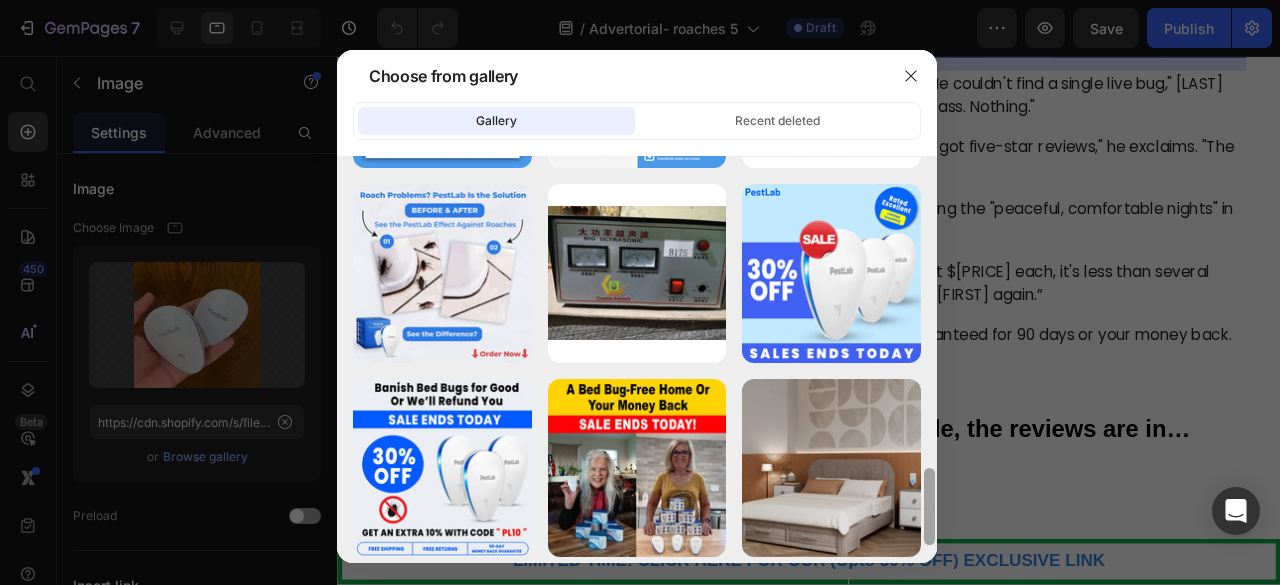 scroll, scrollTop: 1747, scrollLeft: 0, axis: vertical 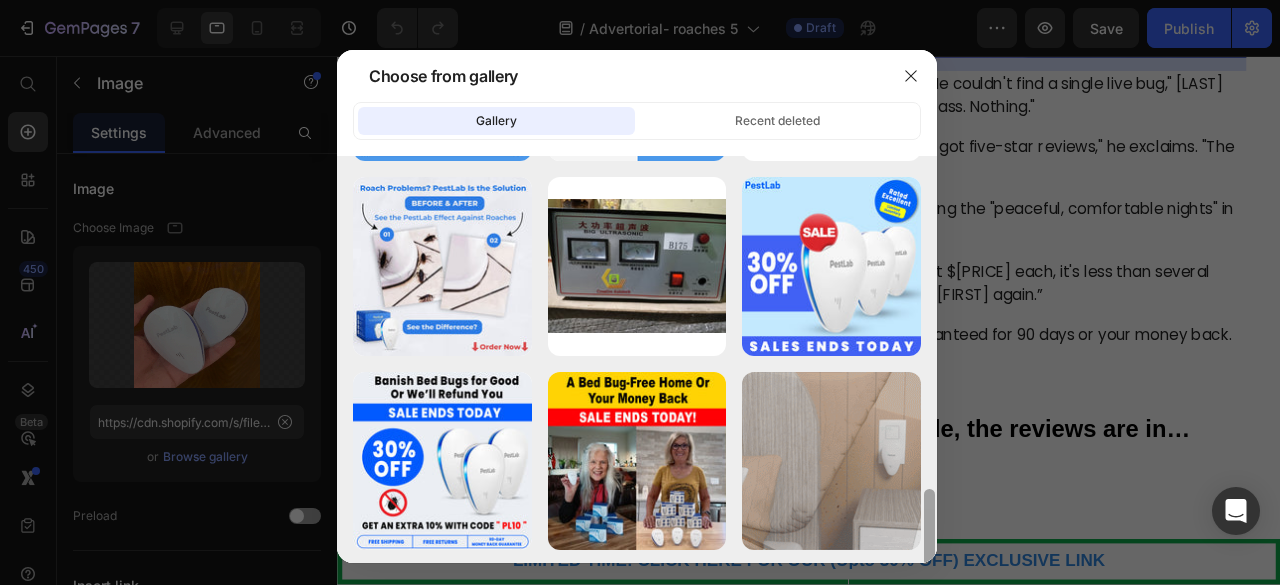 drag, startPoint x: 932, startPoint y: 363, endPoint x: 941, endPoint y: 529, distance: 166.24379 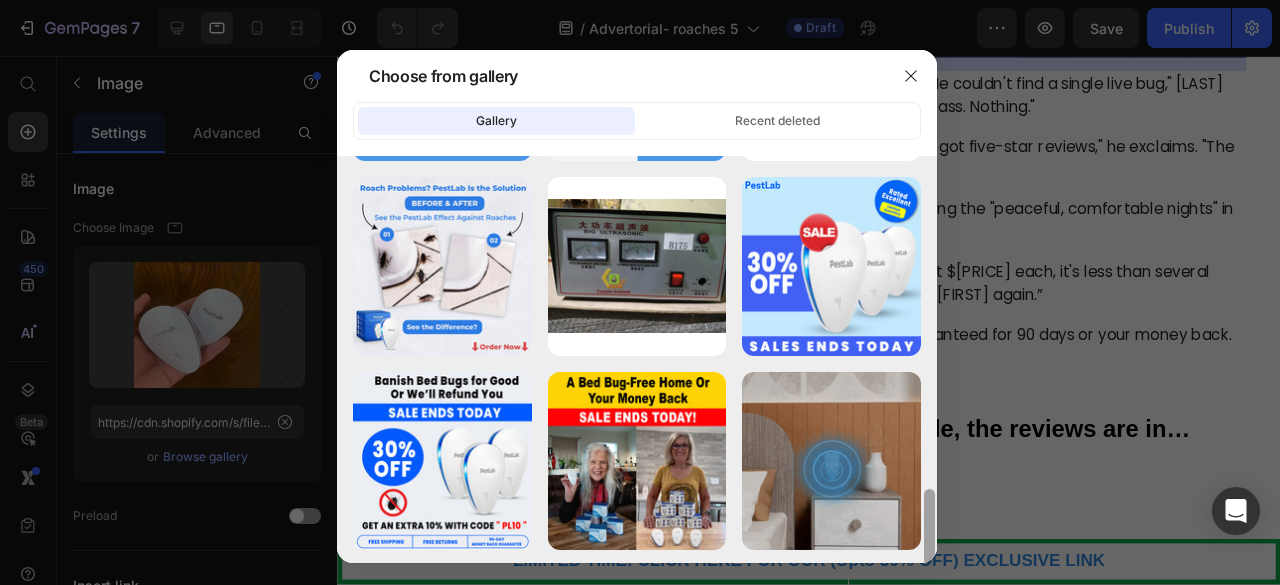 click on "Choose from gallery Gallery Recent deleted Roaches B-A.jpg 1841.69 kb Roaches.jpg 851.87 kb simran-sood-qL0t...sh.jpg 1493.00 kb Rats.jpg 992.70 kb Rats2.jpg 1072.35 kb Rodents B-A.jpg 1194.91 kb Happy Family .jpg 1089.85 kb Bed Bugs .jpg 1220.12 kb Bed Bugs2.jpg 1395.45 kb Roaches (1).jpg 1163.50 kb Bed Bugs 2.jpg 1206.88 kb Bed Bugs B-A.jpg 1344.05 kb Happy Family 2.jpg 1320.42 kb nikolett-emmert-...sh.jpg 3223.57 kb dream-5071190_1920.jpg 742.94 kb morgan-lane-n7u0...sh.jpg 2112.12 kb alen-kajtezovic-...sh.jpg 2358.23 kb forbes.svg 4.83 kb vogue.svg 2.17 kb allure.svg 19.51 kb img-1.svg 2.64 kb img-2.svg 1.53 kb img-3.svg 4.91 kb 01.JPG 19.23 kb 2.png 851.63 kb 3 copy.jpg 948.37 kb 4.jpg 327.77 kb dsdfddfs.png 327.17 kb 30.jpg 345.36 kb 5.jpg 787.32 kb 5.jpg 708.60 kb 3danimationbedbu...1).gif 7910.58 kb" 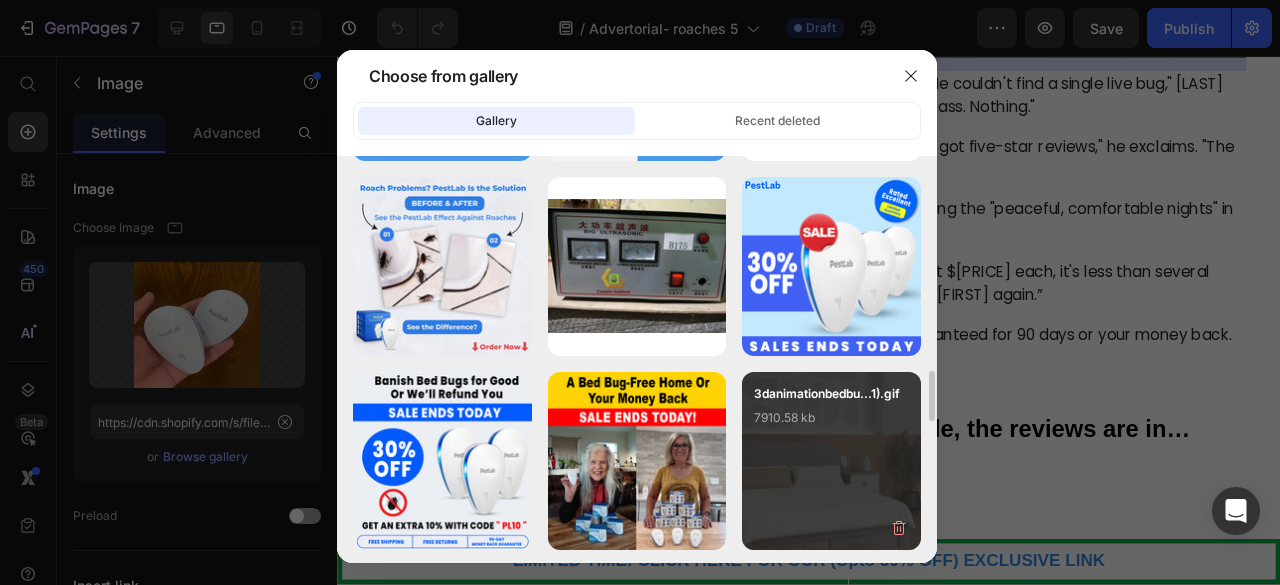 click on "3danimationbedbu...1).gif 7910.58 kb" at bounding box center [831, 461] 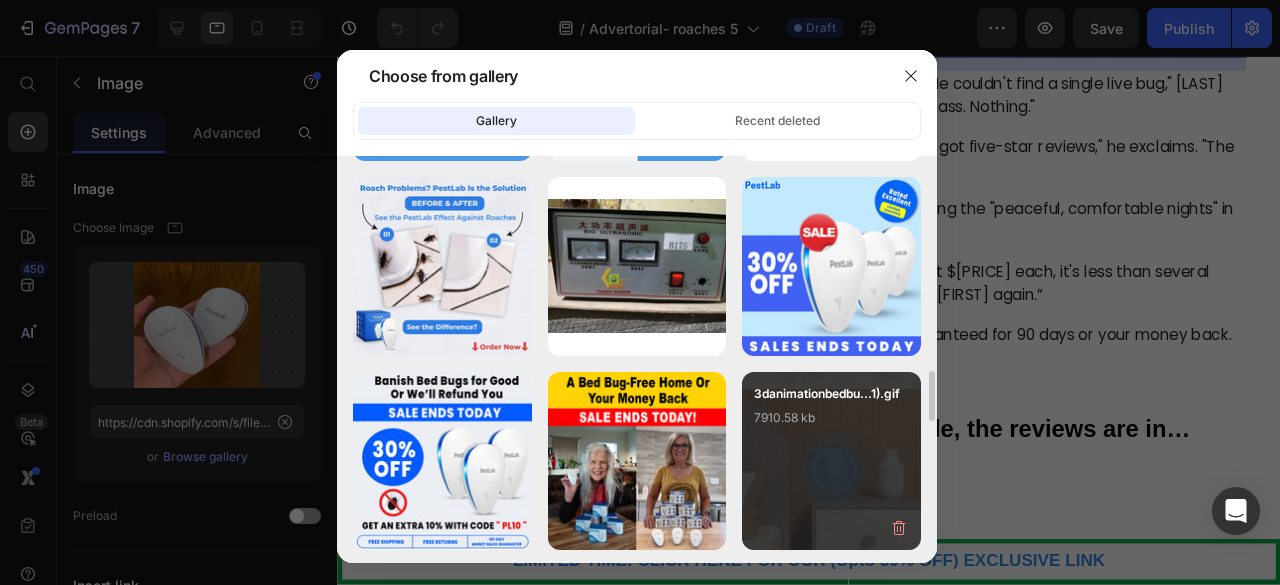 type on "https://cdn.shopify.com/s/files/1/0621/0637/0102/files/gempages_533563590636995342-3fc5d032-7e16-4583-ad31-5cb63acfc7a7.gif" 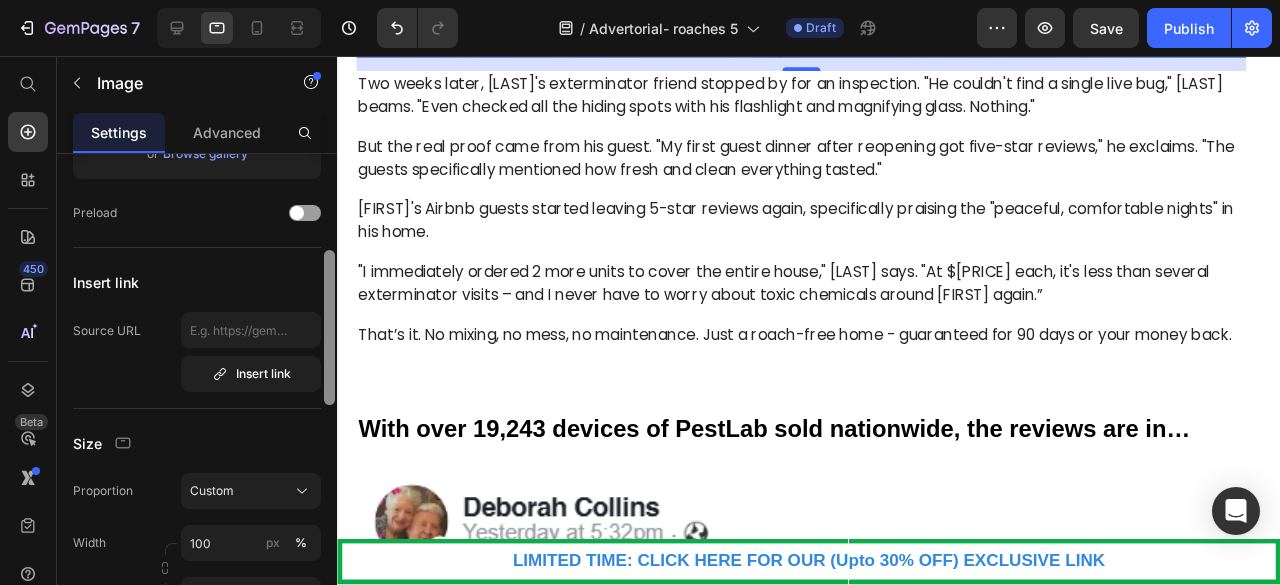 scroll, scrollTop: 337, scrollLeft: 0, axis: vertical 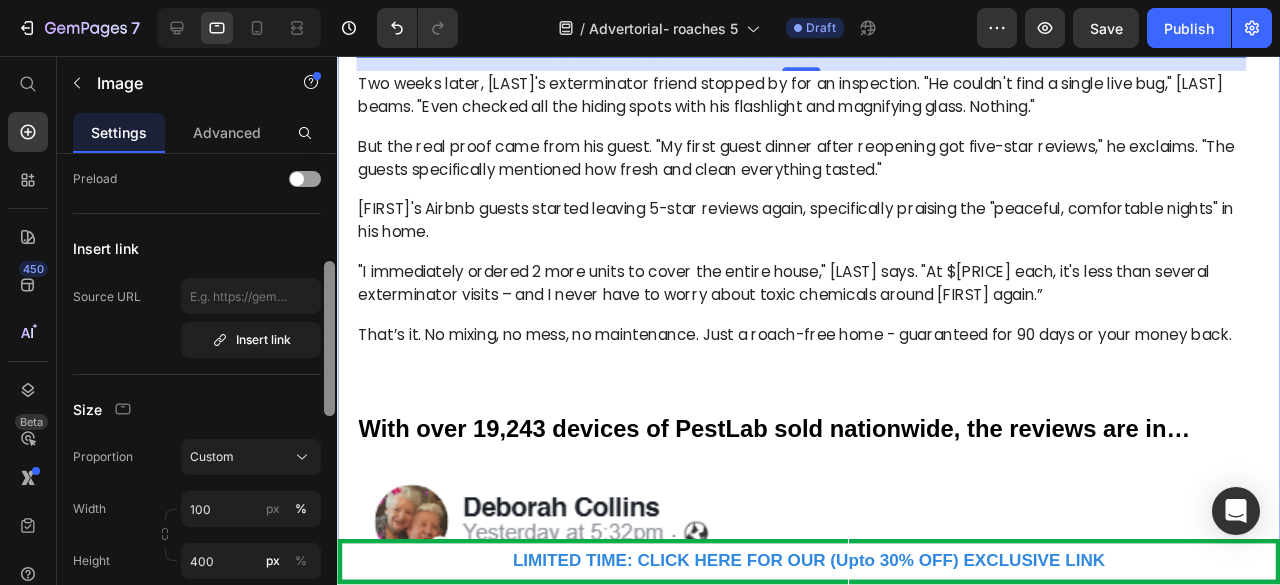 drag, startPoint x: 662, startPoint y: 300, endPoint x: 351, endPoint y: 446, distance: 343.56512 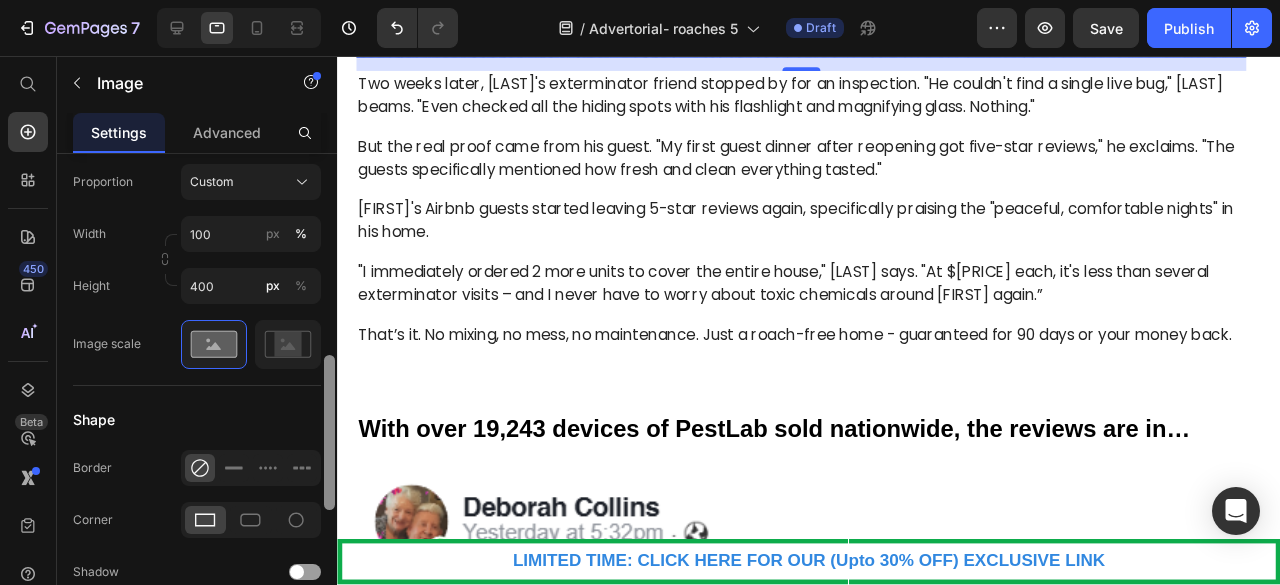 scroll, scrollTop: 616, scrollLeft: 0, axis: vertical 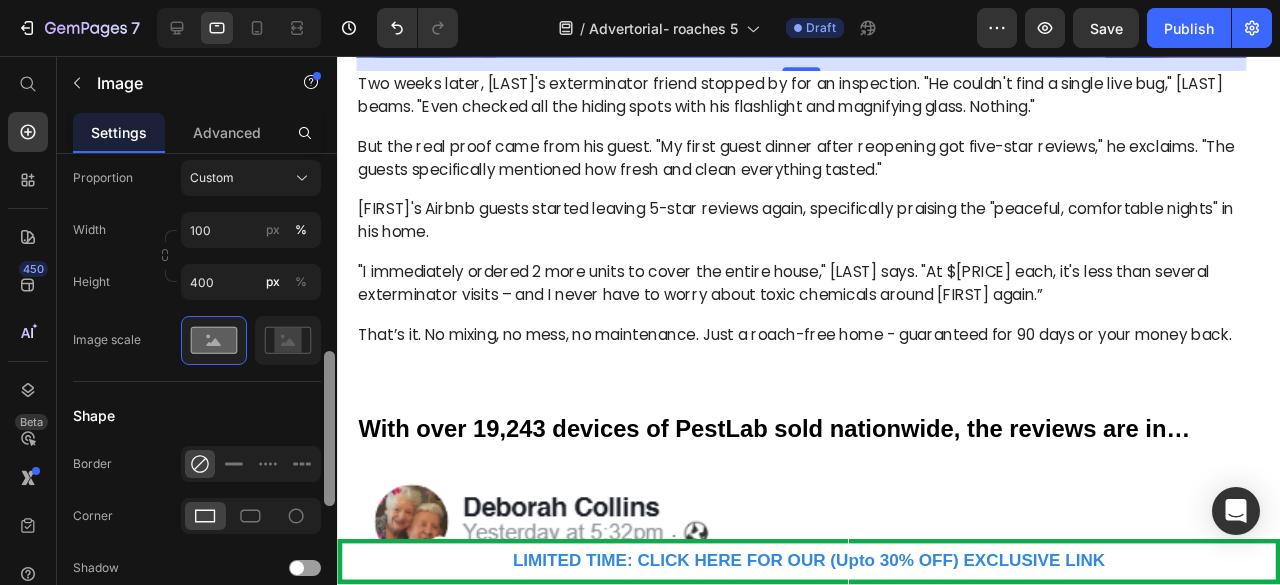 drag, startPoint x: 326, startPoint y: 374, endPoint x: 332, endPoint y: 441, distance: 67.26812 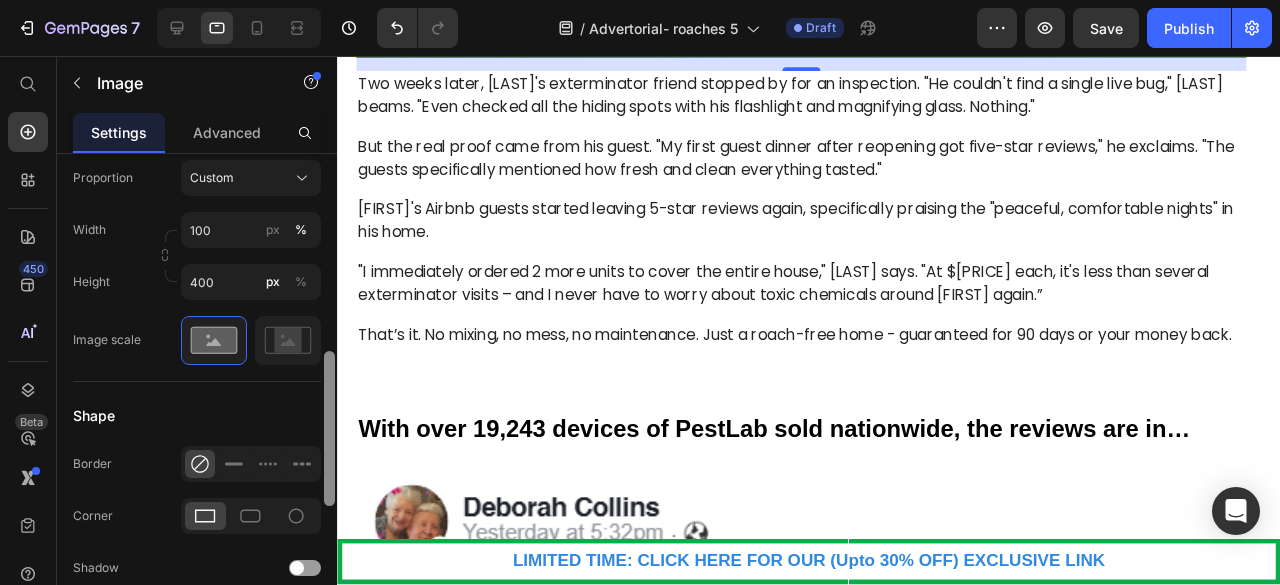 click at bounding box center (329, 428) 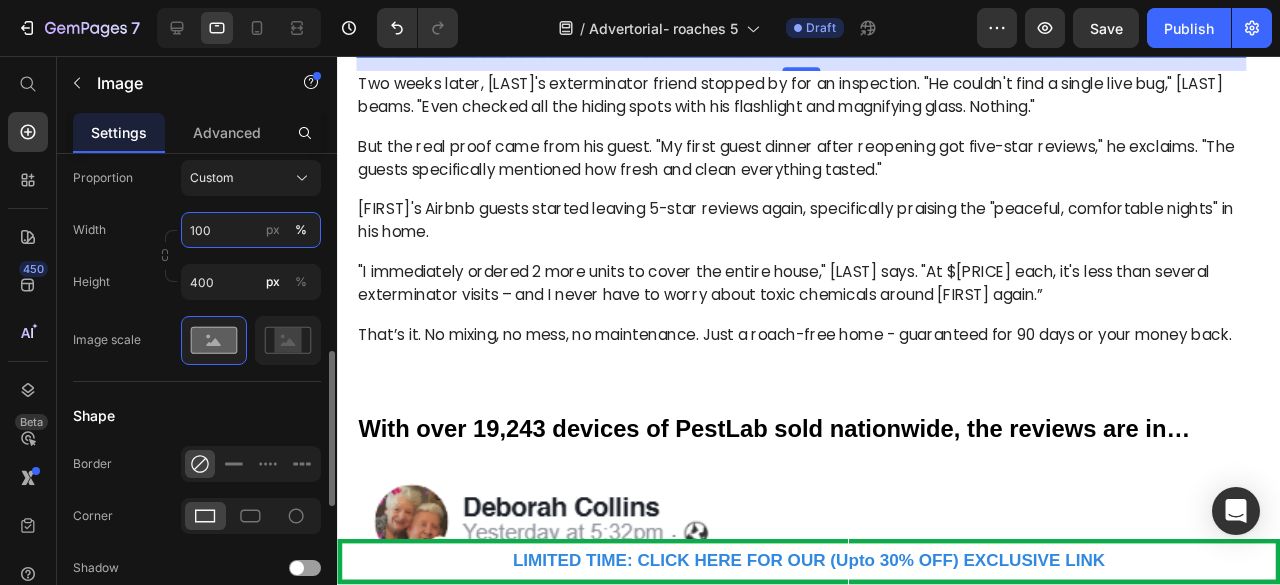 click on "100" at bounding box center (251, 230) 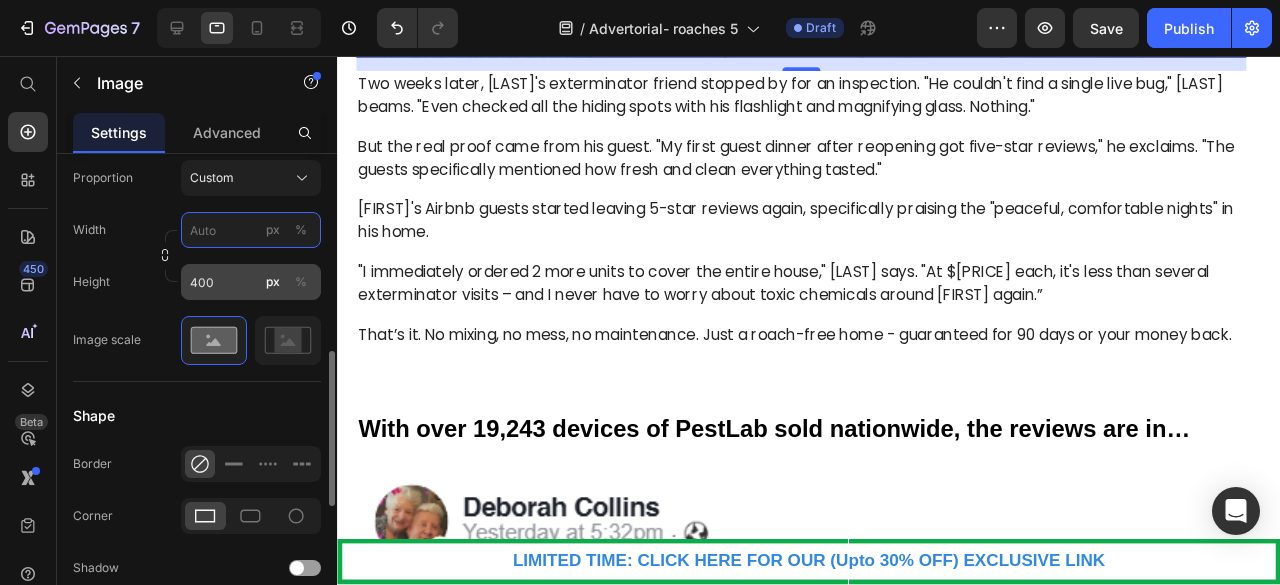 type 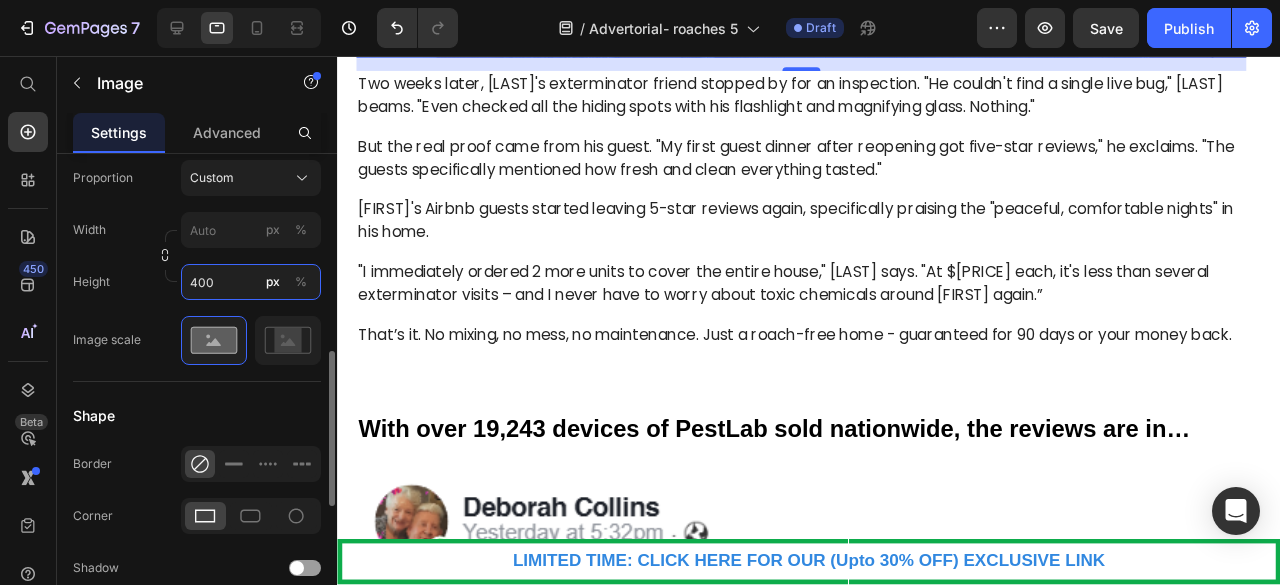 click on "400" at bounding box center (251, 282) 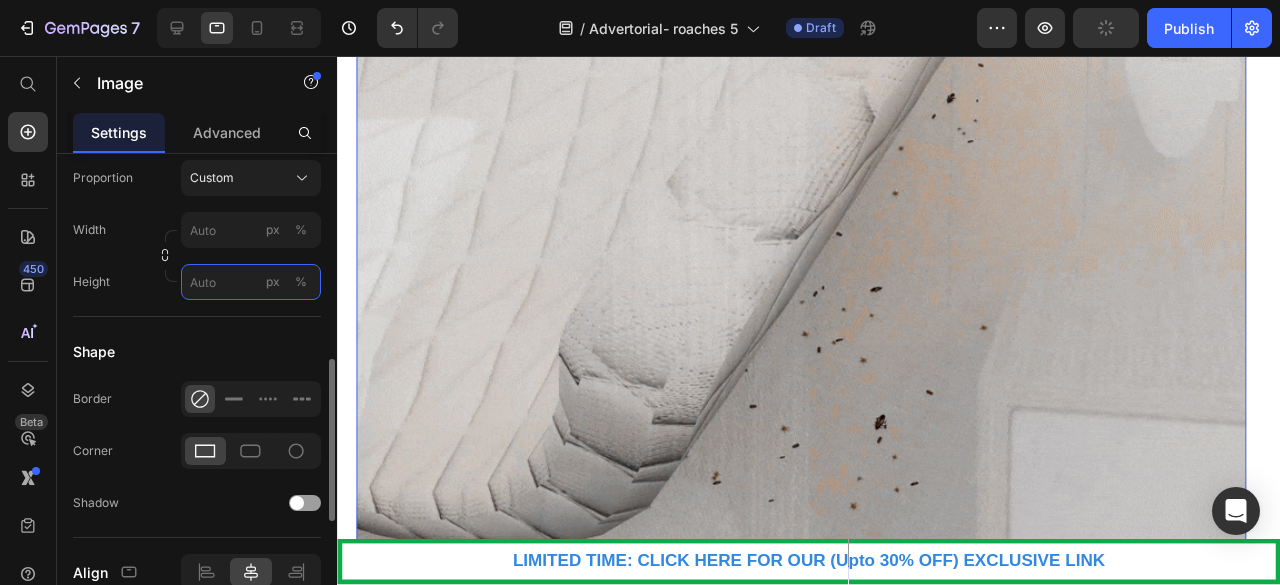 type on "400" 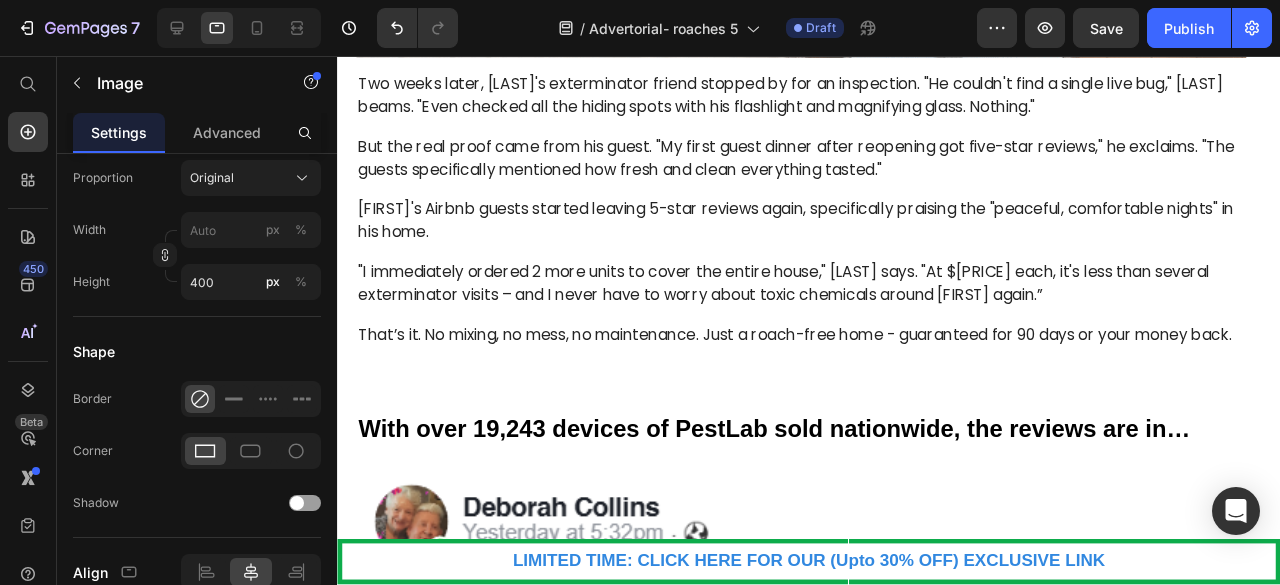 scroll, scrollTop: 3355, scrollLeft: 0, axis: vertical 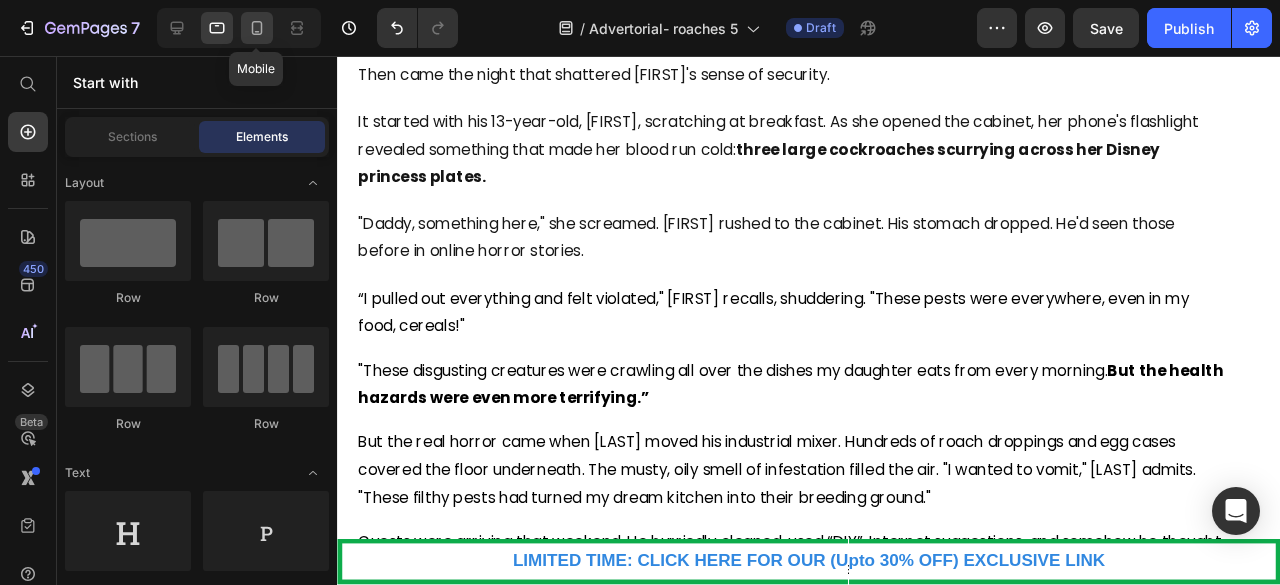 click 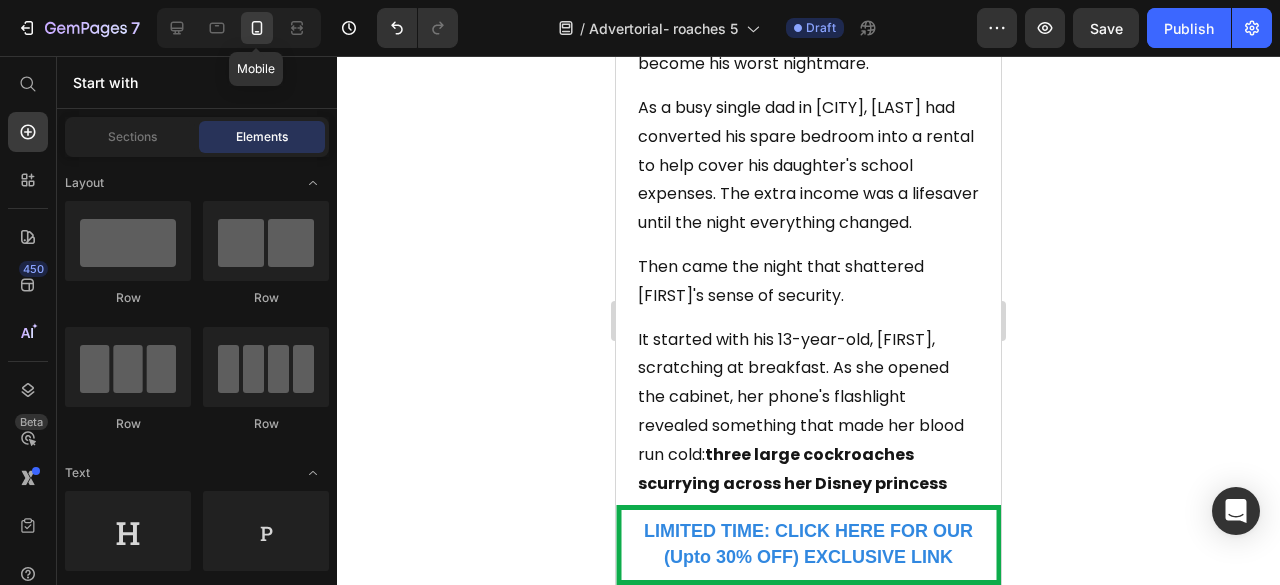 scroll, scrollTop: 502, scrollLeft: 0, axis: vertical 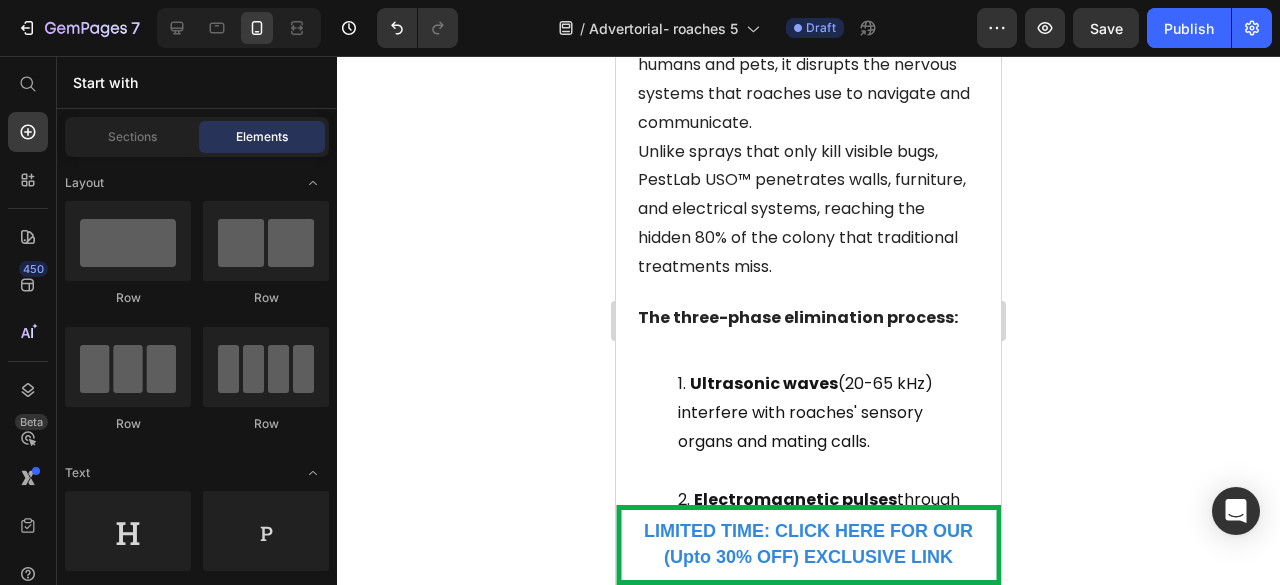 drag, startPoint x: 994, startPoint y: 93, endPoint x: 1626, endPoint y: 302, distance: 665.6613 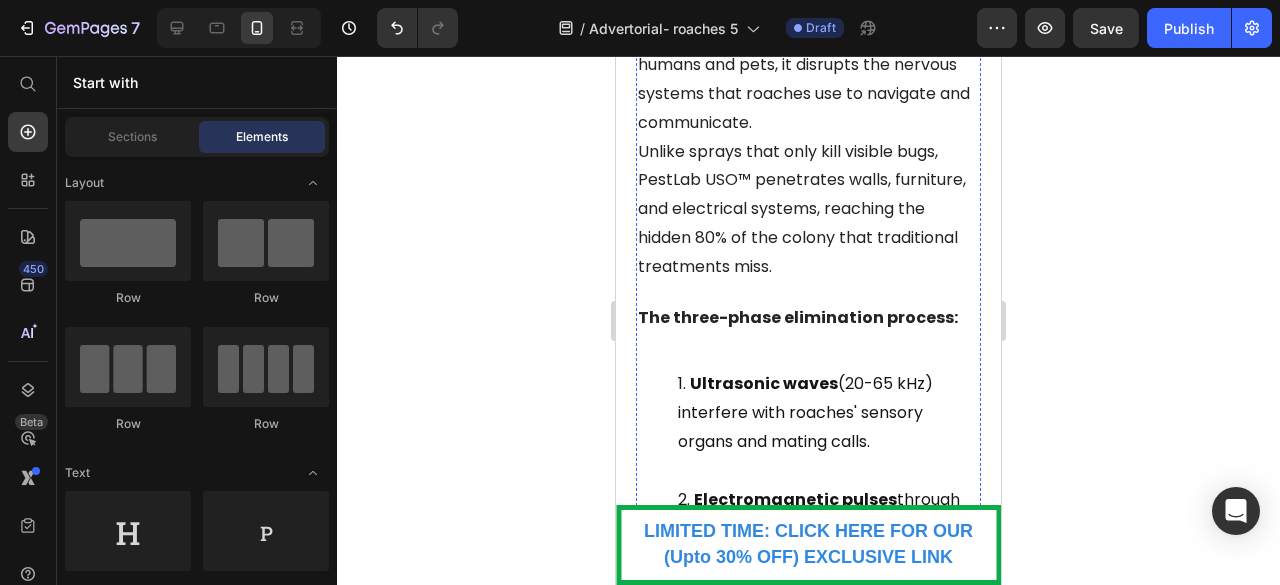 click at bounding box center [808, -109] 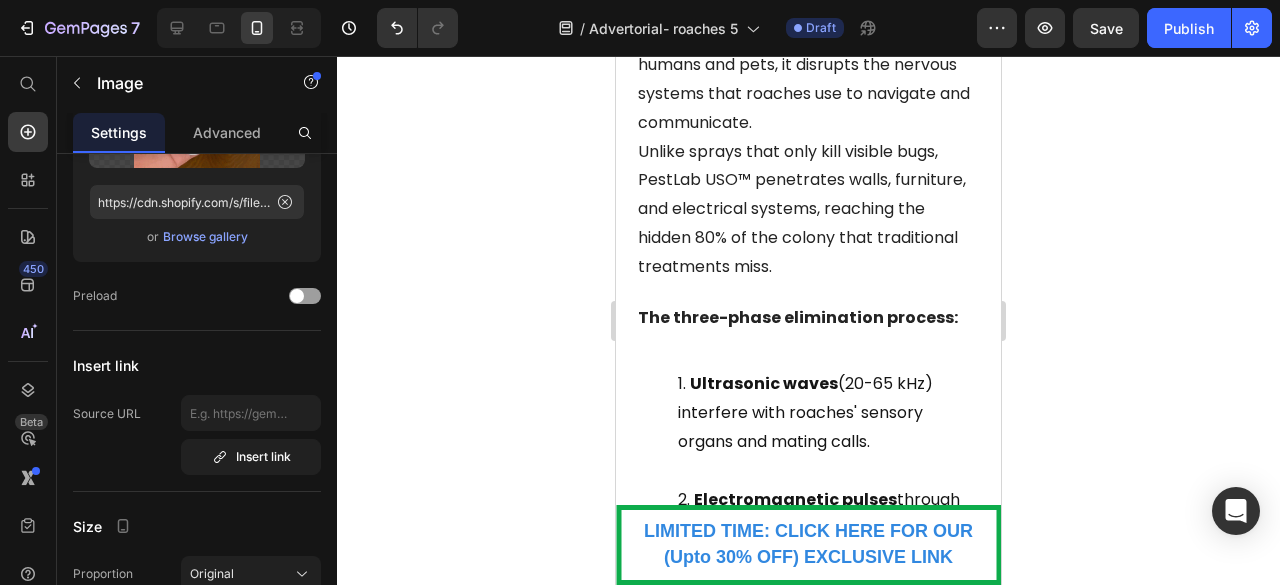 scroll, scrollTop: 0, scrollLeft: 0, axis: both 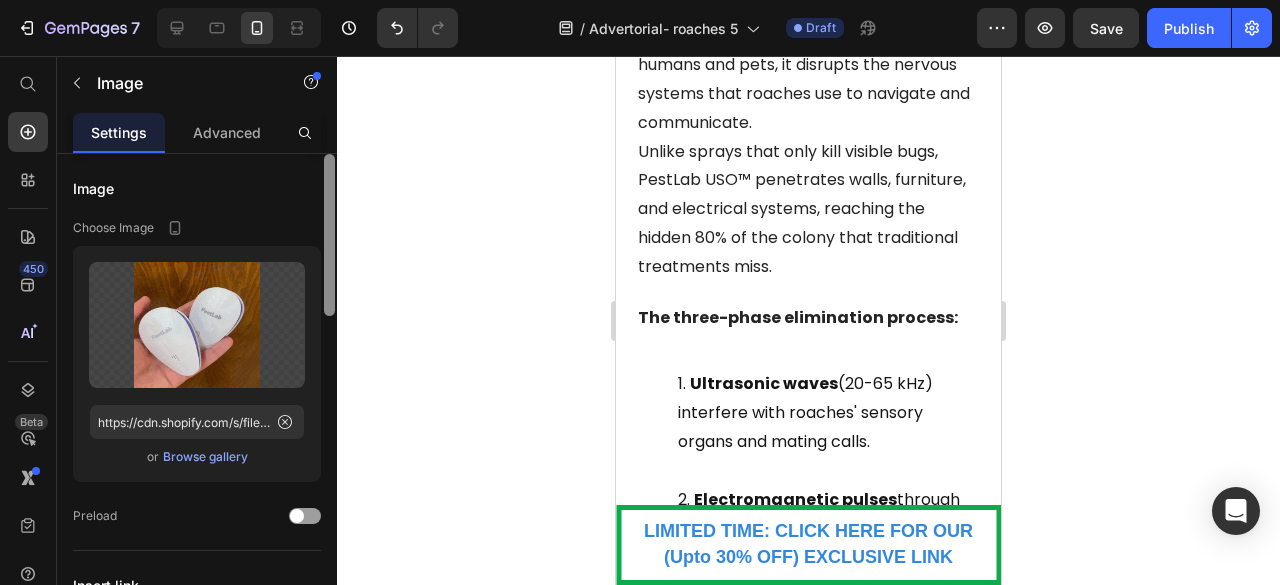 drag, startPoint x: 328, startPoint y: 363, endPoint x: 363, endPoint y: 71, distance: 294.09012 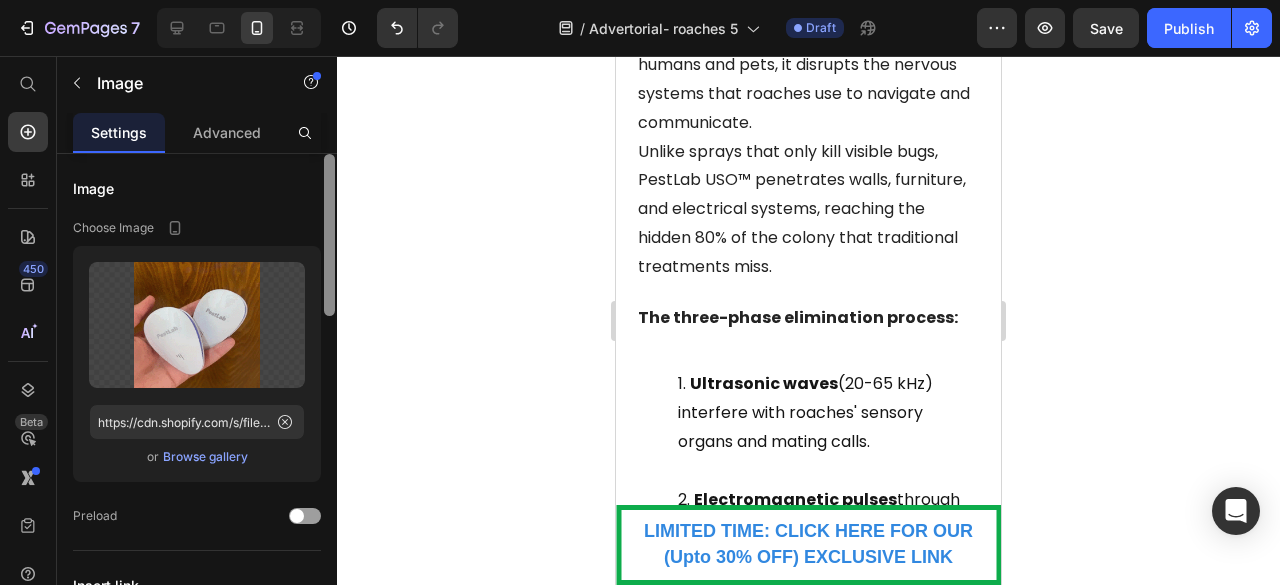 click on "7  Version history  /  Advertorial- roaches 5 Draft Preview  Save   Publish  450 Beta Start with Sections Elements Hero Section Product Detail Brands Trusted Badges Guarantee Product Breakdown How to use Testimonials Compare Bundle FAQs Social Proof Brand Story Product List Collection Blog List Contact Sticky Add to Cart Custom Footer Browse Library 450 Layout
Row
Row
Row
Row Text
Heading
Text Block Button
Button
Button
Sticky Back to top Media
Image" 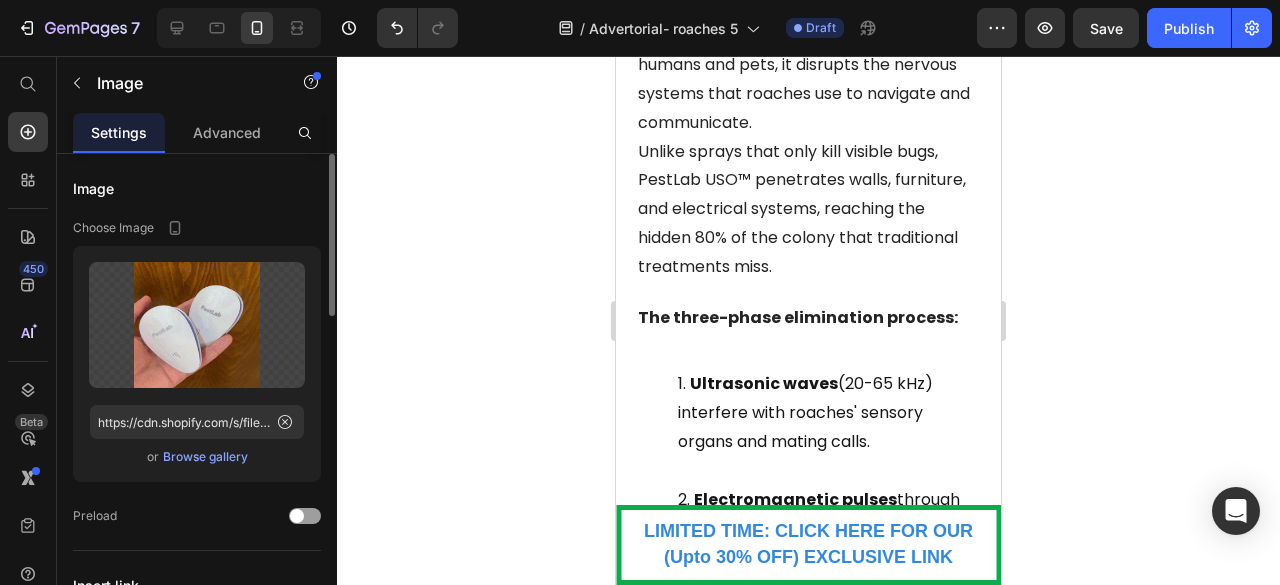 click on "Upload Image https://cdn.shopify.com/s/files/1/0621/0637/0102/files/gempages_533563590636995342-1f3e8f47-43bc-468a-9b09-7017dbecea69.gif  or   Browse gallery" 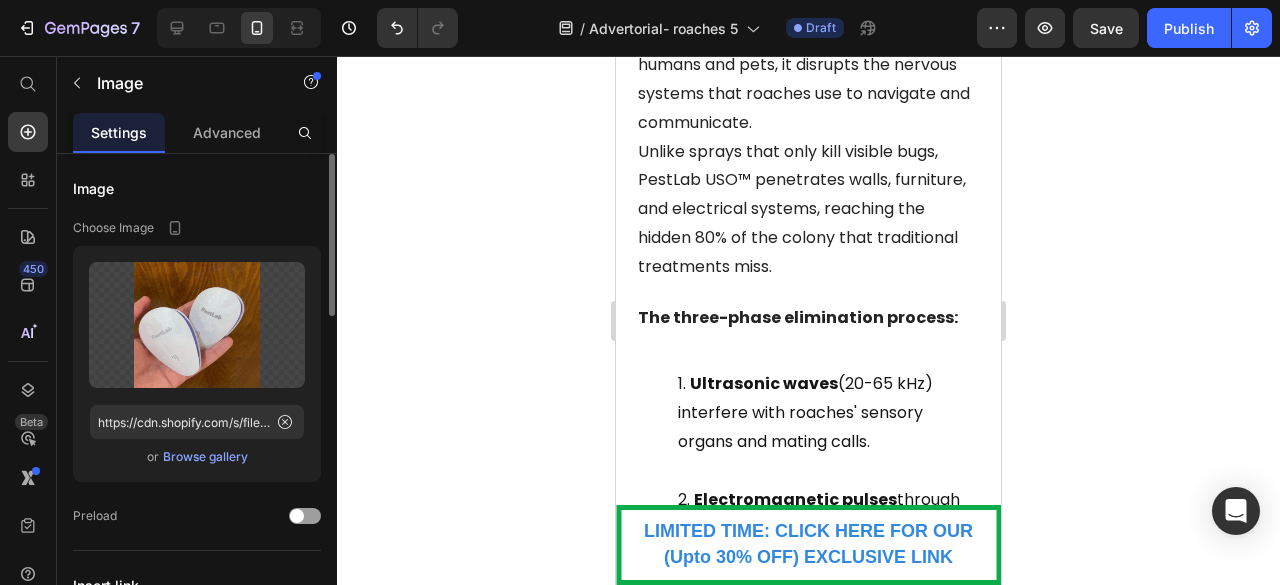 click on "Browse gallery" at bounding box center [205, 457] 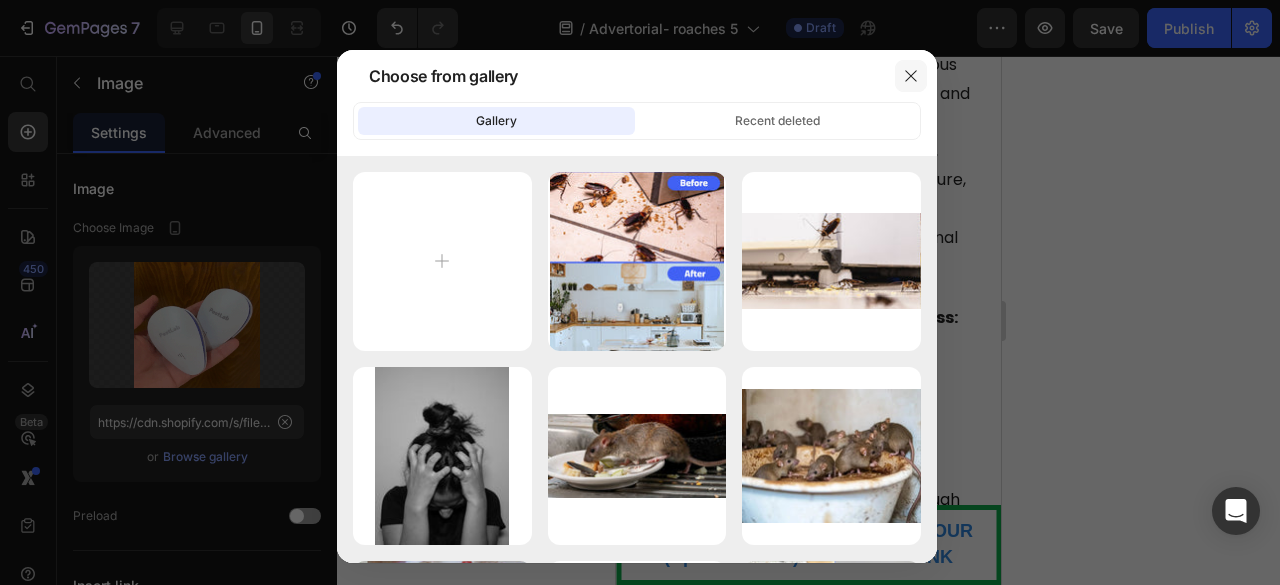 click at bounding box center [911, 76] 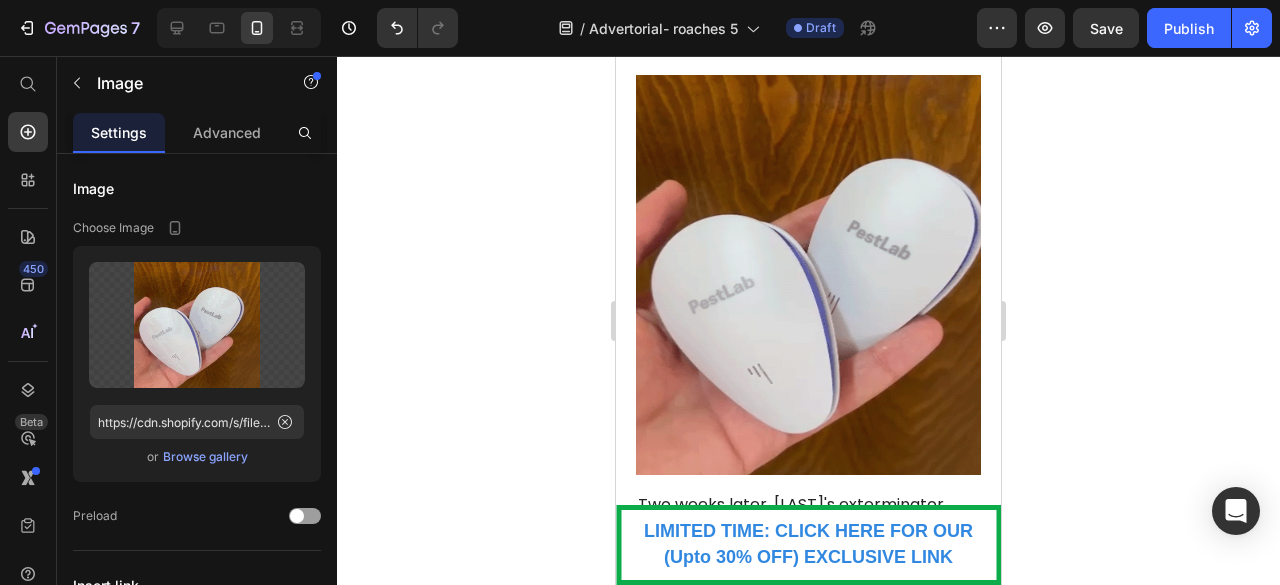scroll, scrollTop: 6856, scrollLeft: 0, axis: vertical 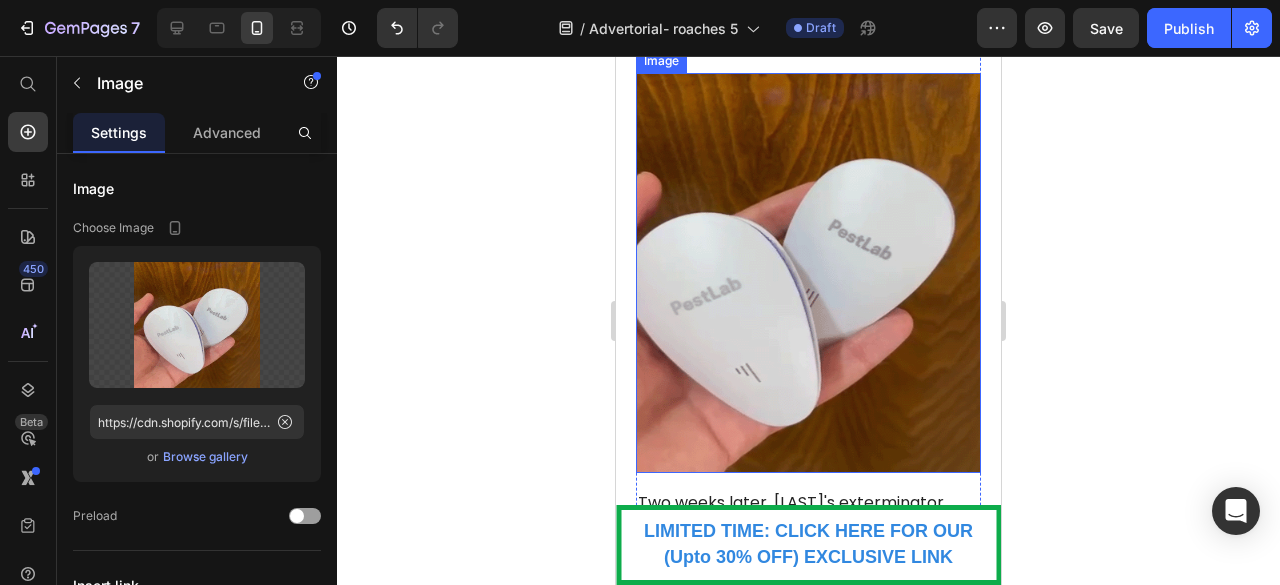 click at bounding box center (808, 273) 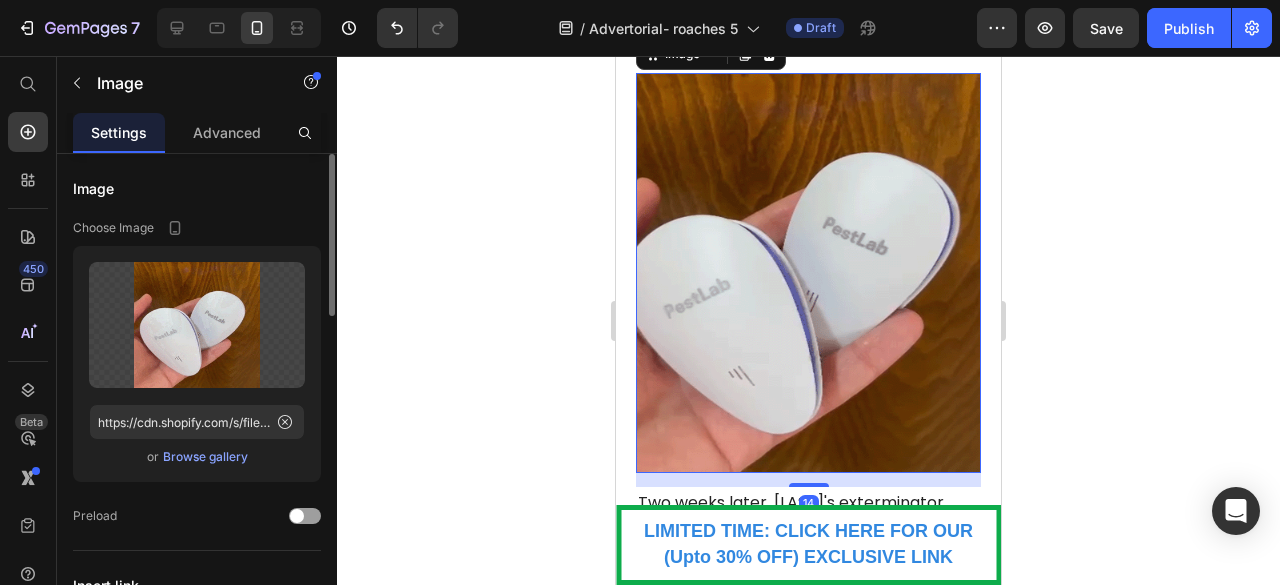 click on "Browse gallery" at bounding box center (205, 457) 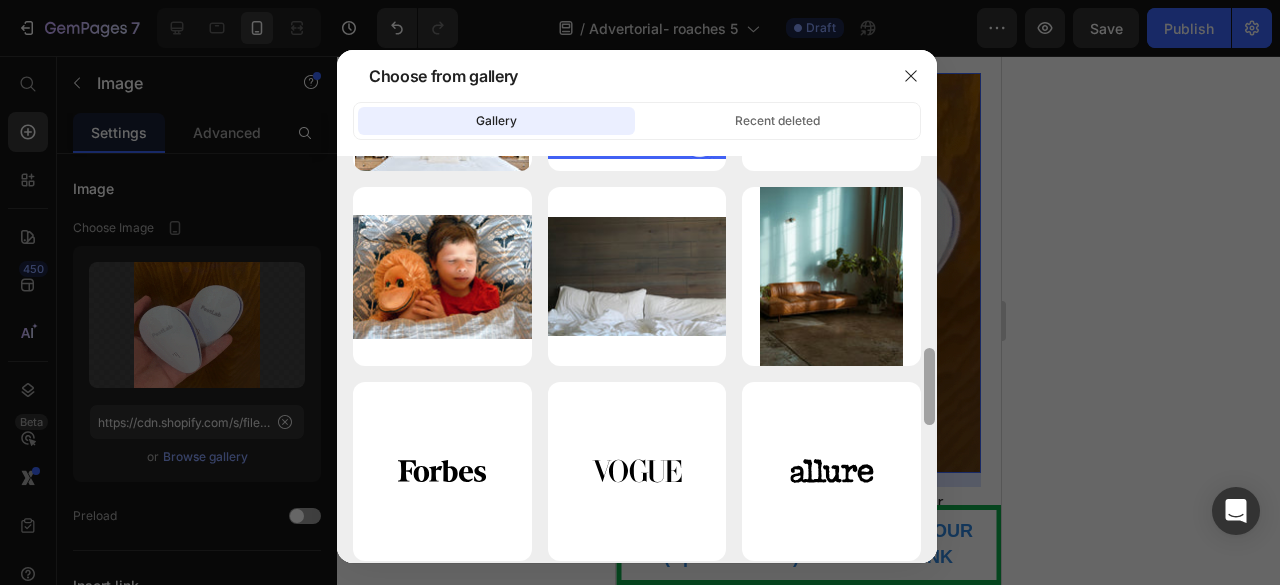 scroll, scrollTop: 966, scrollLeft: 0, axis: vertical 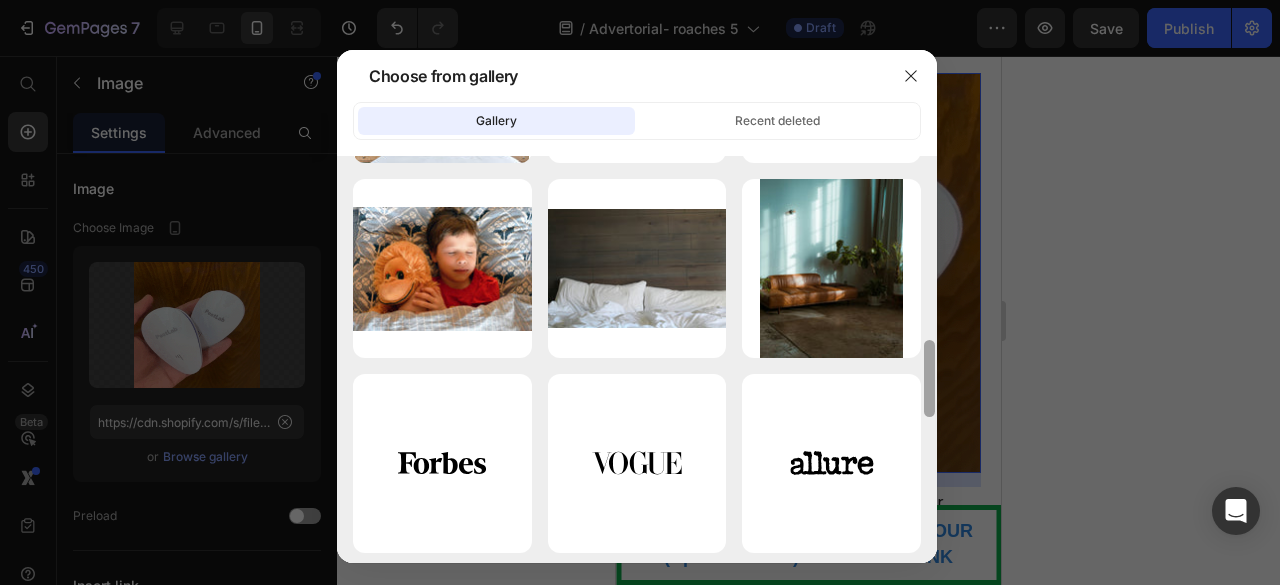 drag, startPoint x: 928, startPoint y: 249, endPoint x: 942, endPoint y: 585, distance: 336.29153 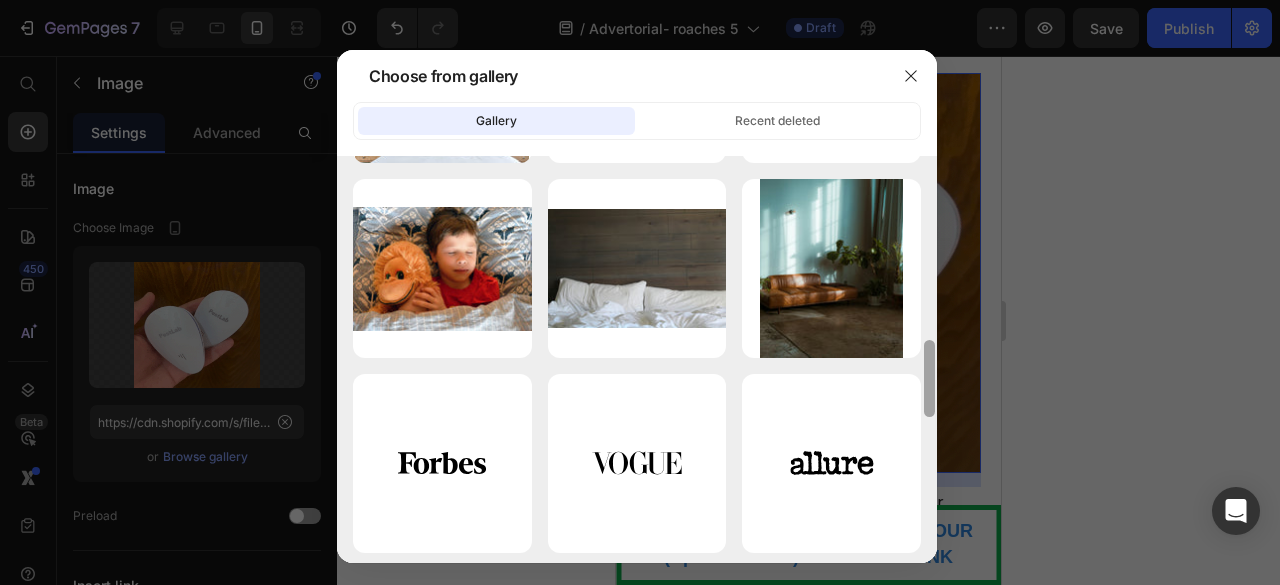 click on "7  Version history  /  Advertorial- roaches 5 Draft Preview  Save   Publish  450 Beta Start with Sections Elements Hero Section Product Detail Brands Trusted Badges Guarantee Product Breakdown How to use Testimonials Compare Bundle FAQs Social Proof Brand Story Product List Collection Blog List Contact Sticky Add to Cart Custom Footer Browse Library 450 Layout
Row
Row
Row
Row Text
Heading
Text Block Button
Button
Button
Sticky Back to top Media
Image" at bounding box center (640, 0) 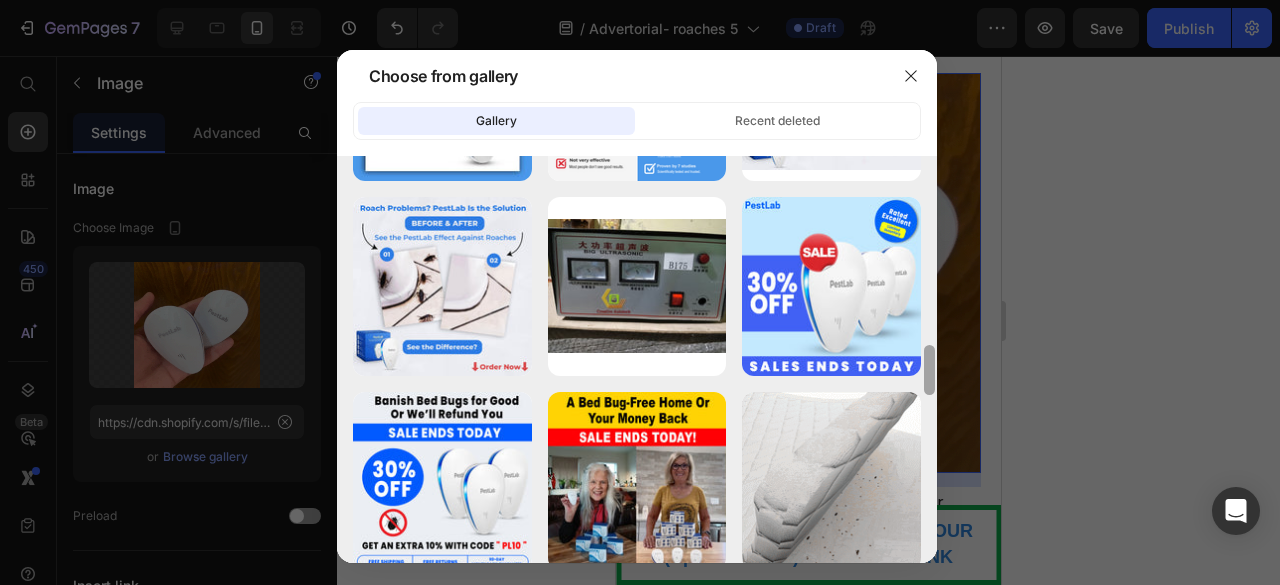 scroll, scrollTop: 1753, scrollLeft: 0, axis: vertical 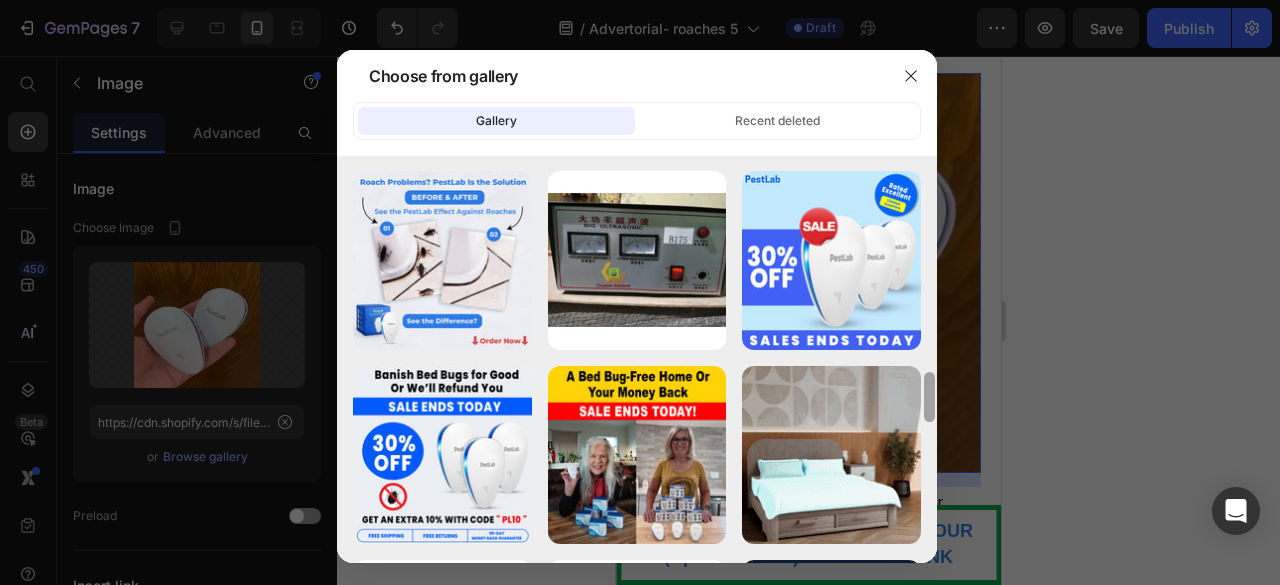 drag, startPoint x: 930, startPoint y: 381, endPoint x: 924, endPoint y: 531, distance: 150.11995 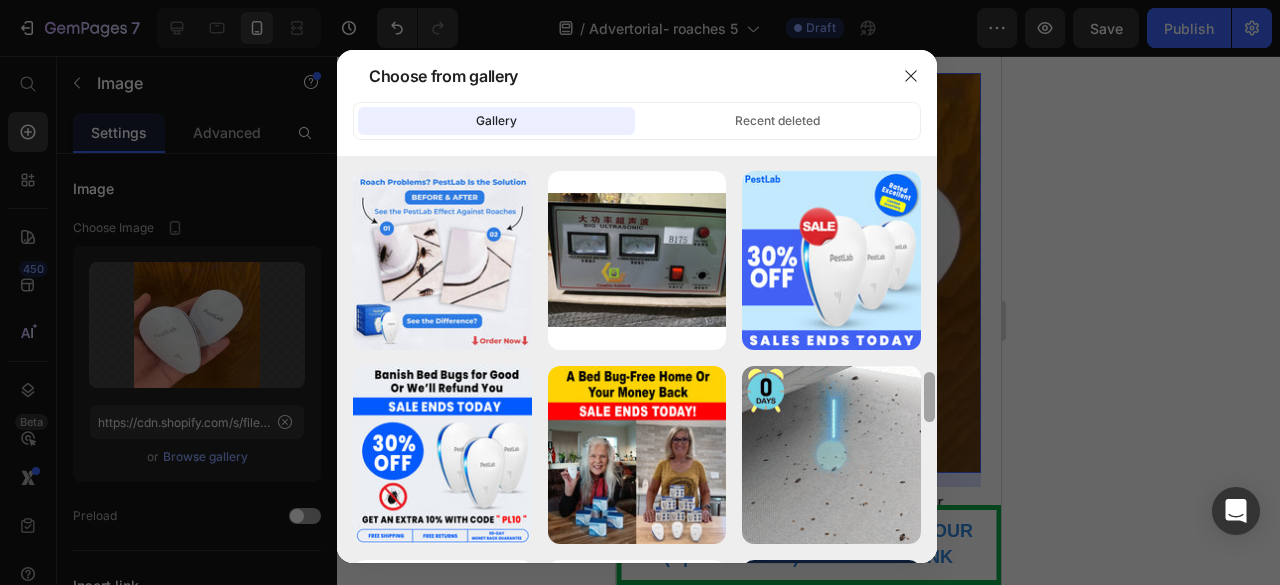 click at bounding box center (929, 361) 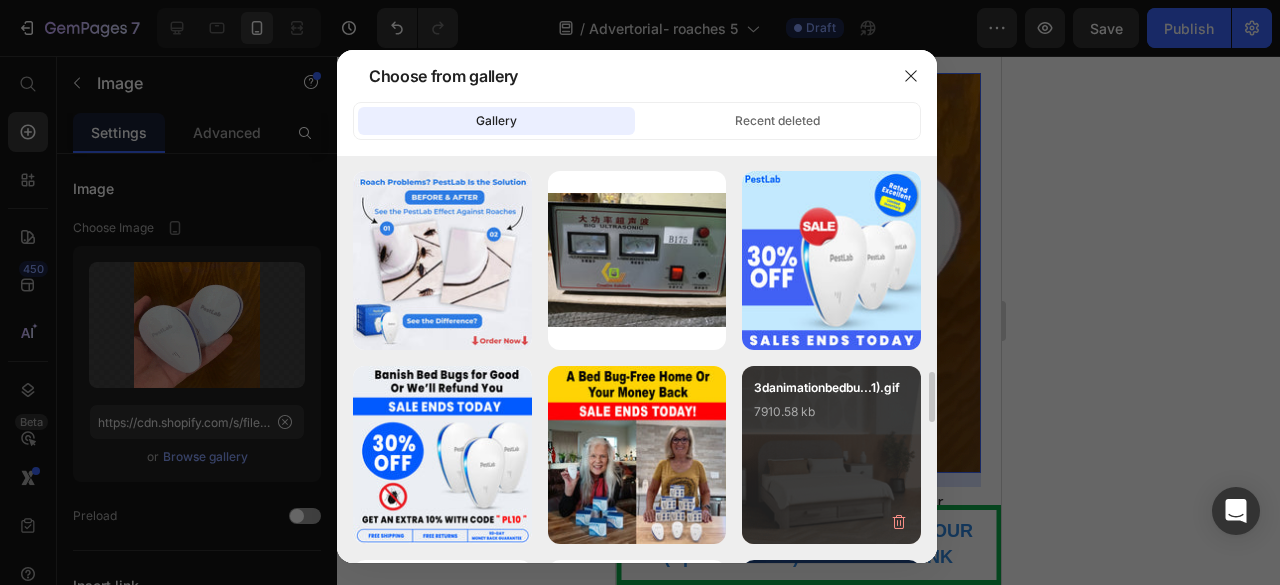 click on "3danimationbedbu...1).gif 7910.58 kb" at bounding box center [831, 455] 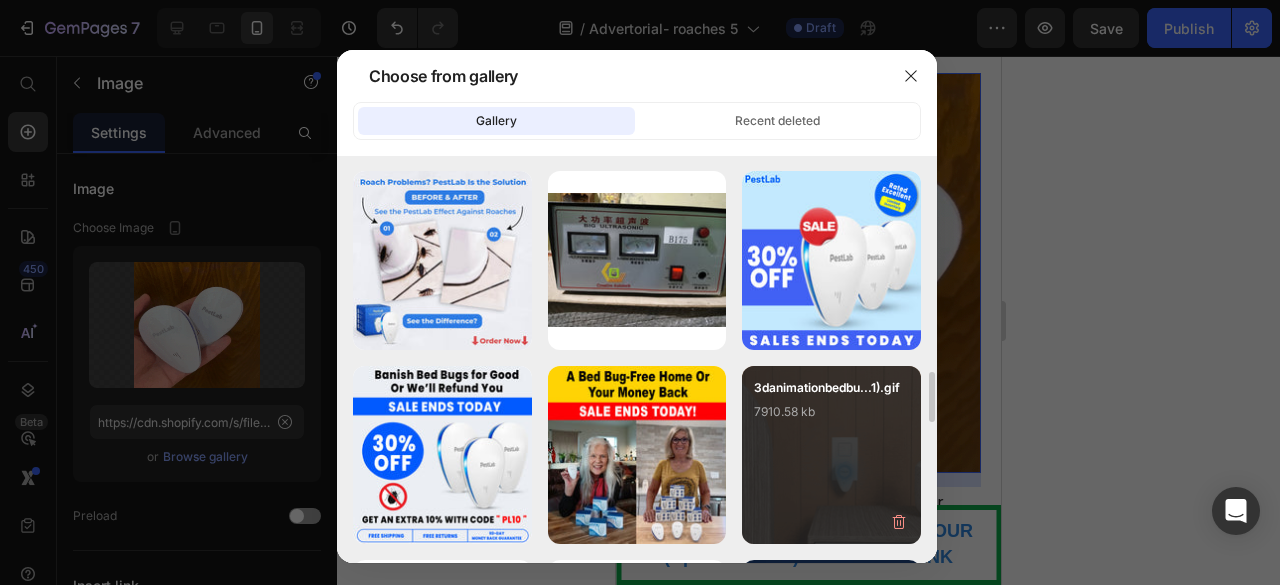 type on "https://cdn.shopify.com/s/files/1/0621/0637/0102/files/gempages_533563590636995342-3fc5d032-7e16-4583-ad31-5cb63acfc7a7.gif" 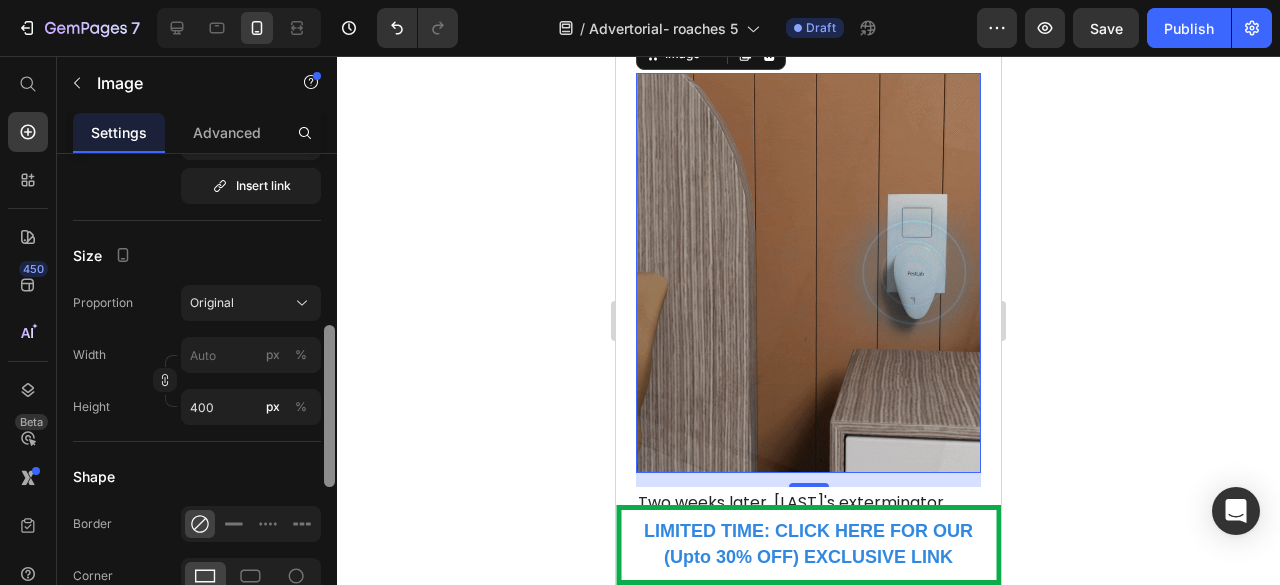 scroll, scrollTop: 497, scrollLeft: 0, axis: vertical 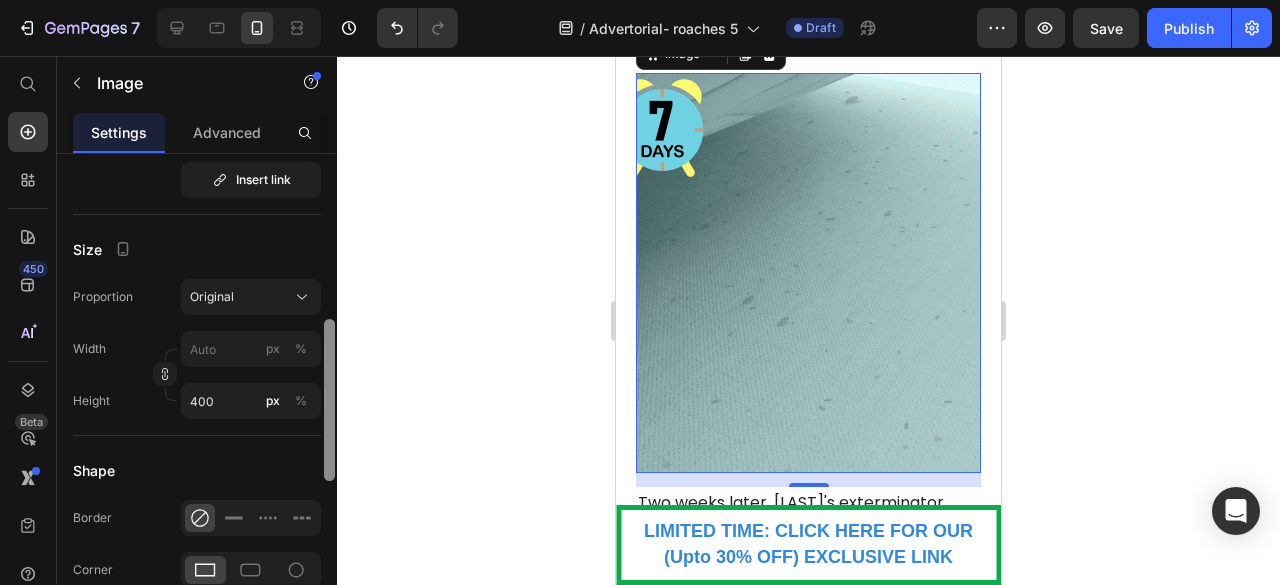 drag, startPoint x: 329, startPoint y: 225, endPoint x: 328, endPoint y: 391, distance: 166.003 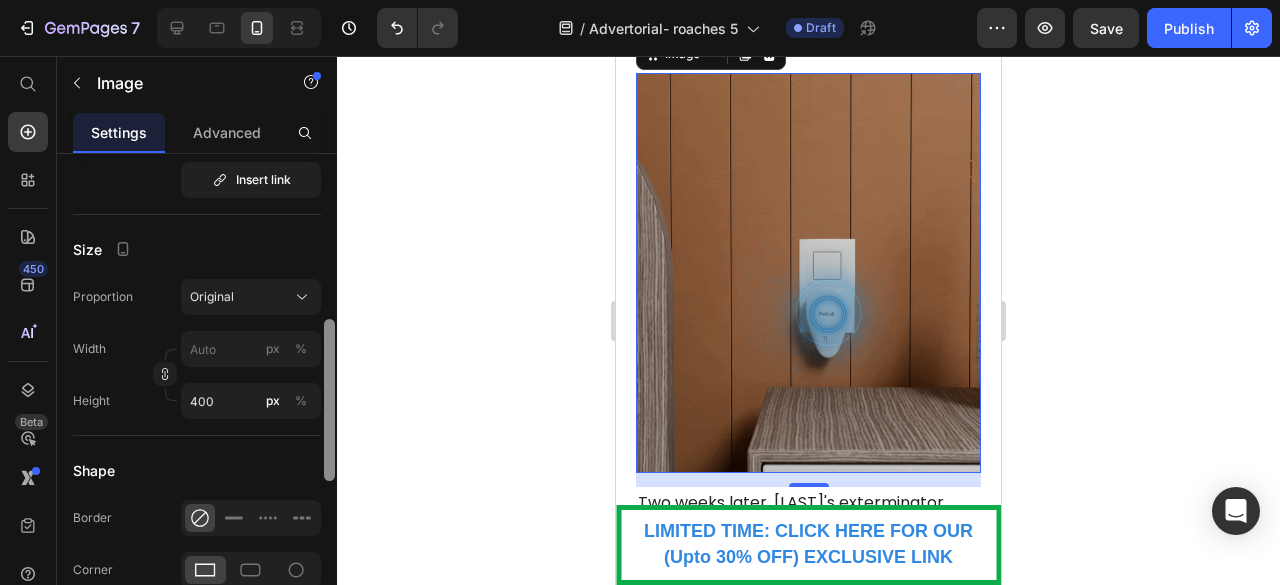 click at bounding box center [329, 400] 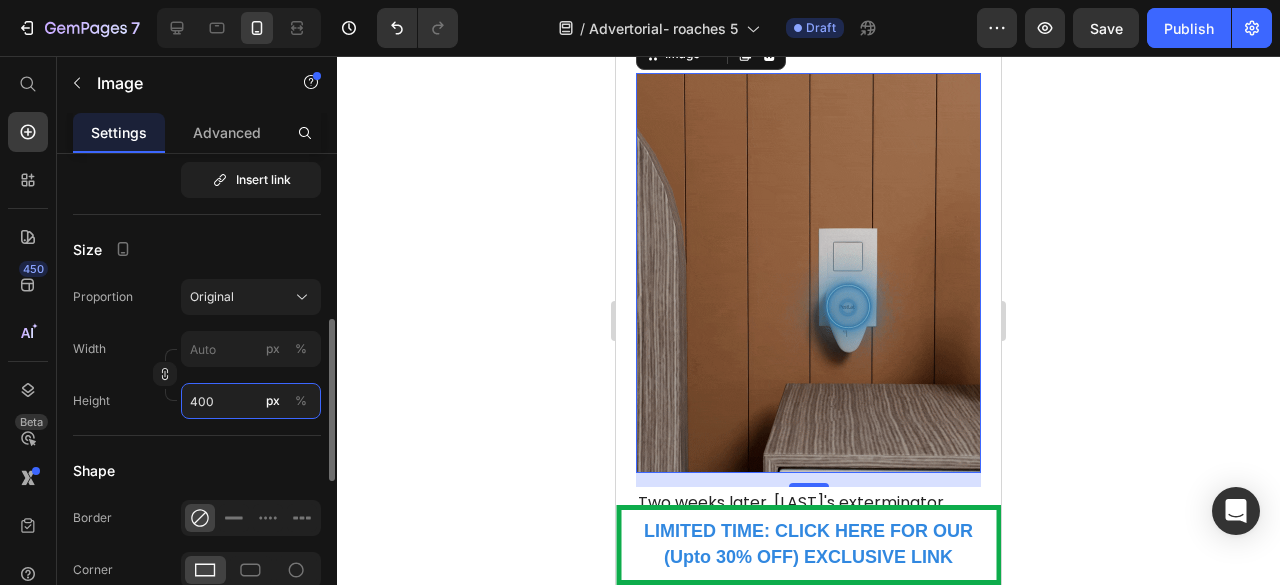 click on "400" at bounding box center [251, 401] 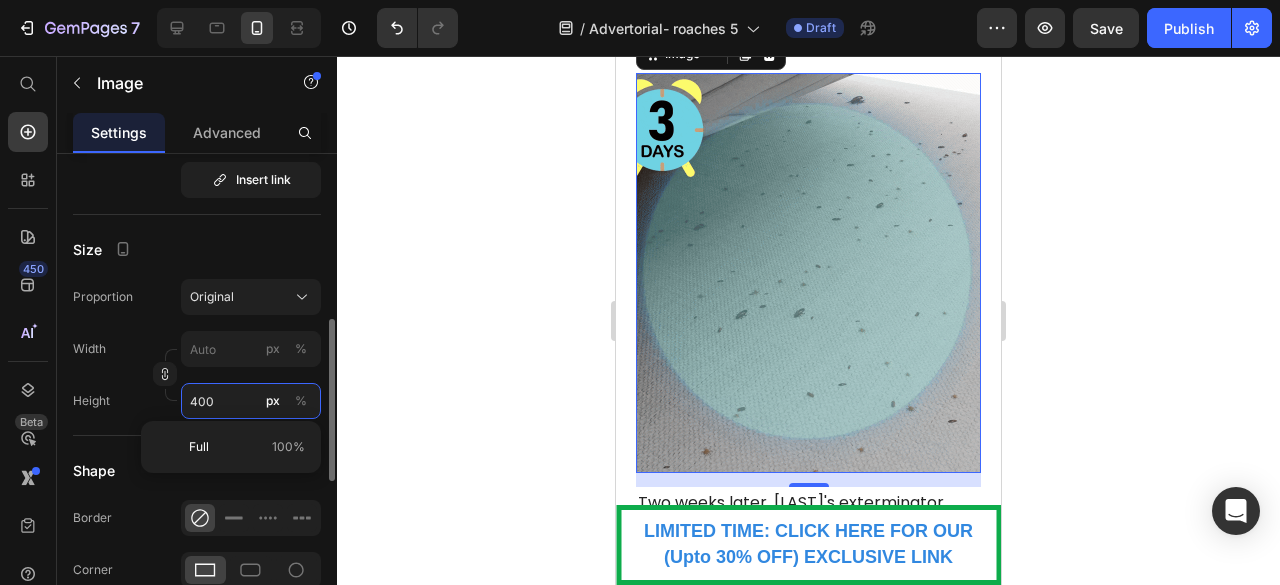 type 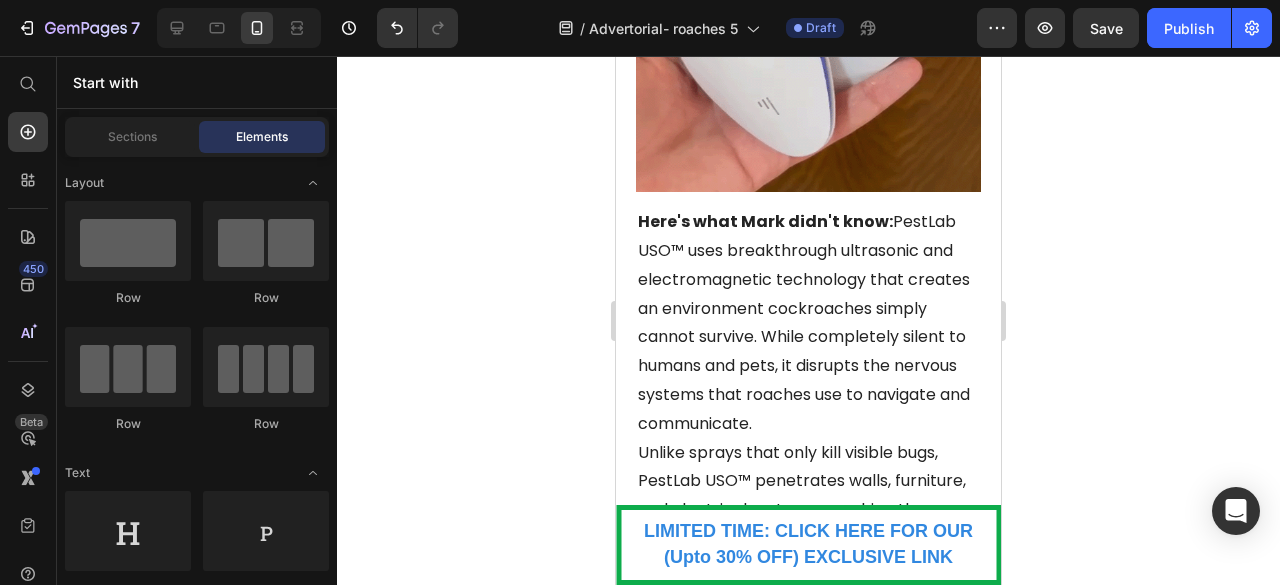 scroll, scrollTop: 5596, scrollLeft: 0, axis: vertical 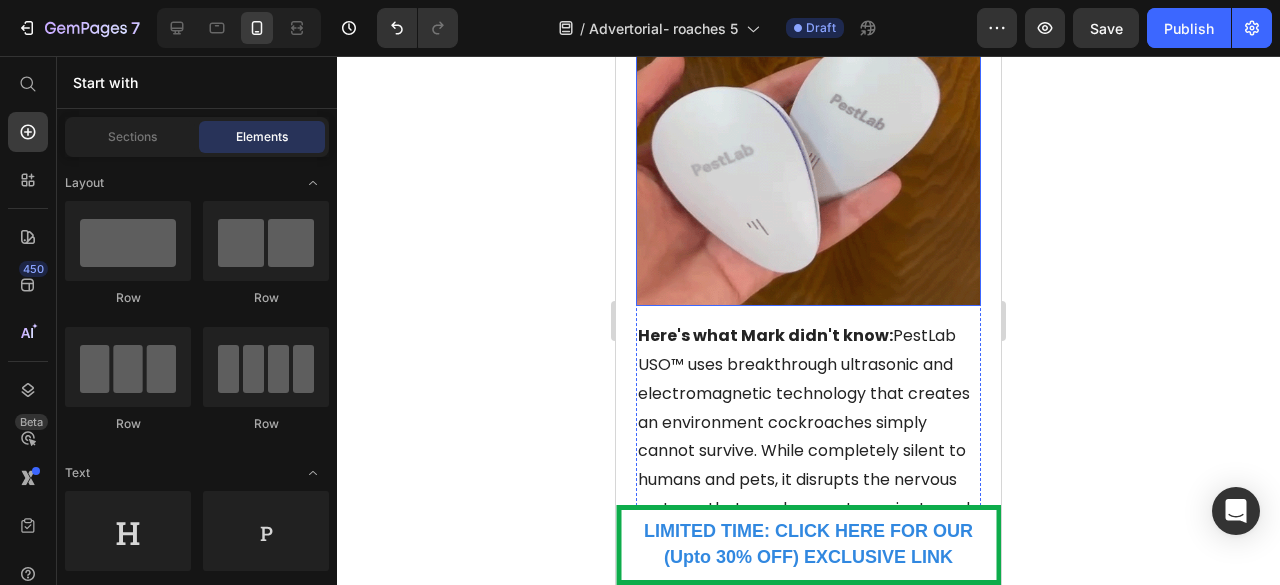 click at bounding box center (808, 133) 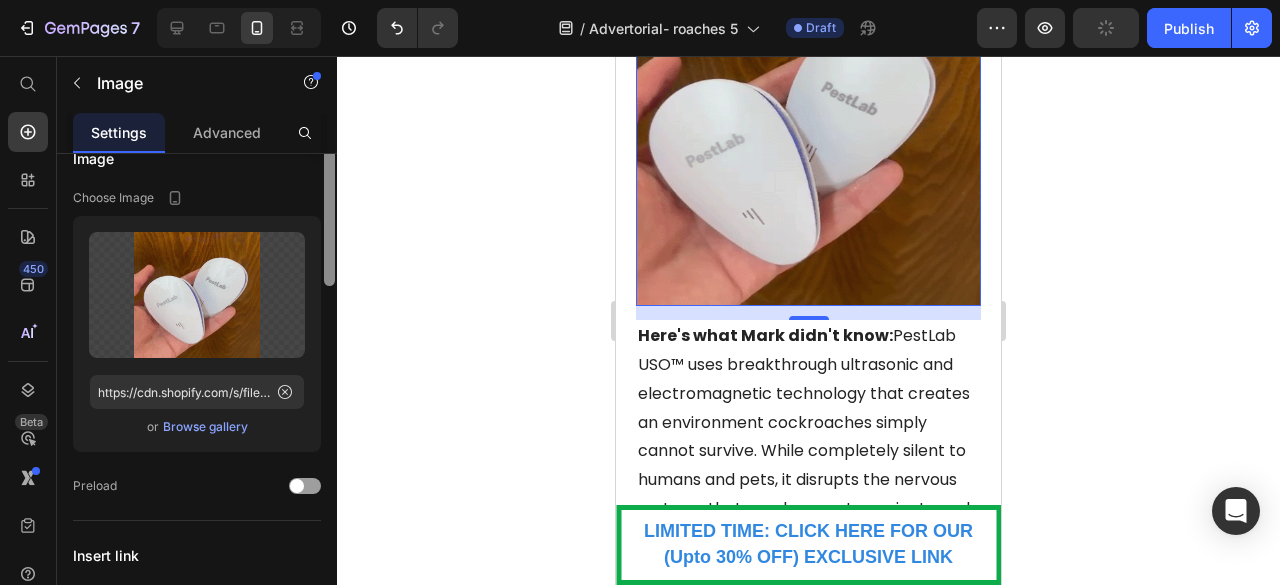 scroll, scrollTop: 0, scrollLeft: 0, axis: both 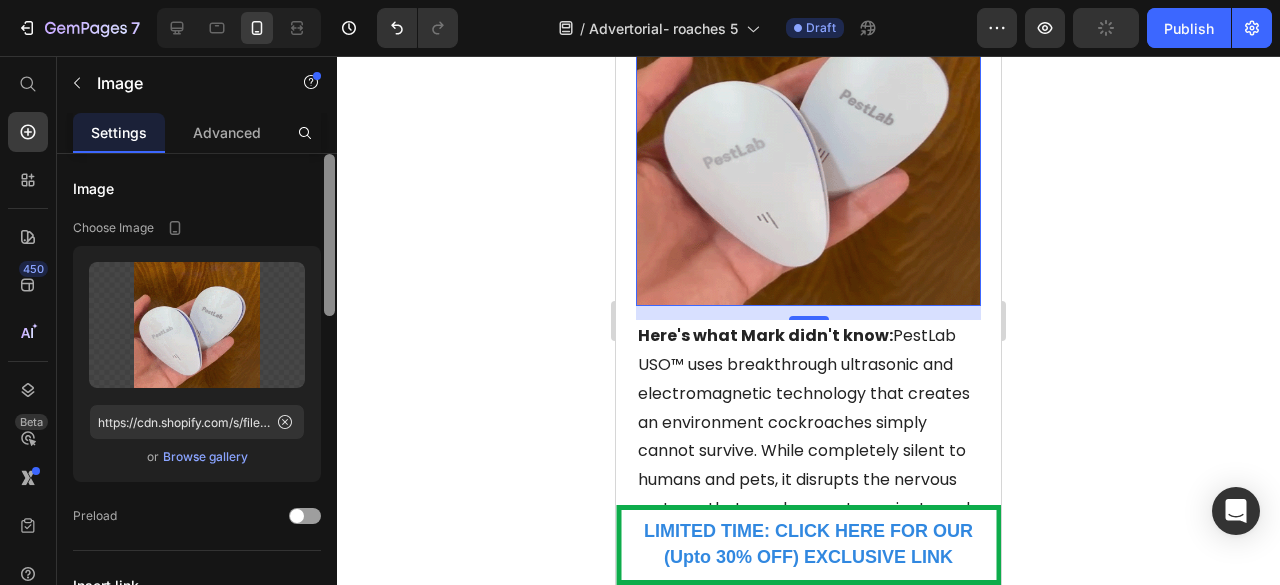drag, startPoint x: 331, startPoint y: 331, endPoint x: 338, endPoint y: 143, distance: 188.13028 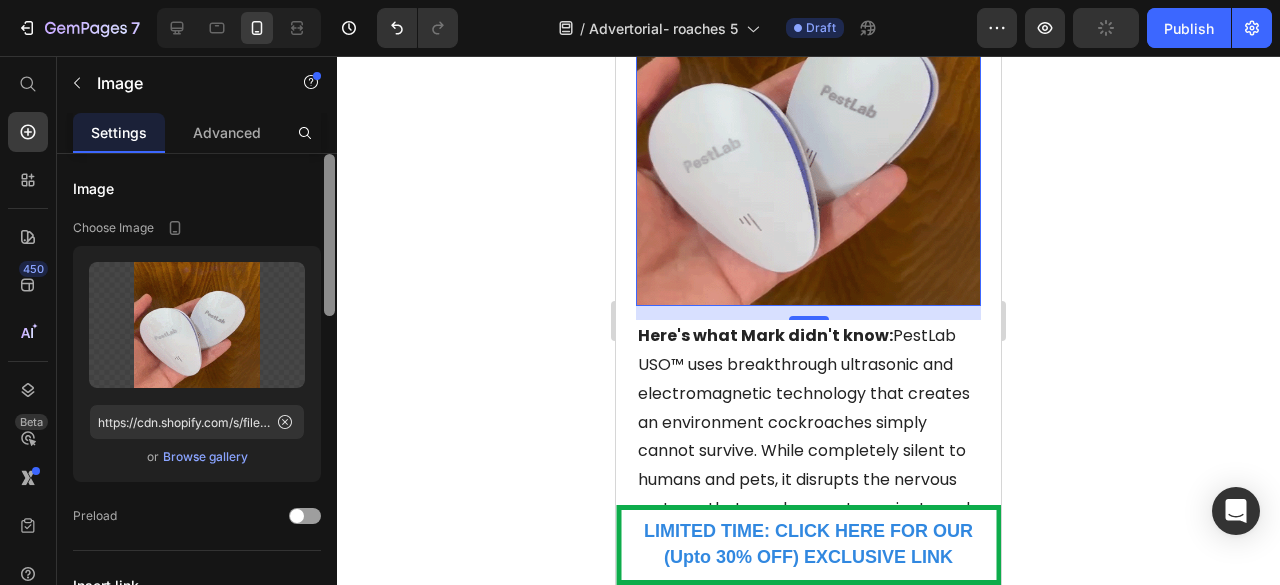 click on "7  Version history  /  Advertorial- roaches 5 Draft Preview  Publish  450 Beta Start with Sections Elements Hero Section Product Detail Brands Trusted Badges Guarantee Product Breakdown How to use Testimonials Compare Bundle FAQs Social Proof Brand Story Product List Collection Blog List Contact Sticky Add to Cart Custom Footer Browse Library 450 Layout
Row
Row
Row
Row Text
Heading
Text Block Button
Button
Button
Sticky Back to top Media
Image
Image" 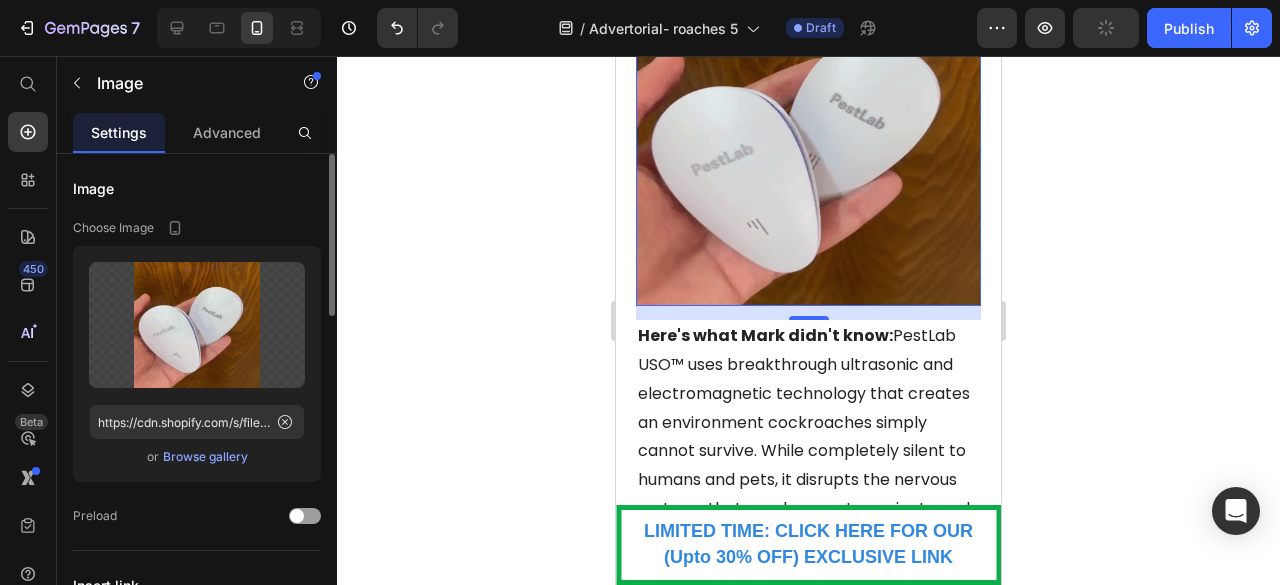 click on "Browse gallery" at bounding box center (205, 457) 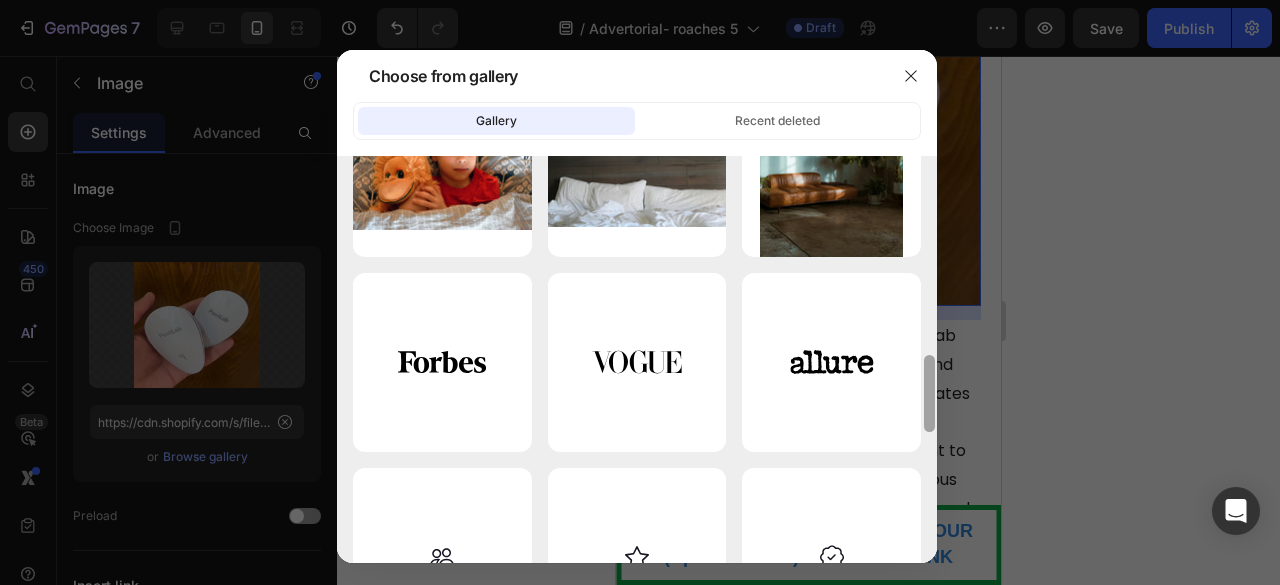 scroll, scrollTop: 1093, scrollLeft: 0, axis: vertical 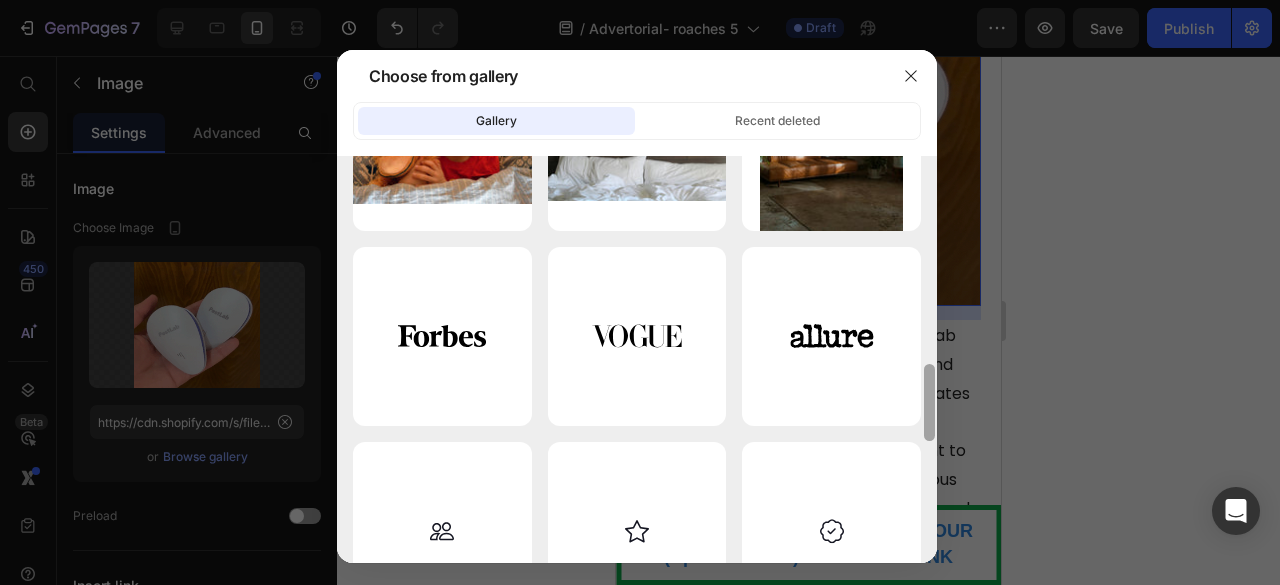 drag, startPoint x: 934, startPoint y: 191, endPoint x: 920, endPoint y: 571, distance: 380.2578 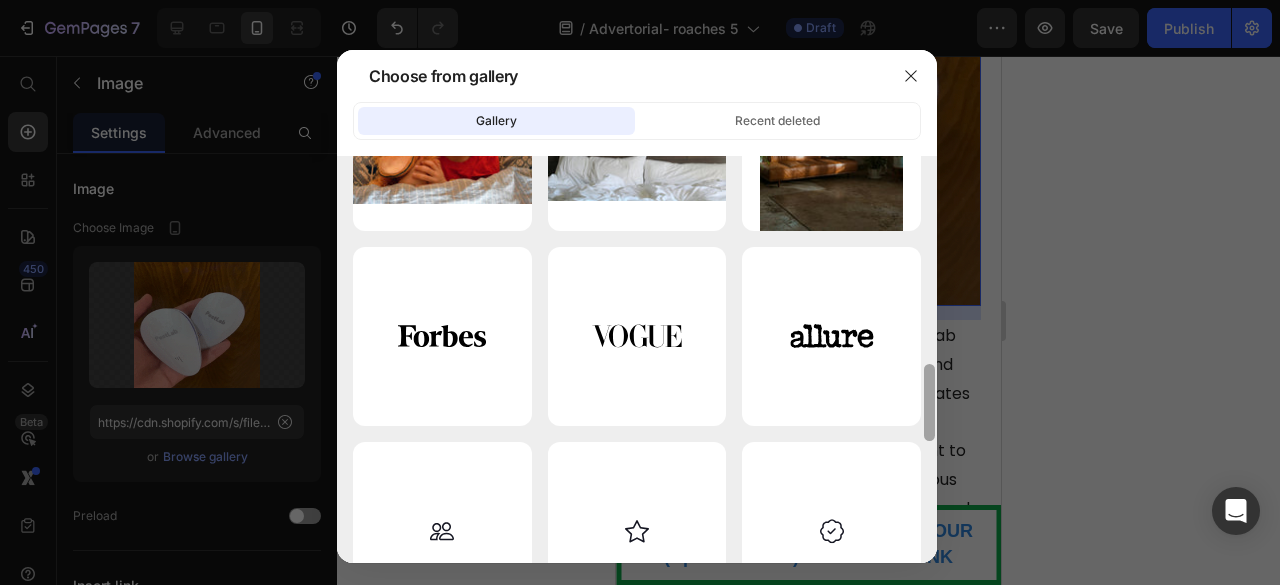 click on "Choose from gallery Gallery Recent deleted Roaches B-A.jpg 1841.69 kb Roaches.jpg 851.87 kb simran-sood-qL0t...sh.jpg 1493.00 kb Rats.jpg 992.70 kb Rats2.jpg 1072.35 kb Rodents B-A.jpg 1194.91 kb Happy Family .jpg 1089.85 kb Bed Bugs .jpg 1220.12 kb Bed Bugs2.jpg 1395.45 kb Roaches (1).jpg 1163.50 kb Bed Bugs 2.jpg 1206.88 kb Bed Bugs B-A.jpg 1344.05 kb Happy Family 2.jpg 1320.42 kb nikolett-emmert-...sh.jpg 3223.57 kb dream-5071190_1920.jpg 742.94 kb morgan-lane-n7u0...sh.jpg 2112.12 kb alen-kajtezovic-...sh.jpg 2358.23 kb forbes.svg 4.83 kb vogue.svg 2.17 kb allure.svg 19.51 kb img-1.svg 2.64 kb img-2.svg 1.53 kb img-3.svg 4.91 kb 01.JPG 19.23 kb 2.png 851.63 kb 3 copy.jpg 948.37 kb 4.jpg 327.77 kb dsdfddfs.png 327.17 kb 30.jpg 345.36 kb 5.jpg 787.32 kb 5.jpg 708.60 kb 3danimationbedbu...1).gif 7910.58 kb" 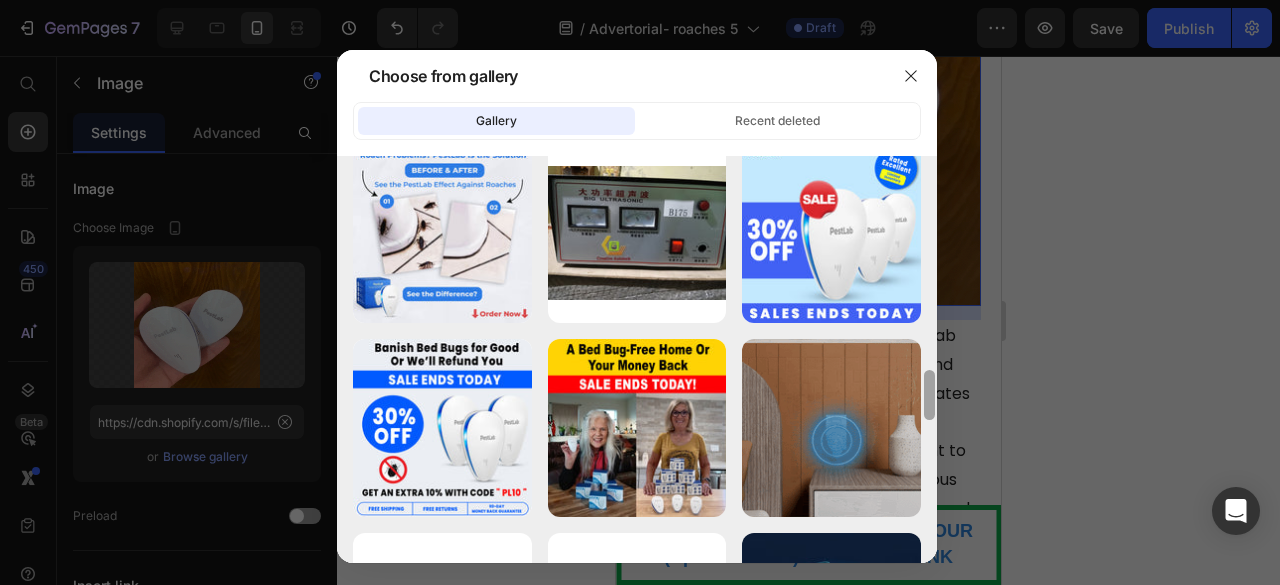 drag, startPoint x: 924, startPoint y: 399, endPoint x: 926, endPoint y: 515, distance: 116.01724 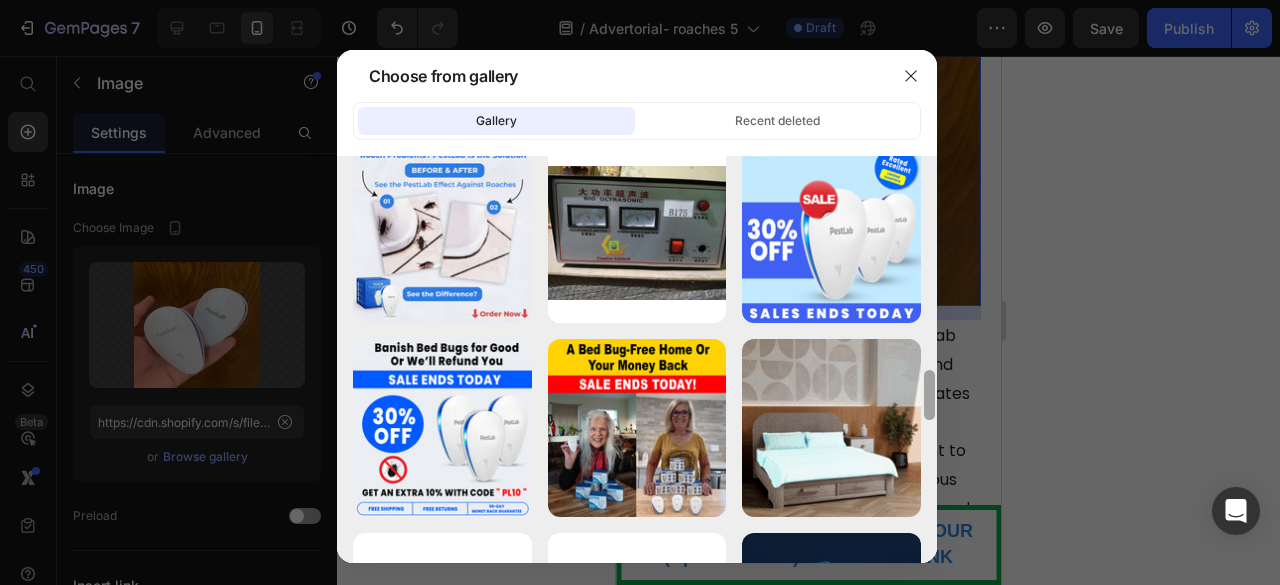 click at bounding box center (929, 356) 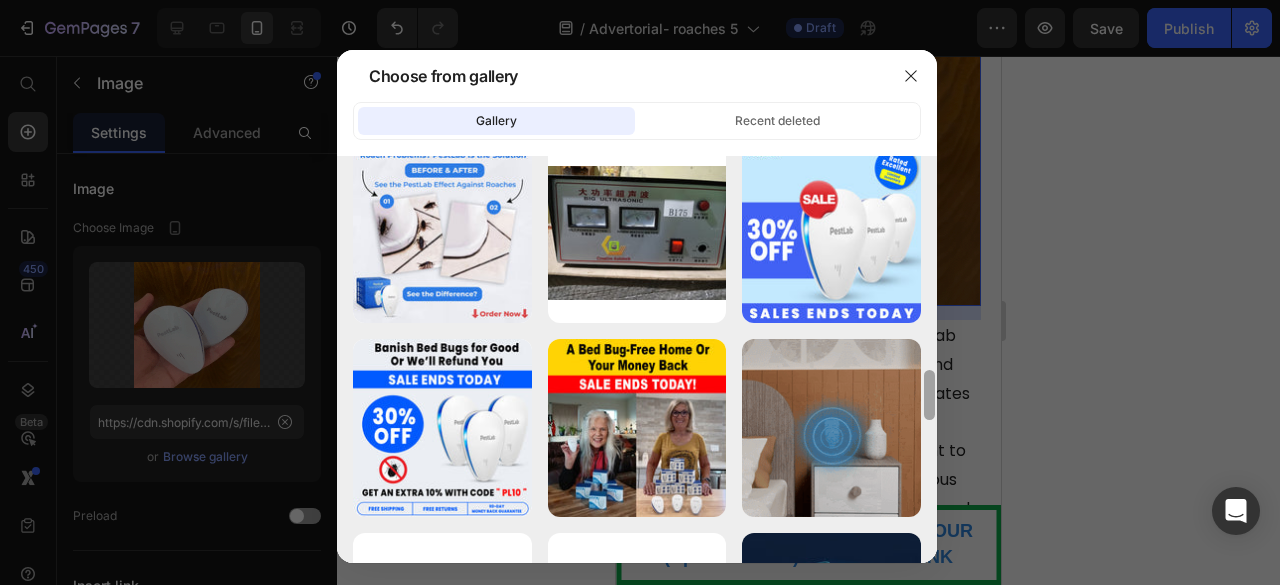scroll, scrollTop: 1764, scrollLeft: 0, axis: vertical 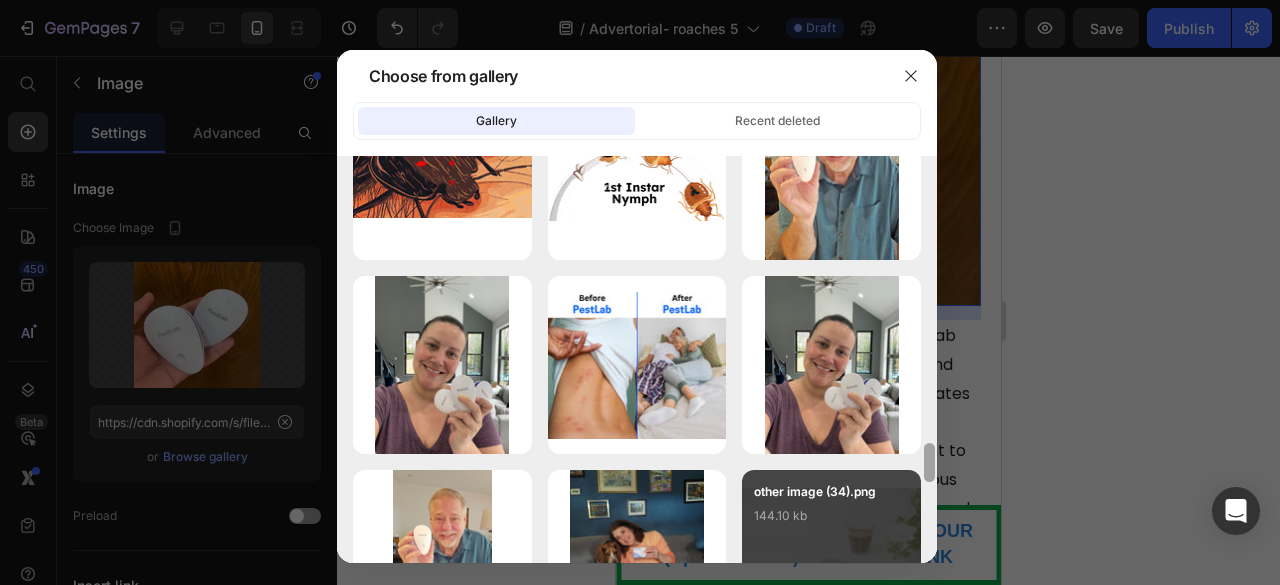 drag, startPoint x: 932, startPoint y: 389, endPoint x: 906, endPoint y: 543, distance: 156.17938 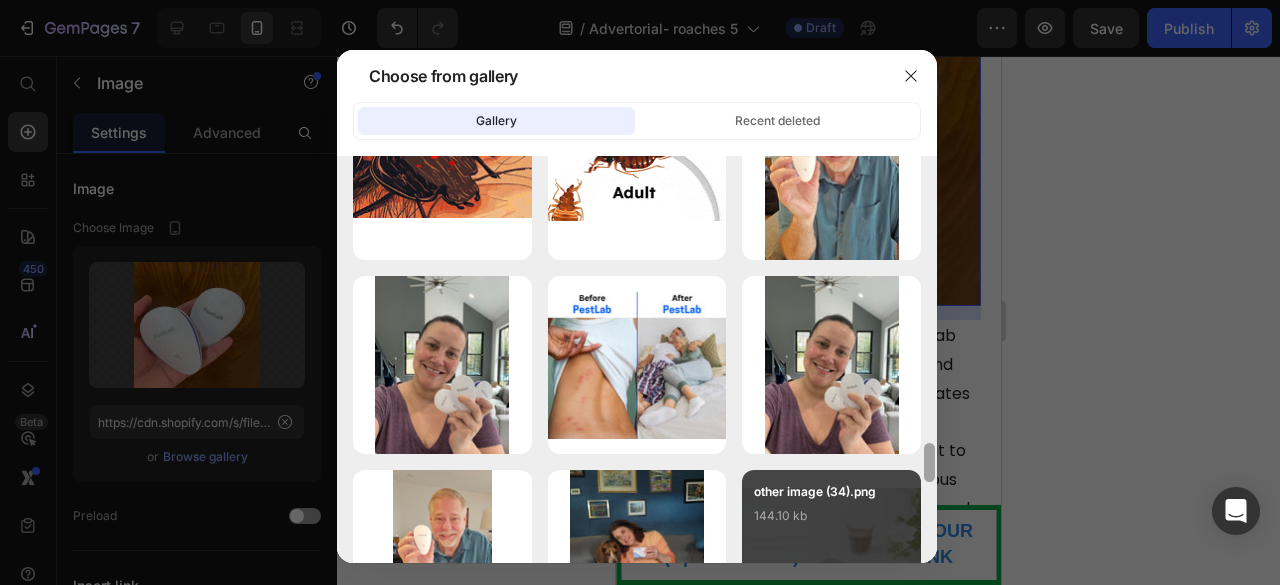 click on "Roaches B-A.jpg 1841.69 kb Roaches.jpg 851.87 kb simran-sood-qL0t...sh.jpg 1493.00 kb Rats.jpg 992.70 kb Rats2.jpg 1072.35 kb Rodents B-A.jpg 1194.91 kb Happy Family .jpg 1089.85 kb Bed Bugs .jpg 1220.12 kb Bed Bugs2.jpg 1395.45 kb Roaches (1).jpg 1163.50 kb Bed Bugs 2.jpg 1206.88 kb Bed Bugs B-A.jpg 1344.05 kb Happy Family 2.jpg 1320.42 kb nikolett-emmert-...sh.jpg 3223.57 kb dream-5071190_1920.jpg 742.94 kb morgan-lane-n7u0...sh.jpg 2112.12 kb alen-kajtezovic-...sh.jpg 2358.23 kb forbes.svg 4.83 kb vogue.svg 2.17 kb allure.svg 19.51 kb img-1.svg 2.64 kb img-2.svg 1.53 kb img-3.svg 4.91 kb 01.JPG 19.23 kb 2.png 851.63 kb 3 copy.jpg 948.37 kb 4.jpg 327.77 kb dsdfddfs.png 327.17 kb 30.jpg 345.36 kb 5.jpg 787.32 kb 5.jpg 708.60 kb 3danimationbedbu...1).gif 7910.58 kb gempages_5622795...39.png 371.79 kb gempages_5622795...94.jpg 134.78 kb gempages_5622795...e9.jpg 68.65 kb WhatsApp Video 2...py.gif 9805.86 kb dOC.JPG 36.99 kb 4.jpg 1284.97 kb 81+-CD0D7DL._AC_SX679_.jpg 113.80 kb gempages_5622795...f6.jpg 3.jpg" at bounding box center [637, 361] 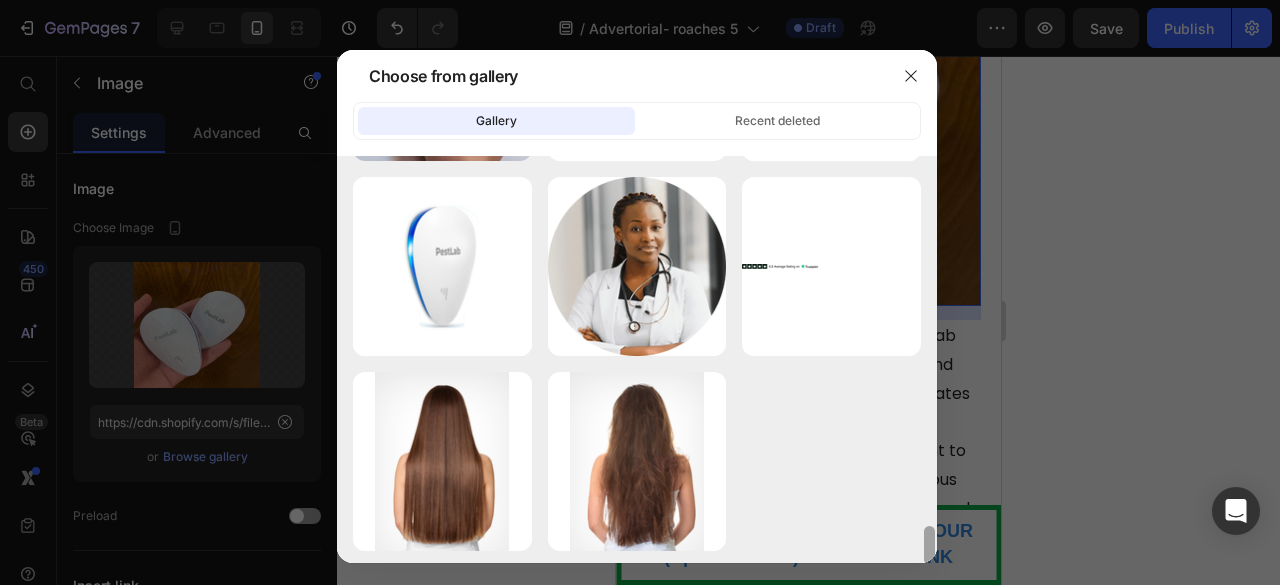 drag, startPoint x: 928, startPoint y: 459, endPoint x: 924, endPoint y: 549, distance: 90.088844 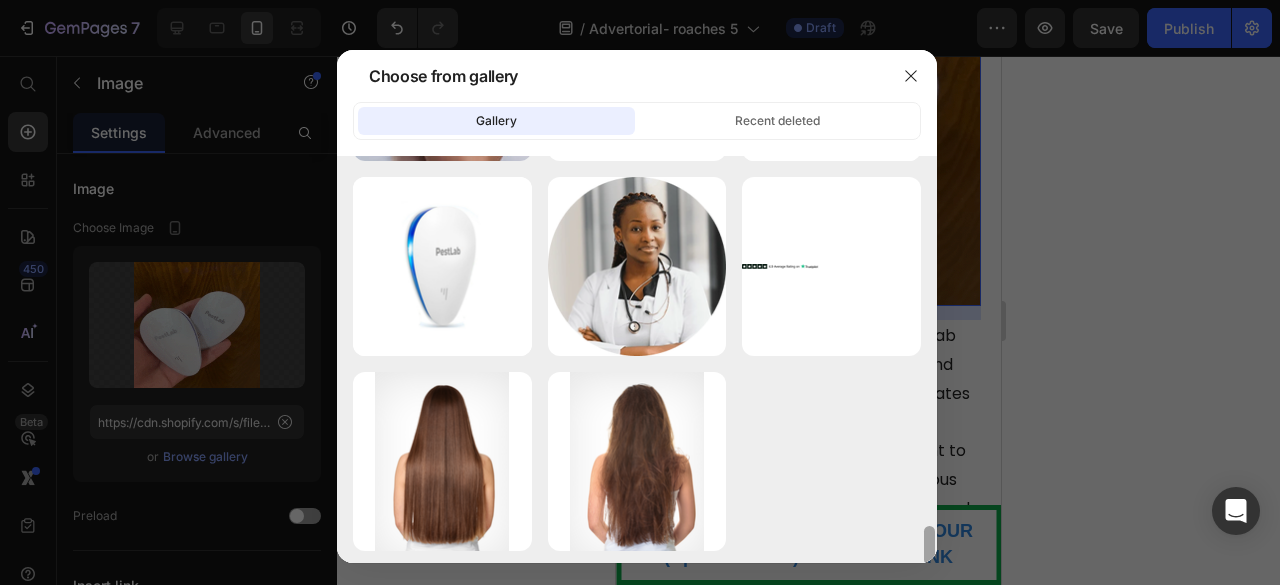 click at bounding box center (929, 361) 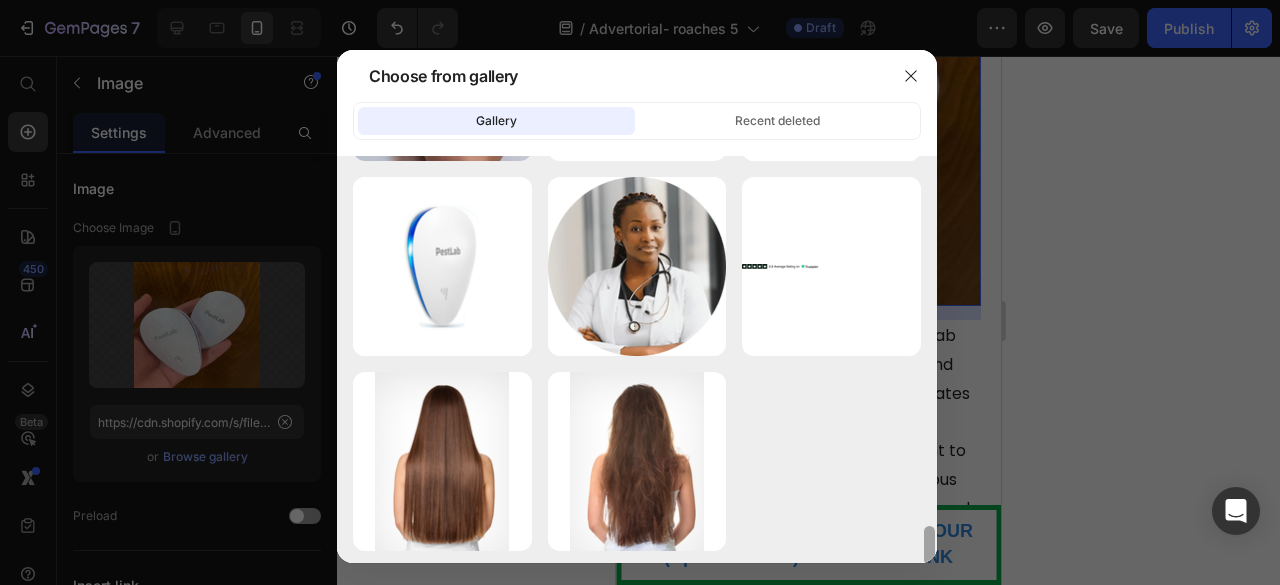 scroll, scrollTop: 3965, scrollLeft: 0, axis: vertical 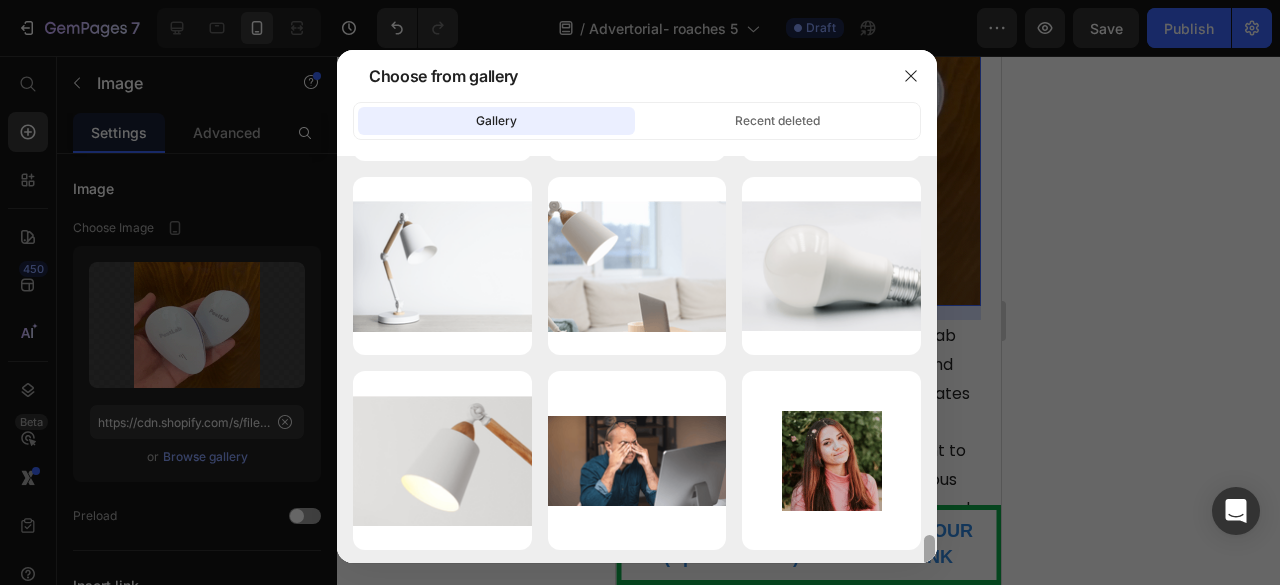 drag, startPoint x: 930, startPoint y: 474, endPoint x: 923, endPoint y: 559, distance: 85.28775 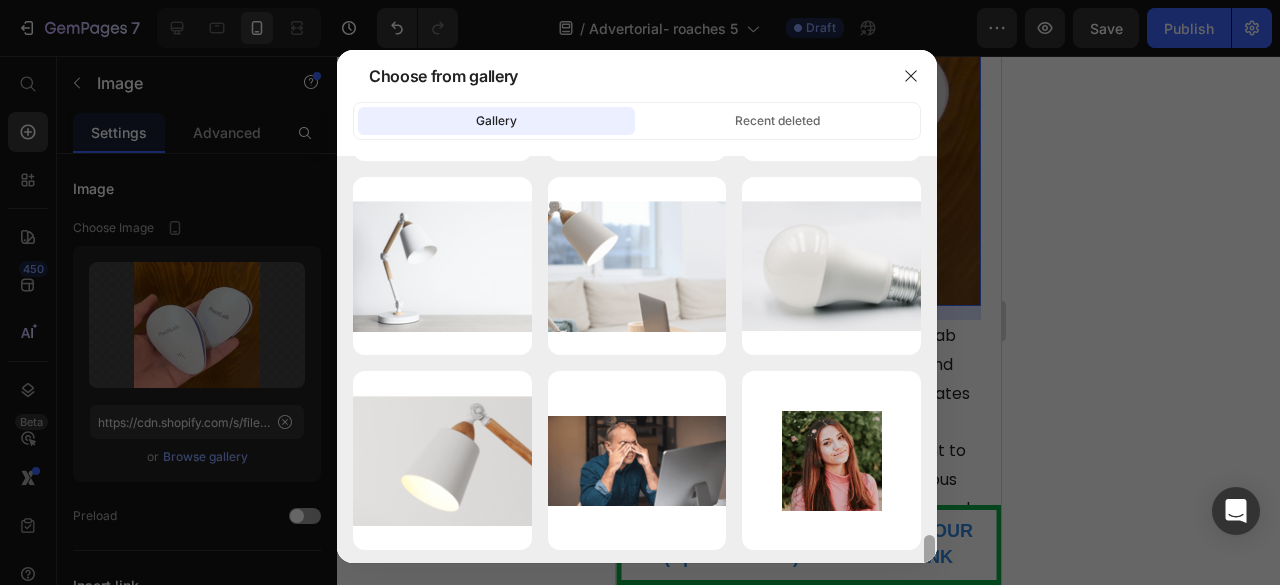 click at bounding box center (929, 361) 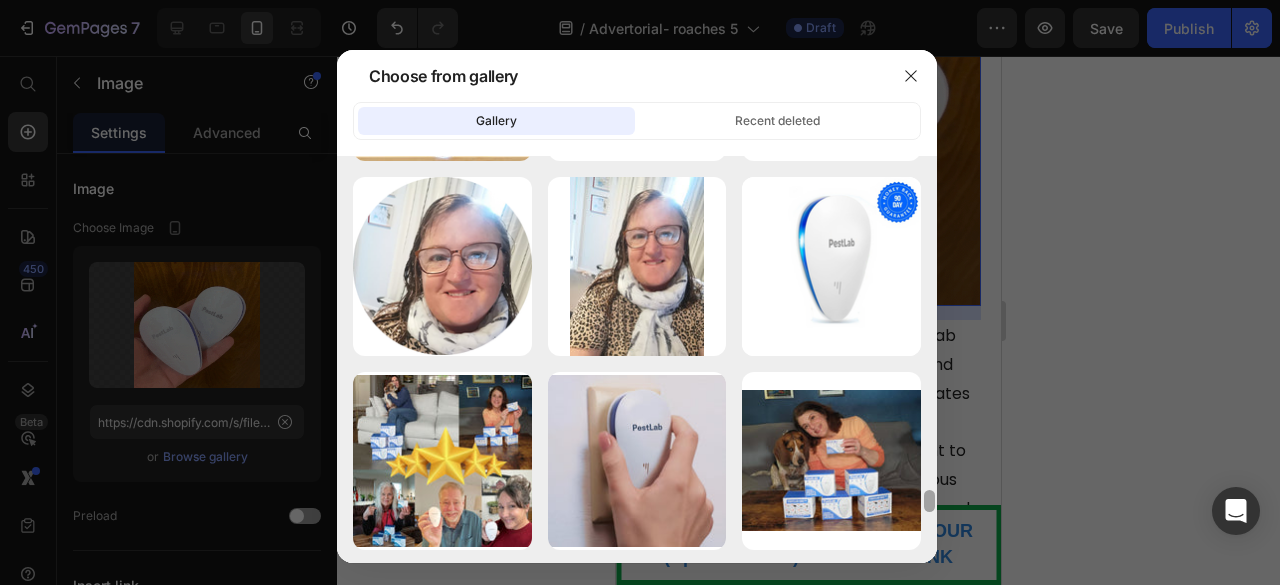 drag, startPoint x: 925, startPoint y: 472, endPoint x: 925, endPoint y: 542, distance: 70 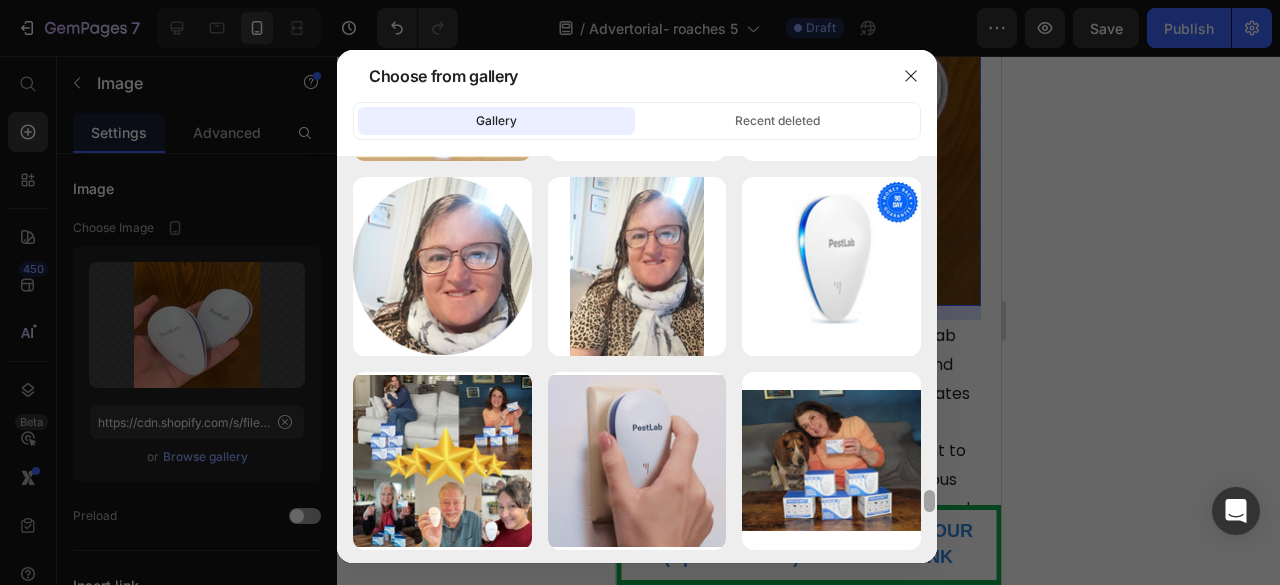 click at bounding box center [929, 361] 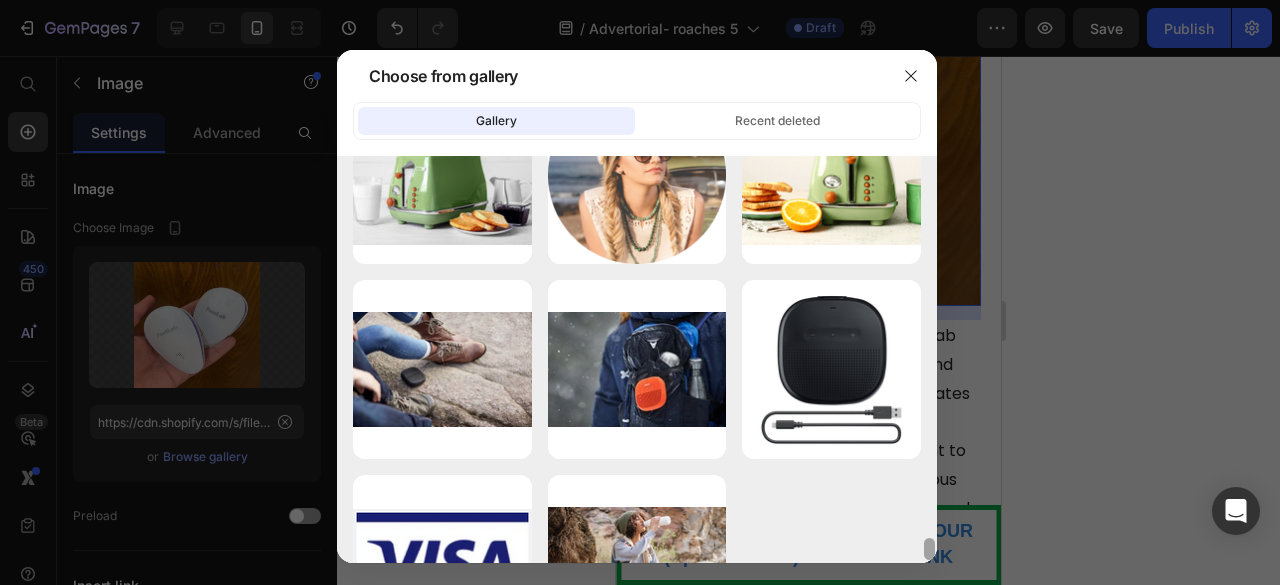 scroll, scrollTop: 7003, scrollLeft: 0, axis: vertical 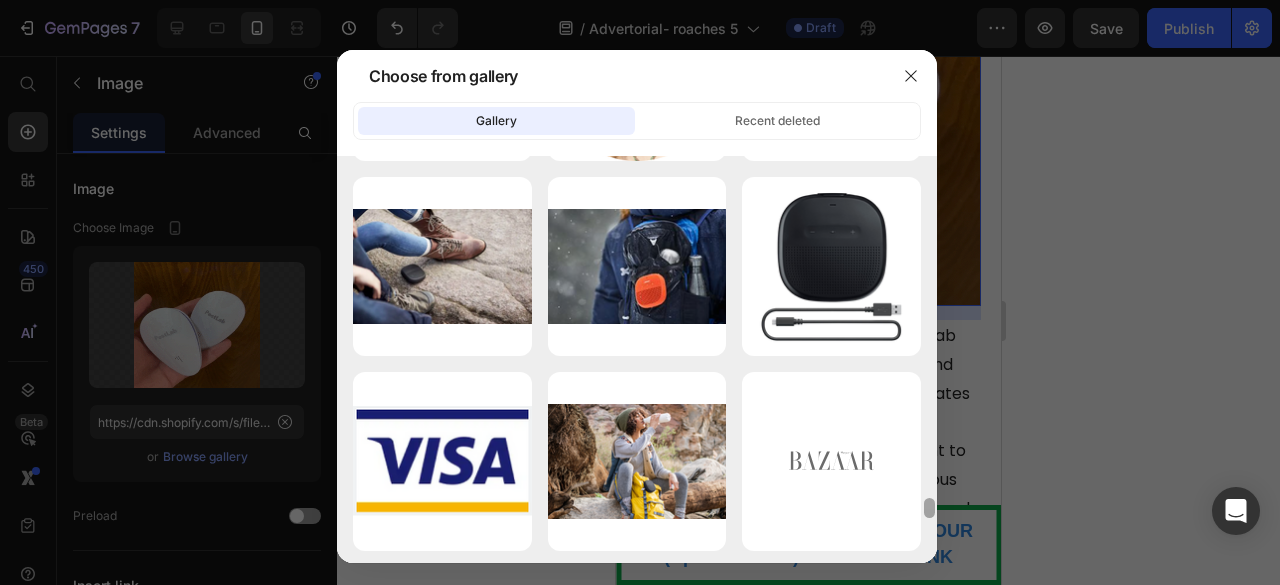 drag, startPoint x: 925, startPoint y: 502, endPoint x: 927, endPoint y: 557, distance: 55.03635 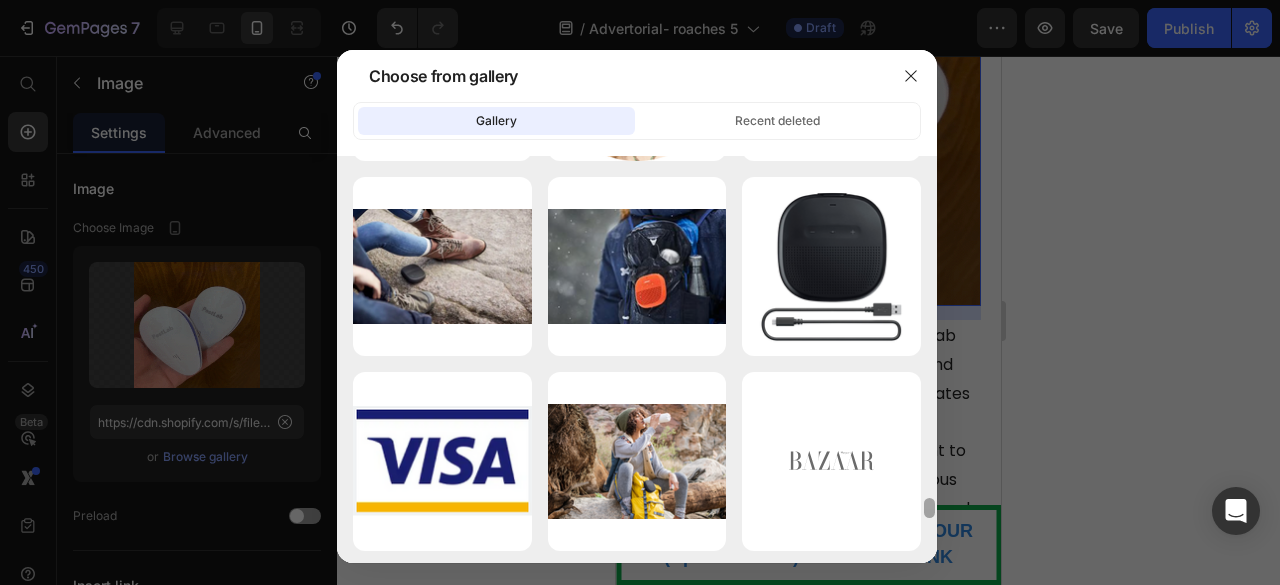 click at bounding box center [929, 361] 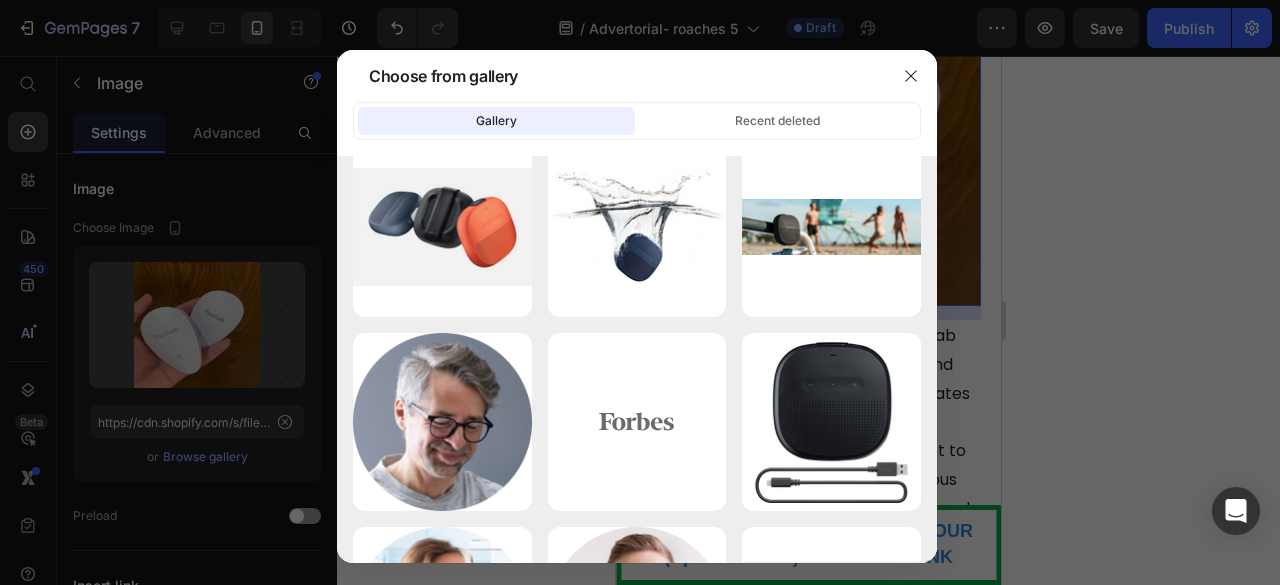 drag, startPoint x: 928, startPoint y: 509, endPoint x: 932, endPoint y: 550, distance: 41.19466 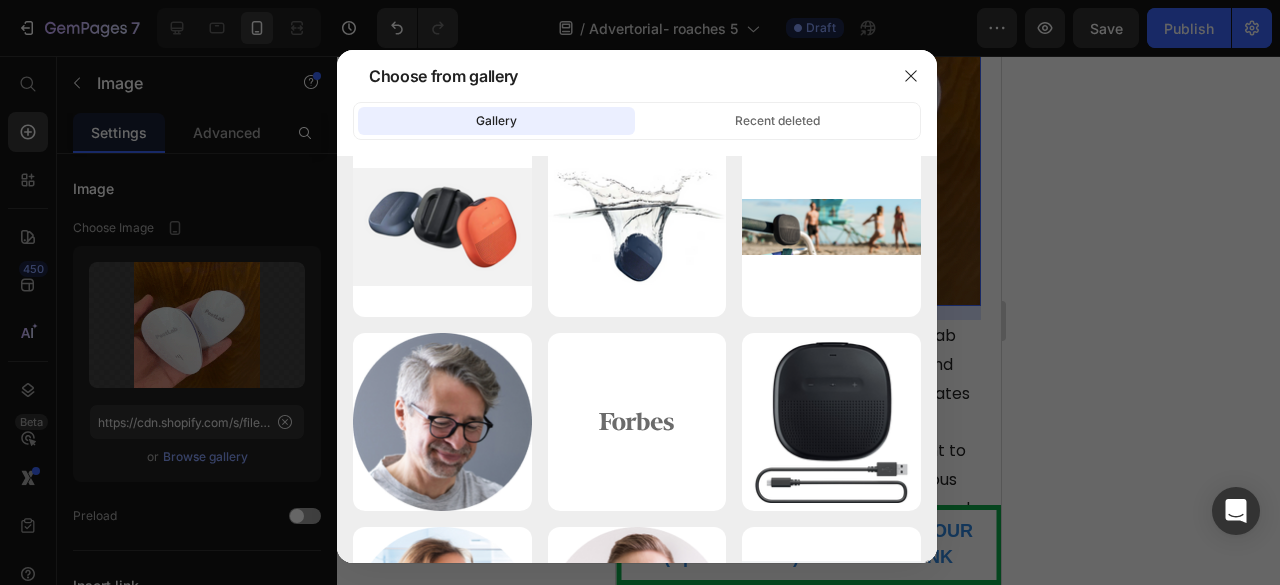 click at bounding box center [929, 570] 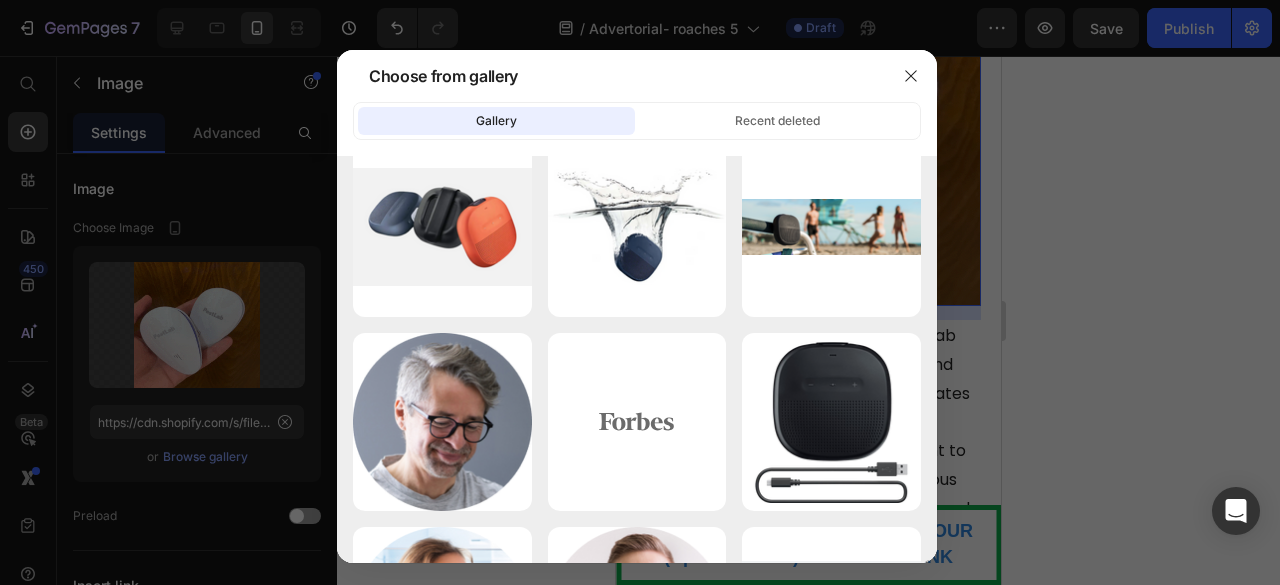 scroll, scrollTop: 7842, scrollLeft: 0, axis: vertical 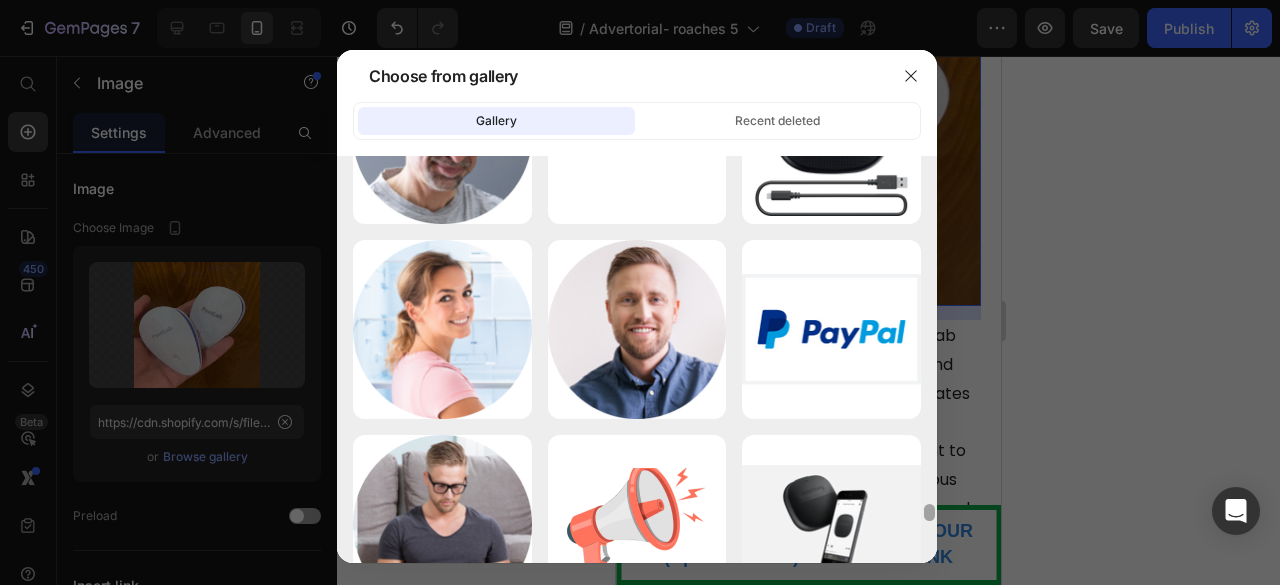 drag, startPoint x: 931, startPoint y: 541, endPoint x: 931, endPoint y: 554, distance: 13 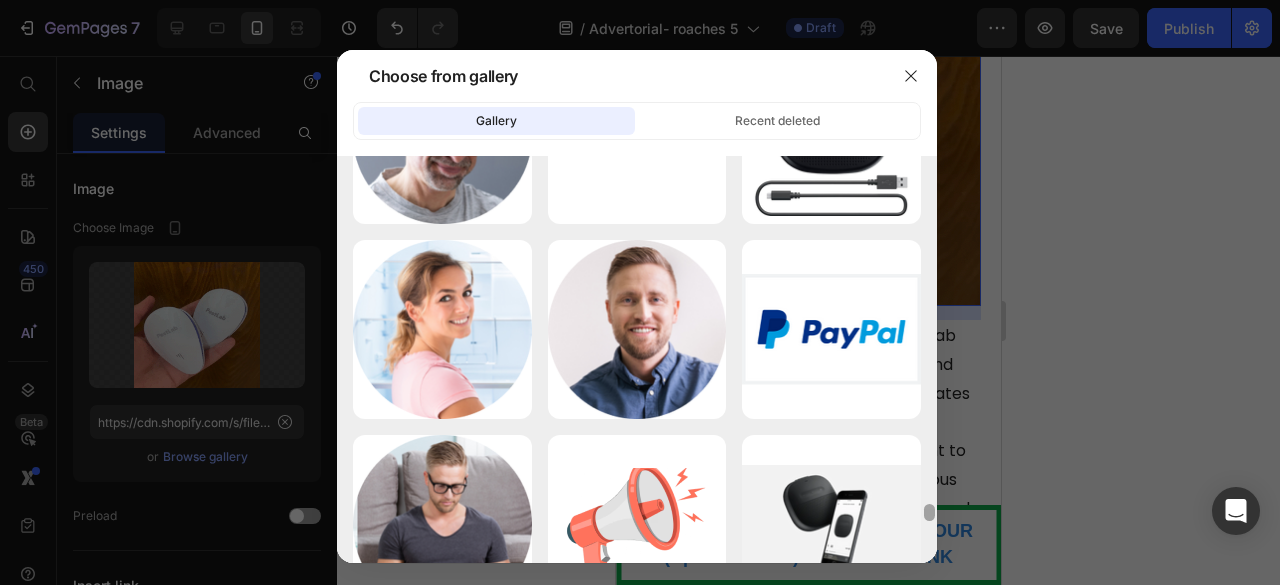 click at bounding box center [929, 361] 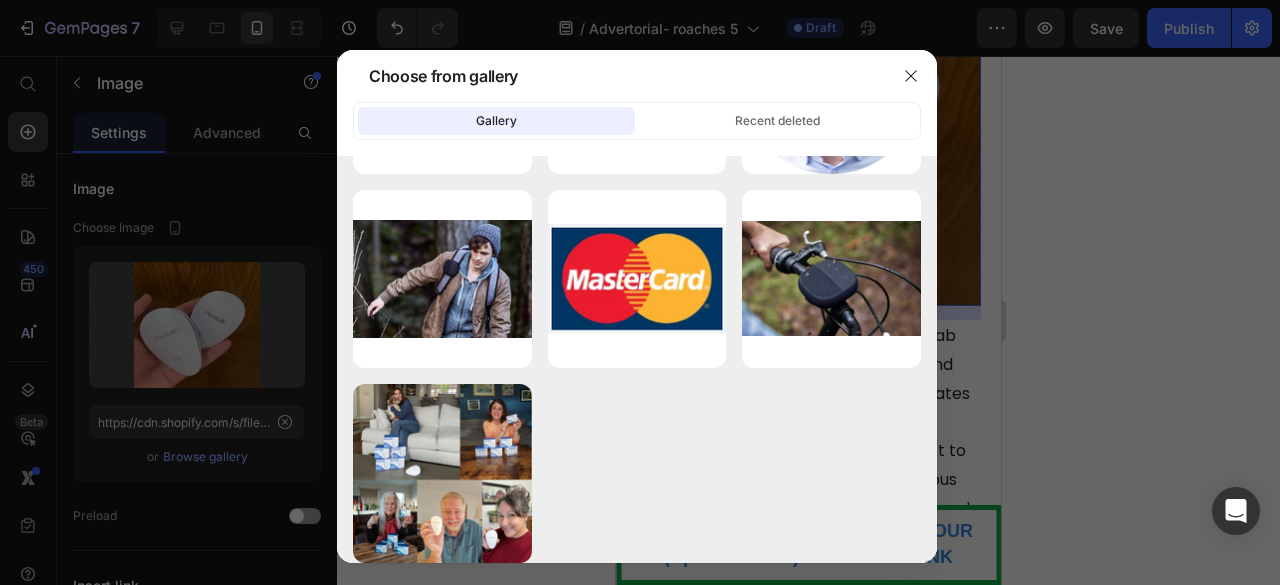 scroll, scrollTop: 9144, scrollLeft: 0, axis: vertical 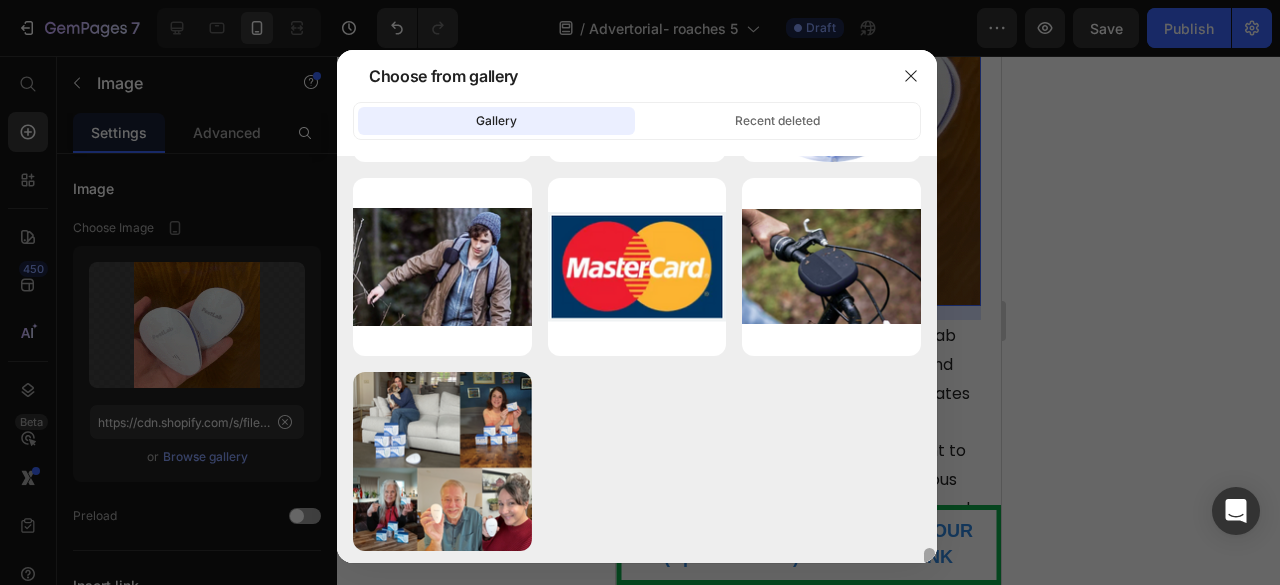 drag, startPoint x: 928, startPoint y: 511, endPoint x: 933, endPoint y: 561, distance: 50.24938 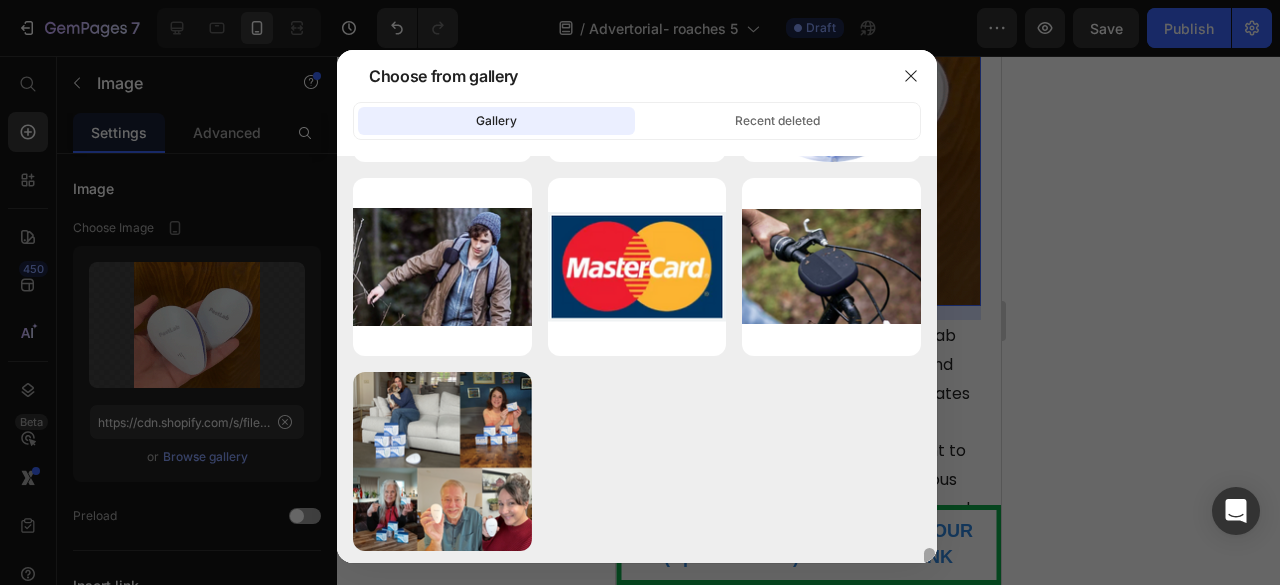 click at bounding box center (929, 556) 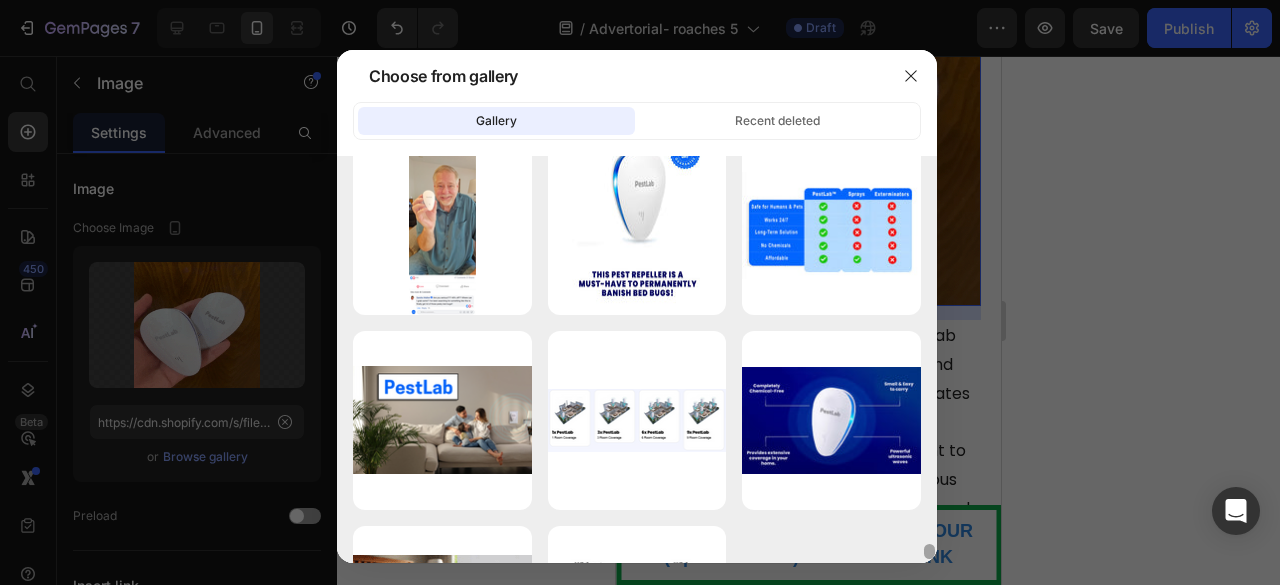 scroll, scrollTop: 10118, scrollLeft: 0, axis: vertical 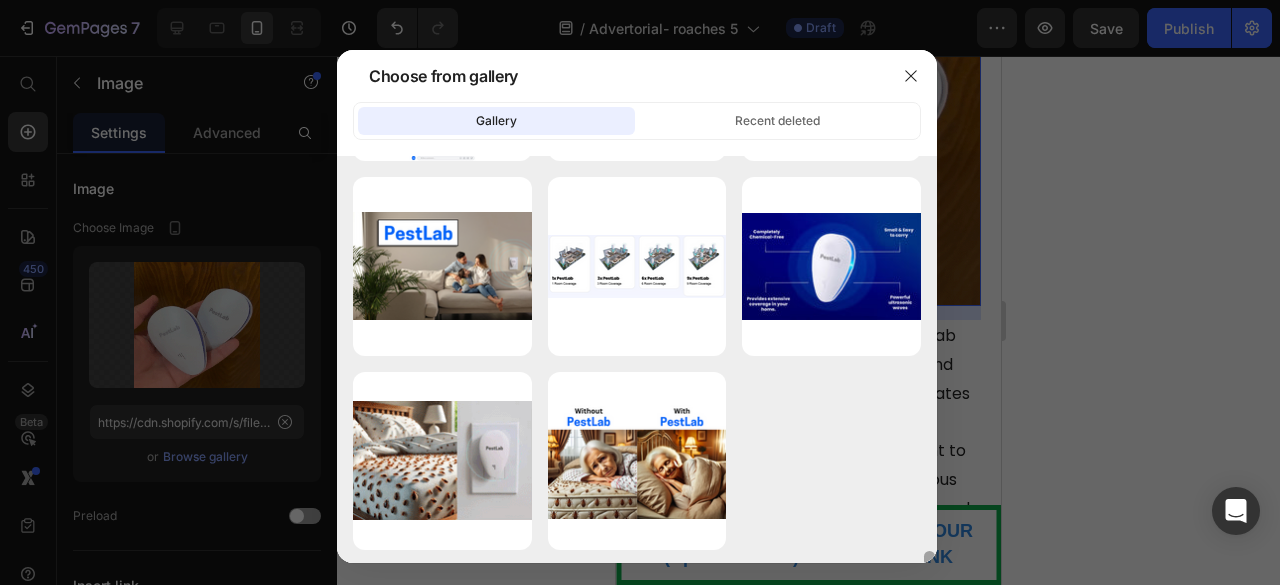 drag, startPoint x: 926, startPoint y: 515, endPoint x: 929, endPoint y: 563, distance: 48.09366 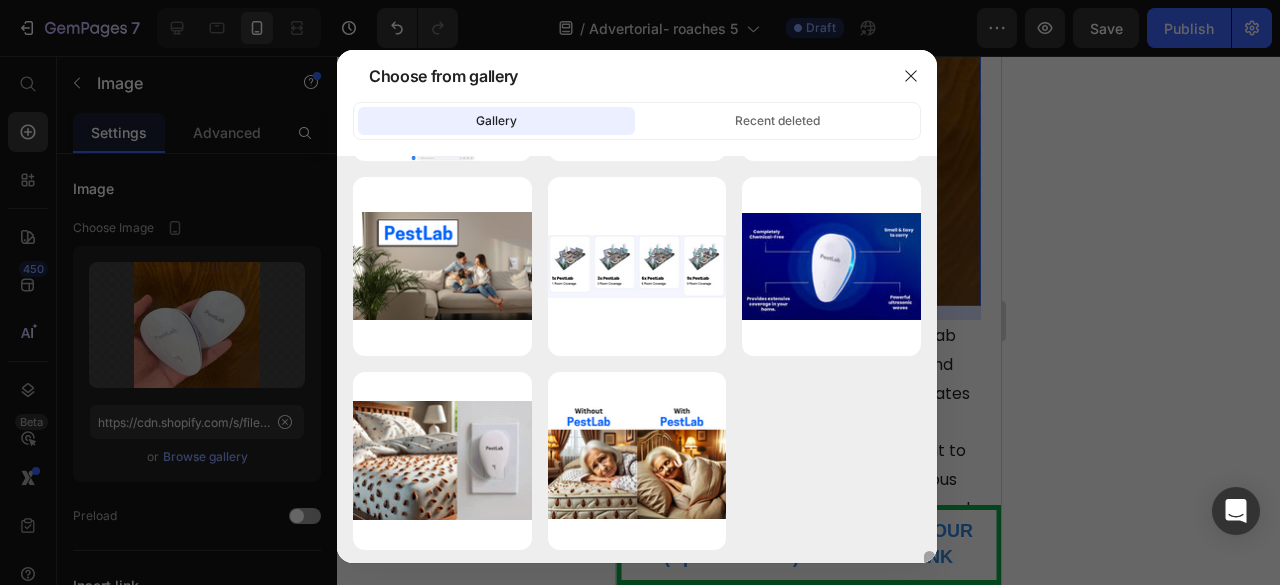 click on "Choose from gallery Gallery Recent deleted Roaches B-A.jpg 1841.69 kb Roaches.jpg 851.87 kb simran-sood-qL0t...sh.jpg 1493.00 kb Rats.jpg 992.70 kb Rats2.jpg 1072.35 kb Rodents B-A.jpg 1194.91 kb Happy Family .jpg 1089.85 kb Bed Bugs .jpg 1220.12 kb Bed Bugs2.jpg 1395.45 kb Roaches (1).jpg 1163.50 kb Bed Bugs 2.jpg 1206.88 kb Bed Bugs B-A.jpg 1344.05 kb Happy Family 2.jpg 1320.42 kb nikolett-emmert-...sh.jpg 3223.57 kb dream-5071190_1920.jpg 742.94 kb morgan-lane-n7u0...sh.jpg 2112.12 kb alen-kajtezovic-...sh.jpg 2358.23 kb forbes.svg 4.83 kb vogue.svg 2.17 kb allure.svg 19.51 kb img-1.svg 2.64 kb img-2.svg 1.53 kb img-3.svg 4.91 kb 01.JPG 19.23 kb 2.png 851.63 kb 3 copy.jpg 948.37 kb 4.jpg 327.77 kb dsdfddfs.png 327.17 kb 30.jpg 345.36 kb 5.jpg 787.32 kb 5.jpg 708.60 kb 3danimationbedbu...1).gif 7910.58 kb gempages_5622795...39.png 371.79 kb gempages_5622795...94.jpg 134.78 kb gempages_5622795...e9.jpg 68.65 kb WhatsApp Video 2...py.gif 9805.86 kb dOC.JPG 36.99 kb 4.jpg 1284.97 kb 81+-CD0D7DL._AC_SX679_.jpg" 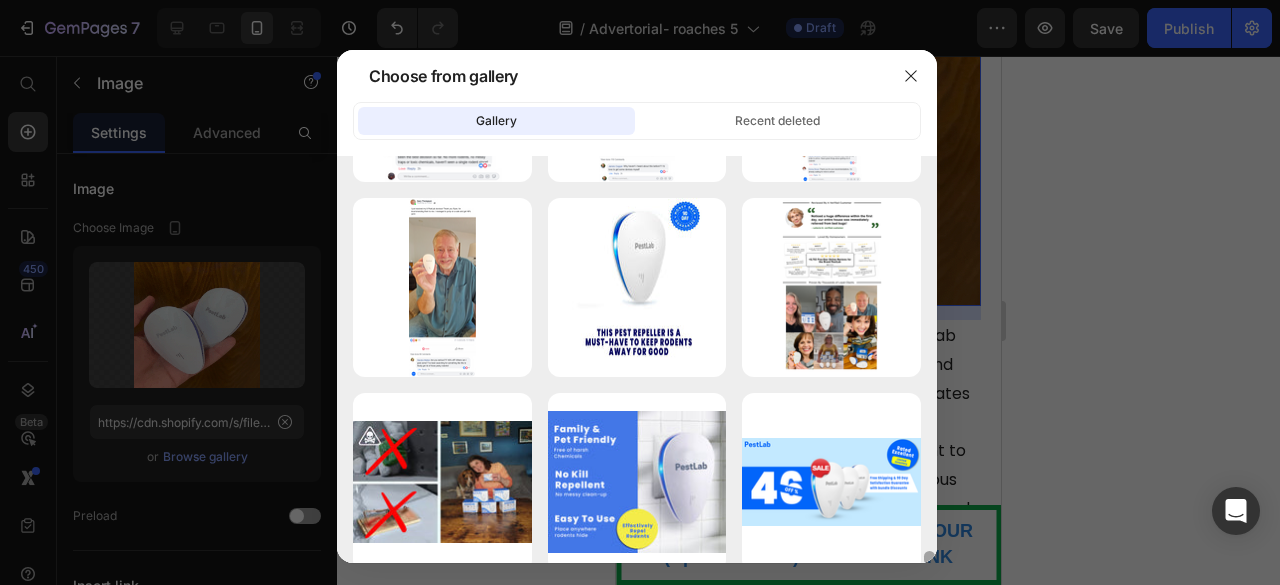 scroll, scrollTop: 11091, scrollLeft: 0, axis: vertical 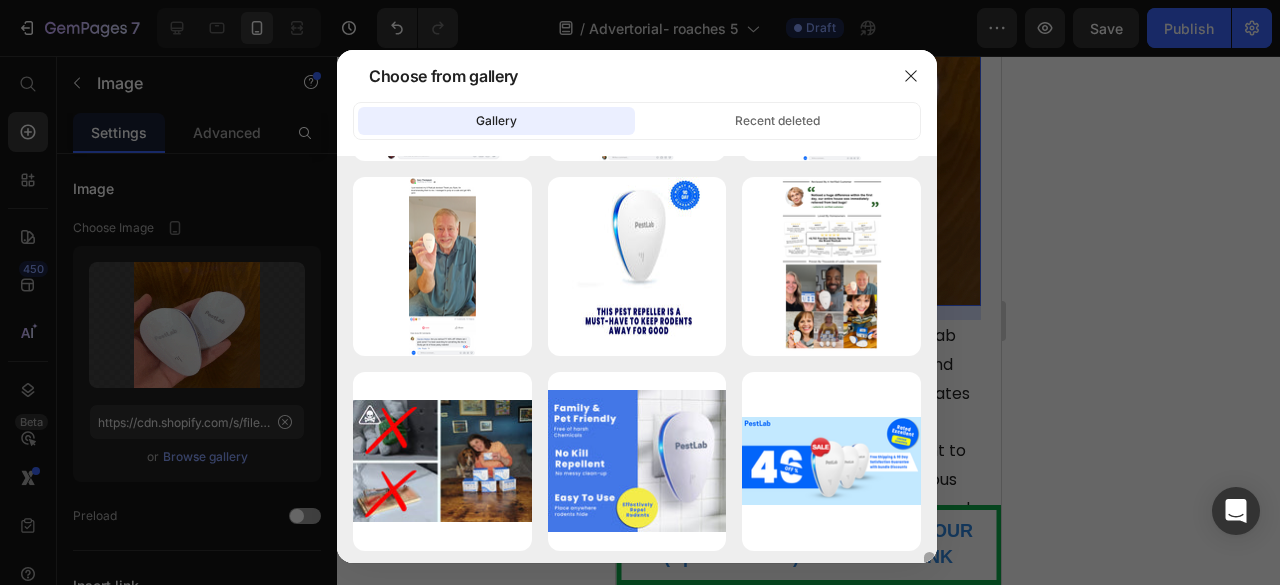 drag, startPoint x: 928, startPoint y: 522, endPoint x: 931, endPoint y: 551, distance: 29.15476 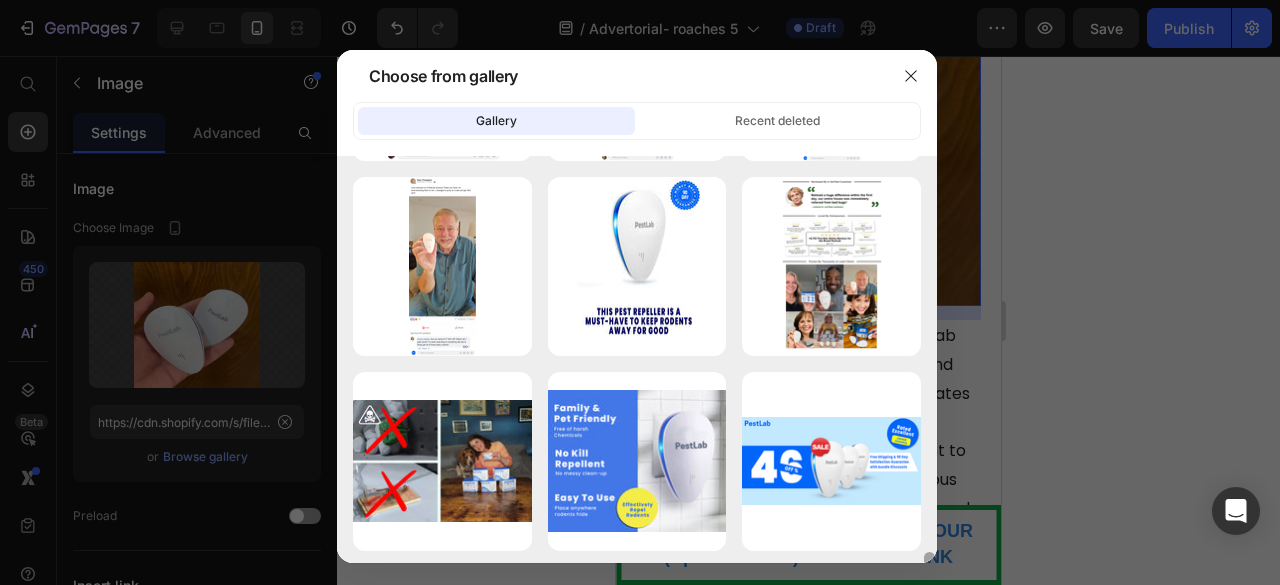 click at bounding box center (929, 559) 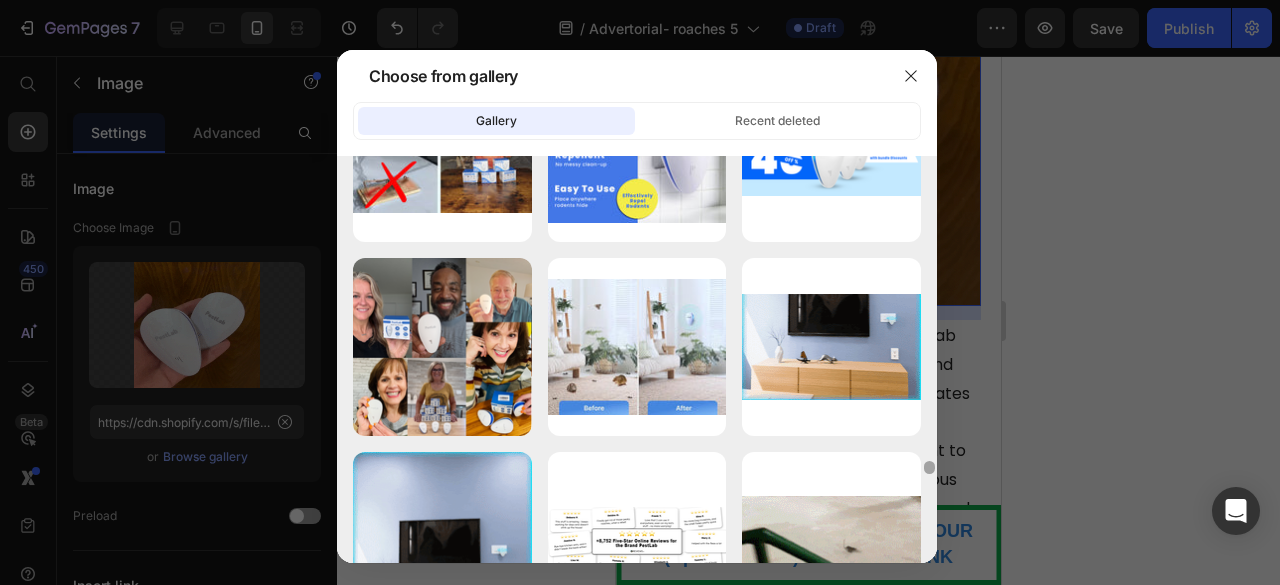 scroll, scrollTop: 11492, scrollLeft: 0, axis: vertical 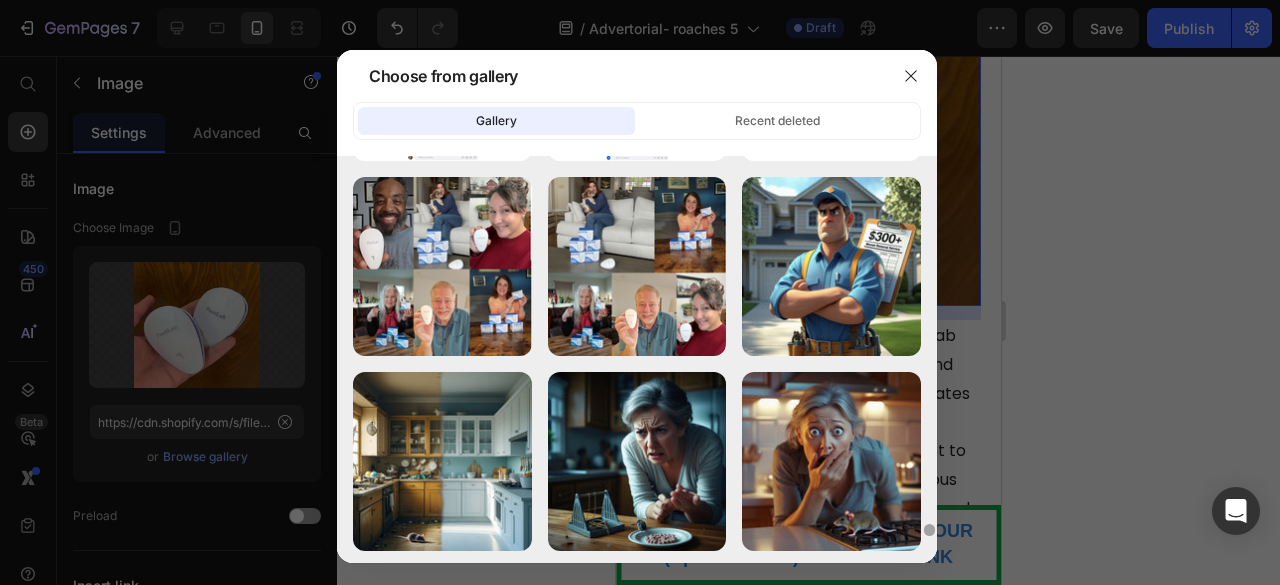 drag, startPoint x: 929, startPoint y: 520, endPoint x: 936, endPoint y: 562, distance: 42.579338 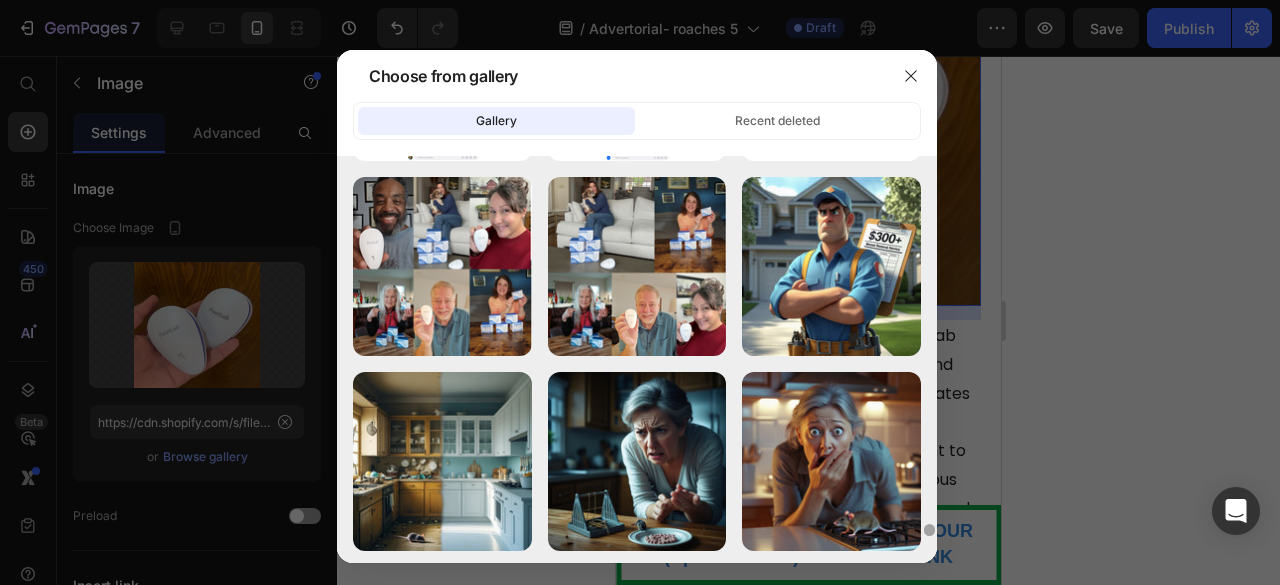 click at bounding box center [929, 361] 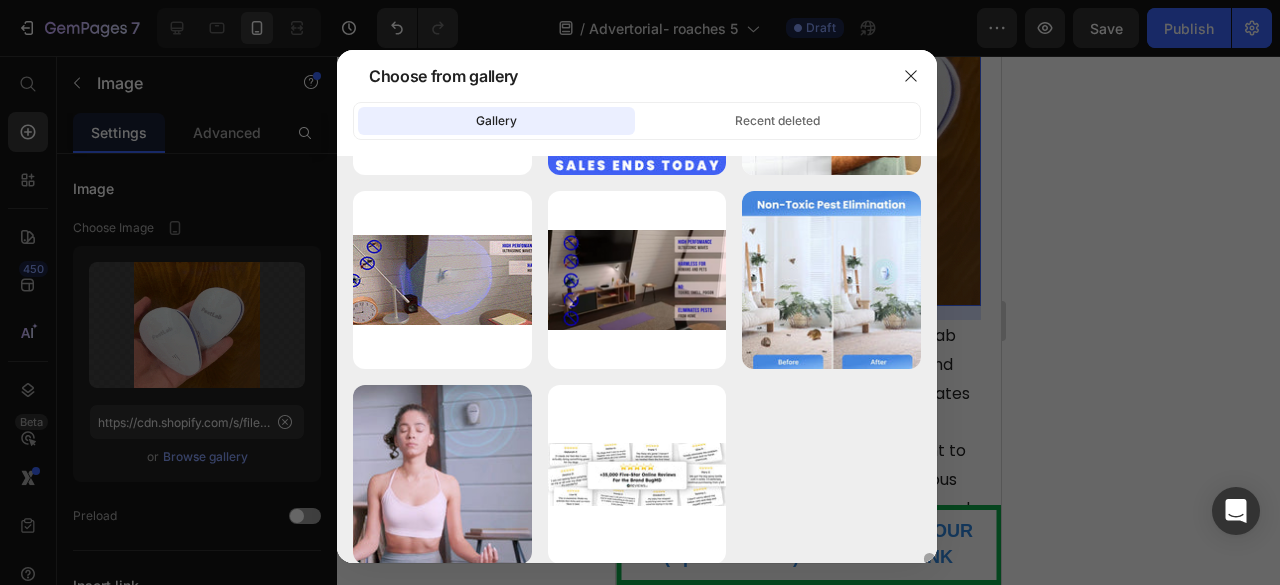 scroll, scrollTop: 13232, scrollLeft: 0, axis: vertical 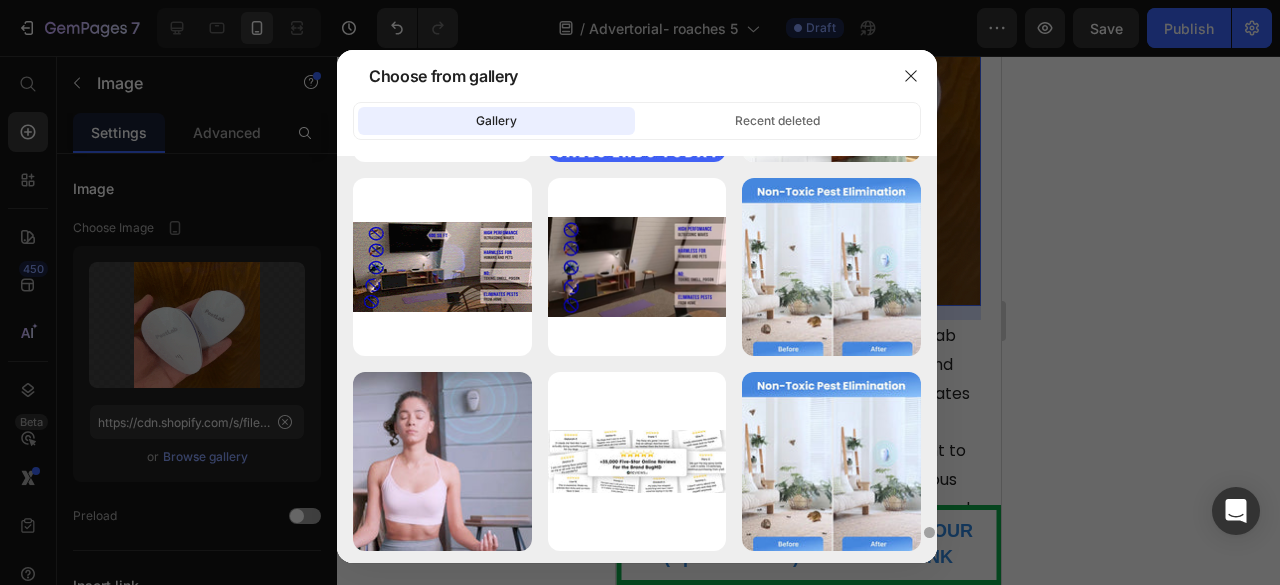 drag, startPoint x: 924, startPoint y: 534, endPoint x: 932, endPoint y: 564, distance: 31.04835 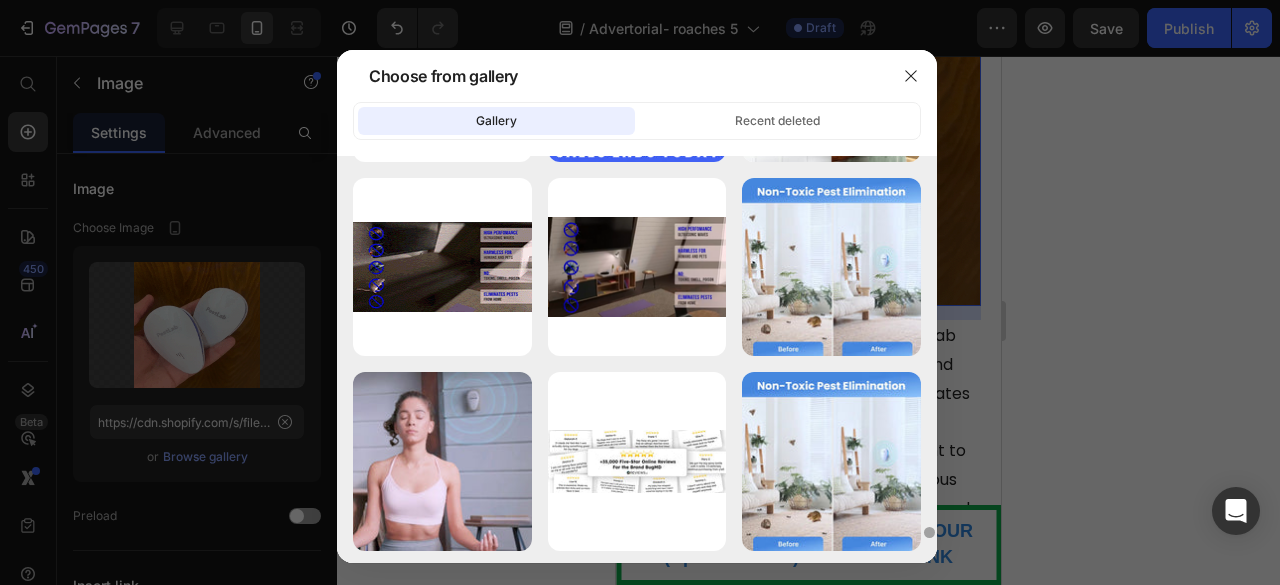 click on "Choose from gallery Gallery Recent deleted Roaches B-A.jpg 1841.69 kb Roaches.jpg 851.87 kb simran-sood-qL0t...sh.jpg 1493.00 kb Rats.jpg 992.70 kb Rats2.jpg 1072.35 kb Rodents B-A.jpg 1194.91 kb Happy Family .jpg 1089.85 kb Bed Bugs .jpg 1220.12 kb Bed Bugs2.jpg 1395.45 kb Roaches (1).jpg 1163.50 kb Bed Bugs 2.jpg 1206.88 kb Bed Bugs B-A.jpg 1344.05 kb Happy Family 2.jpg 1320.42 kb nikolett-emmert-...sh.jpg 3223.57 kb dream-5071190_1920.jpg 742.94 kb morgan-lane-n7u0...sh.jpg 2112.12 kb alen-kajtezovic-...sh.jpg 2358.23 kb forbes.svg 4.83 kb vogue.svg 2.17 kb allure.svg 19.51 kb img-1.svg 2.64 kb img-2.svg 1.53 kb img-3.svg 4.91 kb 01.JPG 19.23 kb 2.png 851.63 kb 3 copy.jpg 948.37 kb 4.jpg 327.77 kb dsdfddfs.png 327.17 kb 30.jpg 345.36 kb 5.jpg 787.32 kb 5.jpg 708.60 kb 3danimationbedbu...1).gif 7910.58 kb gempages_5622795...39.png 371.79 kb gempages_5622795...94.jpg 134.78 kb gempages_5622795...e9.jpg 68.65 kb WhatsApp Video 2...py.gif 9805.86 kb dOC.JPG 36.99 kb 4.jpg 1284.97 kb 81+-CD0D7DL._AC_SX679_.jpg" 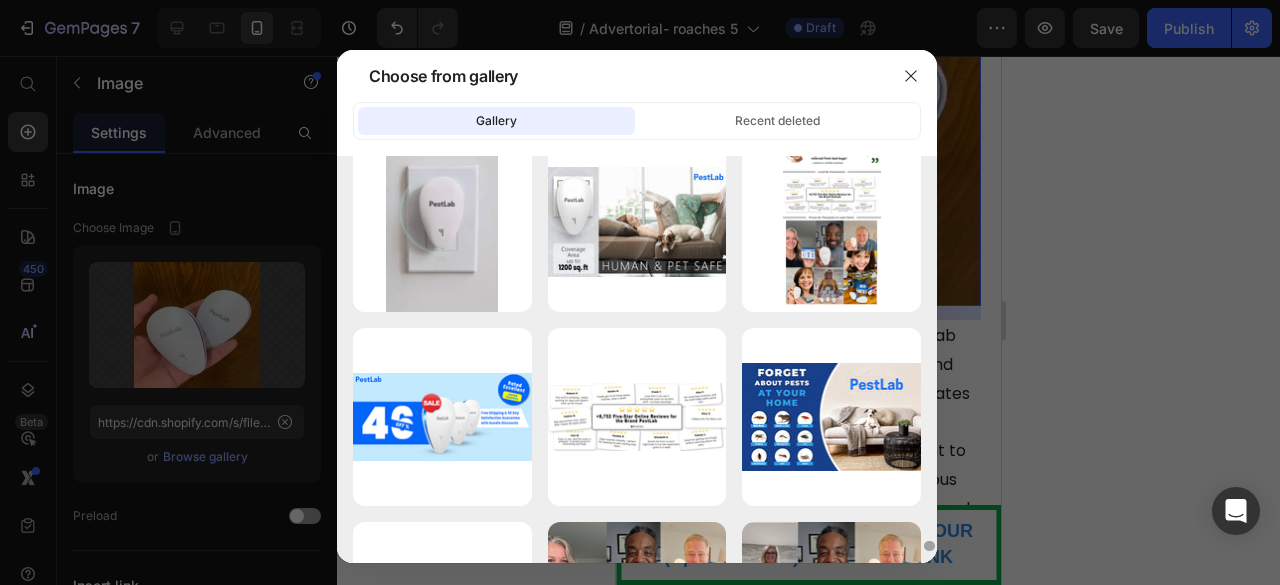 drag, startPoint x: 932, startPoint y: 533, endPoint x: 930, endPoint y: 579, distance: 46.043457 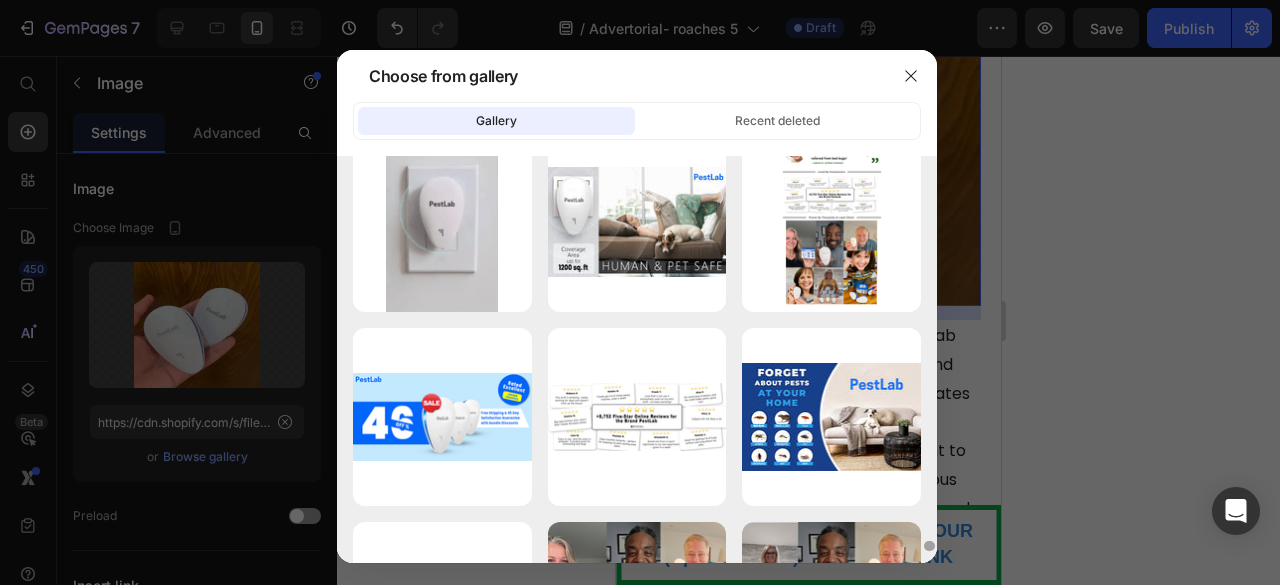 click on "Choose from gallery Gallery Recent deleted Roaches B-A.jpg 1841.69 kb Roaches.jpg 851.87 kb simran-sood-qL0t...sh.jpg 1493.00 kb Rats.jpg 992.70 kb Rats2.jpg 1072.35 kb Rodents B-A.jpg 1194.91 kb Happy Family .jpg 1089.85 kb Bed Bugs .jpg 1220.12 kb Bed Bugs2.jpg 1395.45 kb Roaches (1).jpg 1163.50 kb Bed Bugs 2.jpg 1206.88 kb Bed Bugs B-A.jpg 1344.05 kb Happy Family 2.jpg 1320.42 kb nikolett-emmert-...sh.jpg 3223.57 kb dream-5071190_1920.jpg 742.94 kb morgan-lane-n7u0...sh.jpg 2112.12 kb alen-kajtezovic-...sh.jpg 2358.23 kb forbes.svg 4.83 kb vogue.svg 2.17 kb allure.svg 19.51 kb img-1.svg 2.64 kb img-2.svg 1.53 kb img-3.svg 4.91 kb 01.JPG 19.23 kb 2.png 851.63 kb 3 copy.jpg 948.37 kb 4.jpg 327.77 kb dsdfddfs.png 327.17 kb 30.jpg 345.36 kb 5.jpg 787.32 kb 5.jpg 708.60 kb 3danimationbedbu...1).gif 7910.58 kb gempages_5622795...39.png 371.79 kb gempages_5622795...94.jpg 134.78 kb gempages_5622795...e9.jpg 68.65 kb WhatsApp Video 2...py.gif 9805.86 kb dOC.JPG 36.99 kb 4.jpg 1284.97 kb 81+-CD0D7DL._AC_SX679_.jpg" 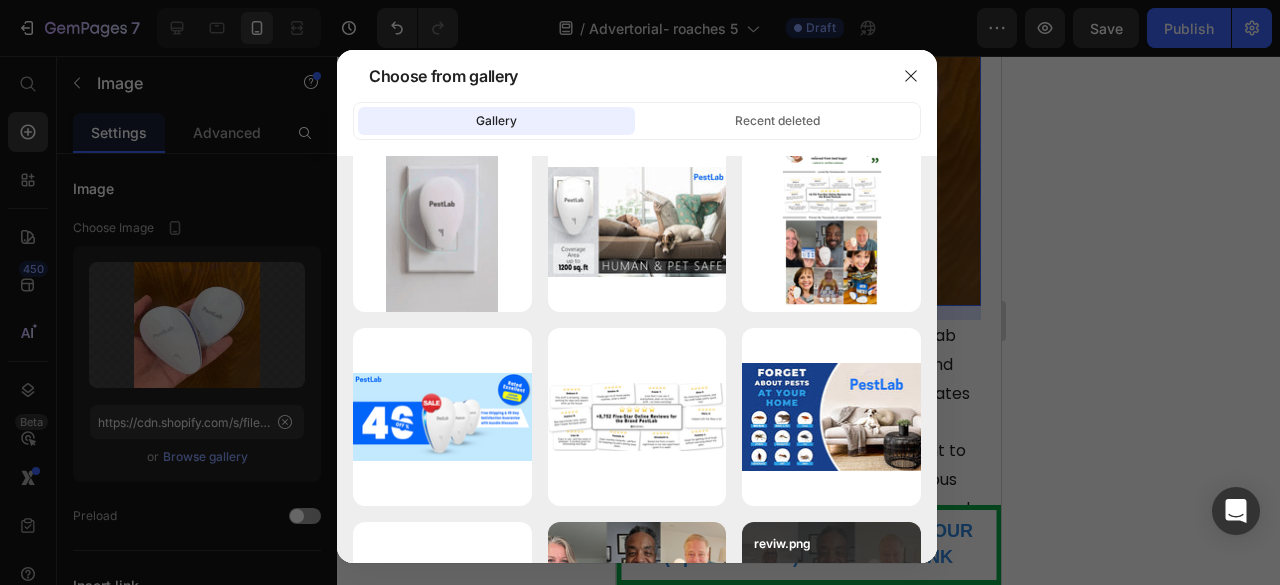 scroll, scrollTop: 14870, scrollLeft: 0, axis: vertical 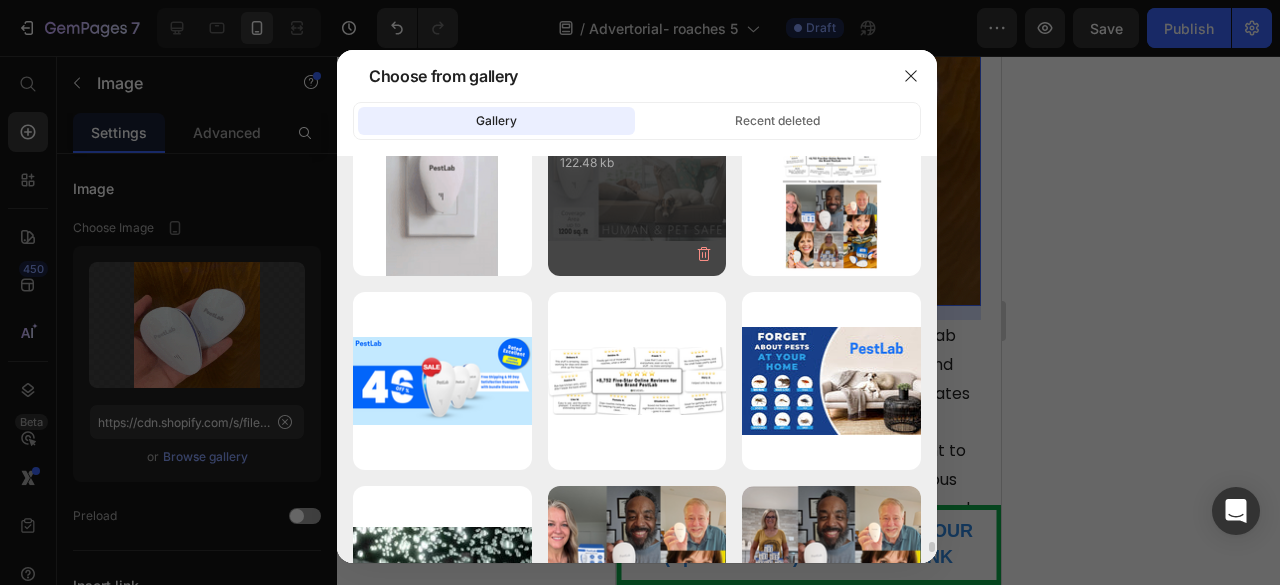 click on "WhatsApp_Image_2..._2.jpg 122.48 kb" at bounding box center (637, 149) 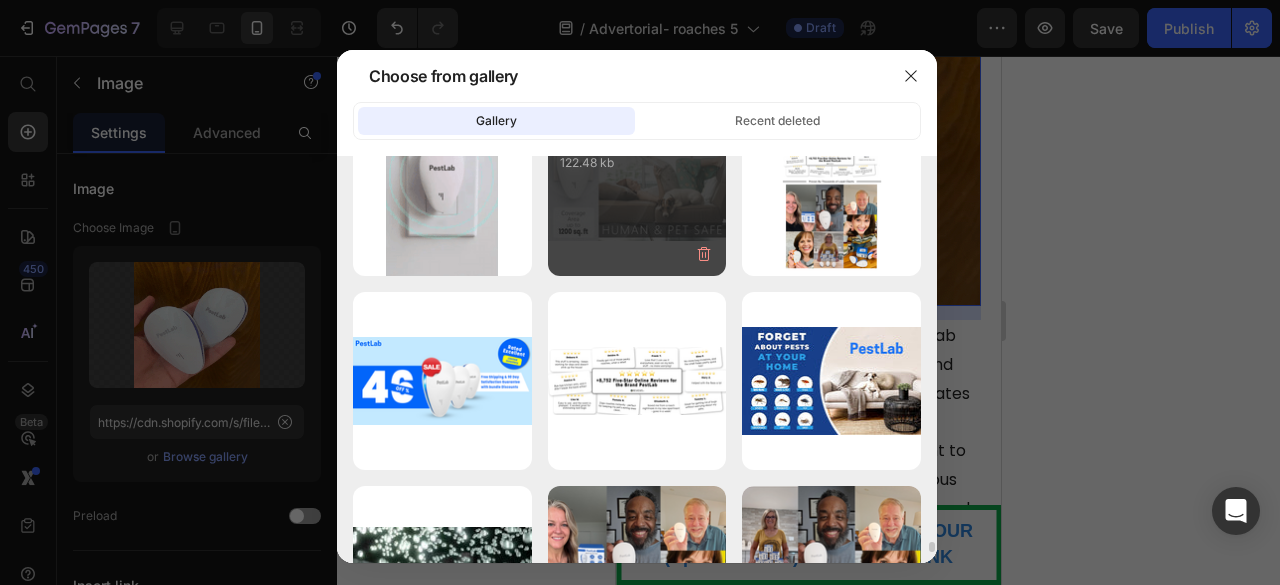 type on "https://cdn.shopify.com/s/files/1/0621/0637/0102/files/gempages_533563590636995342-e4a4bcc6-ce3f-4900-be8e-33d33feeafe8.jpg" 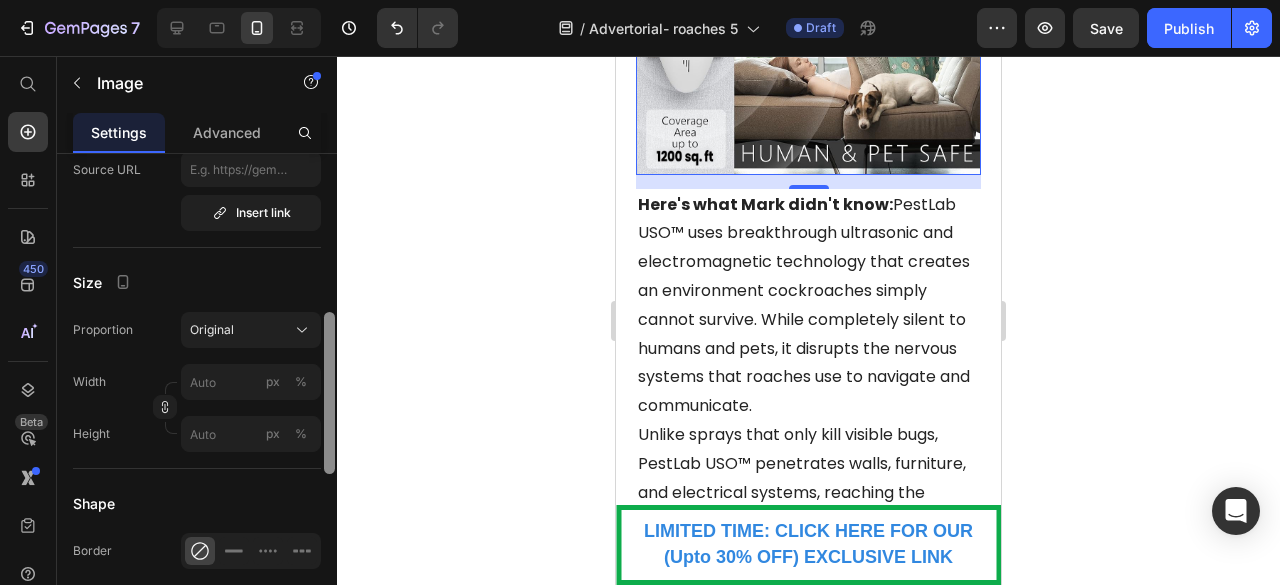 scroll, scrollTop: 467, scrollLeft: 0, axis: vertical 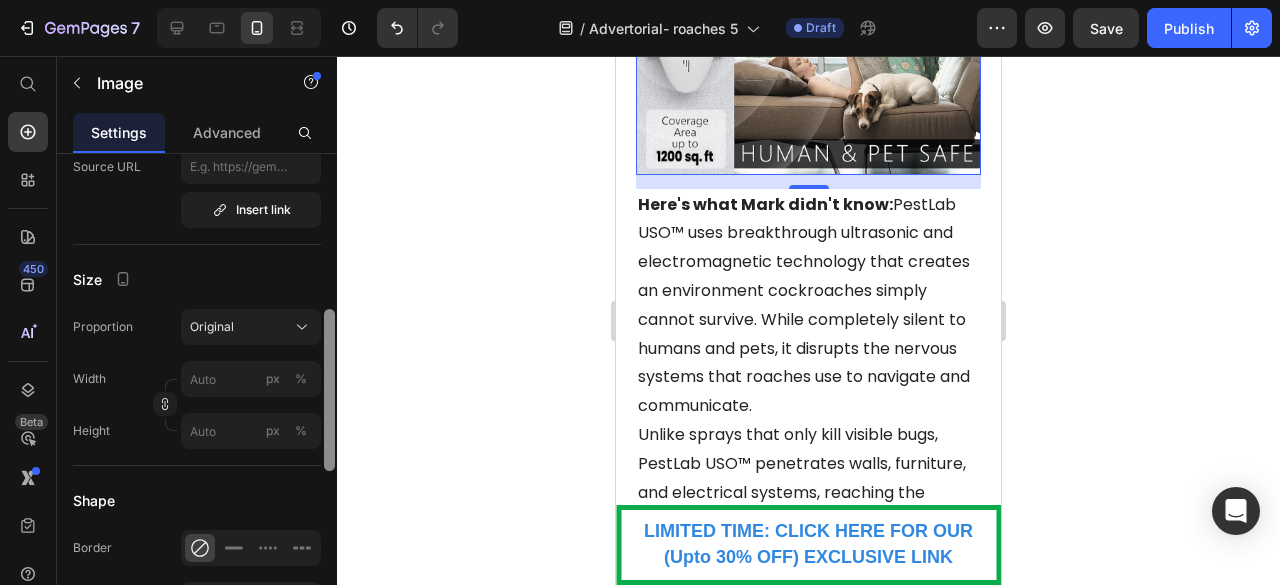 drag, startPoint x: 324, startPoint y: 204, endPoint x: 340, endPoint y: 358, distance: 154.82893 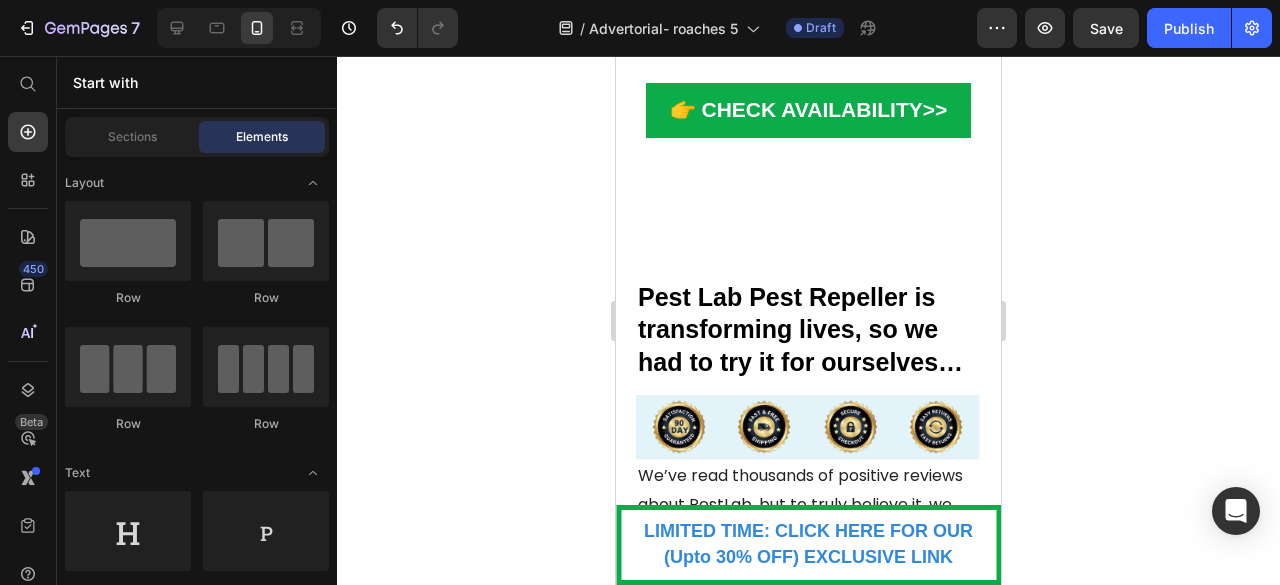 scroll, scrollTop: 9580, scrollLeft: 0, axis: vertical 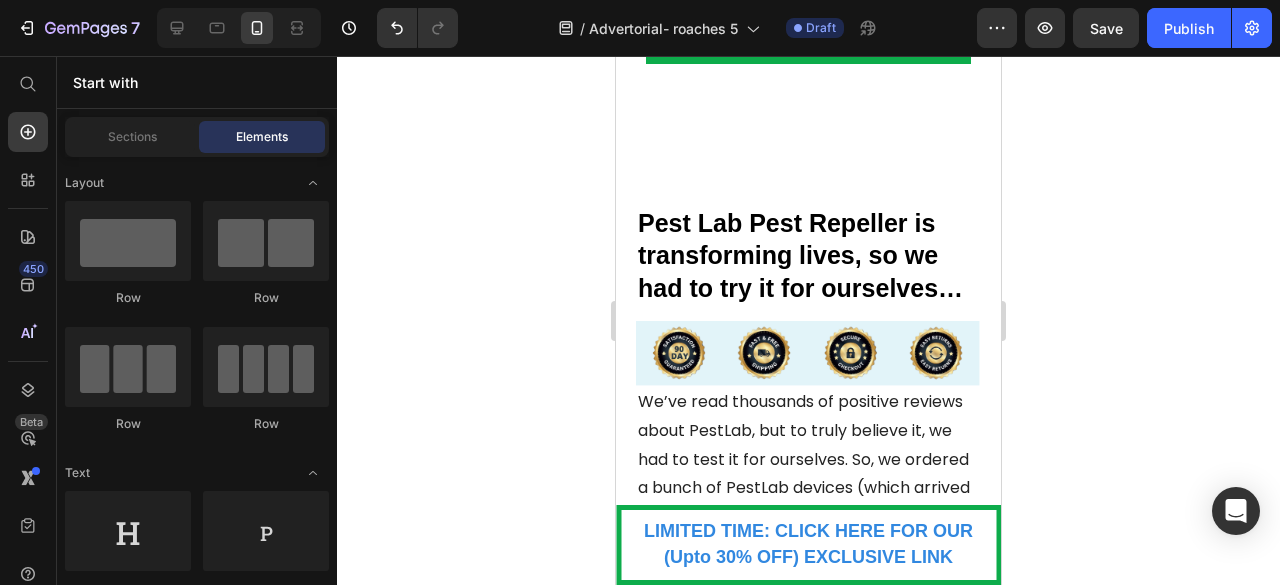 drag, startPoint x: 994, startPoint y: 246, endPoint x: 1621, endPoint y: 422, distance: 651.23346 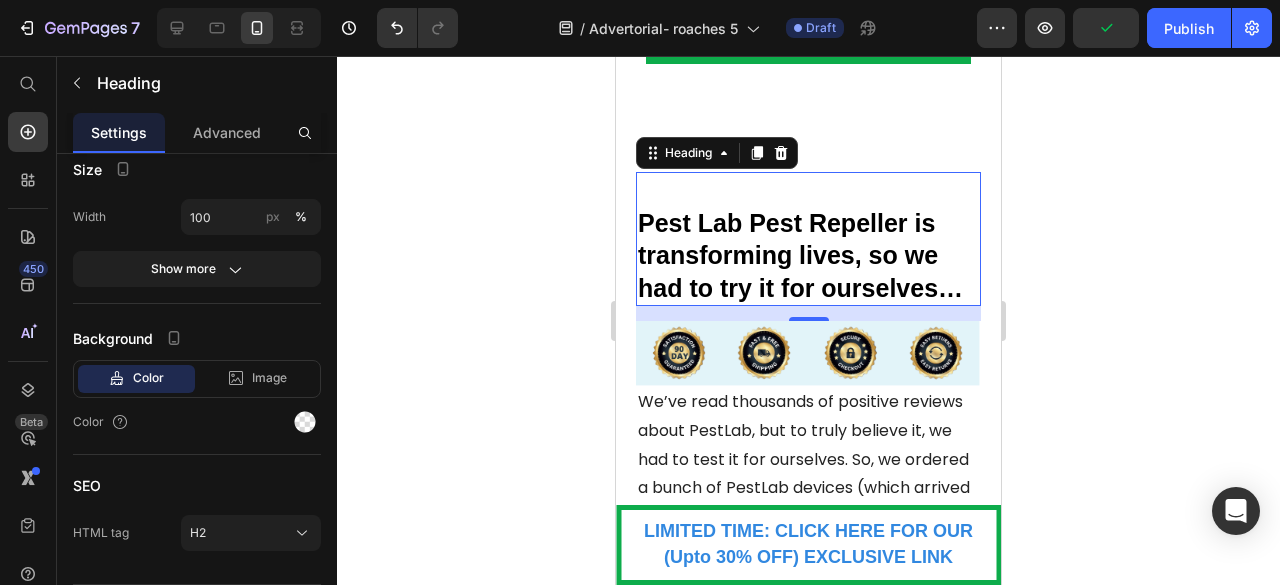 click on "Pest Lab Pest Repeller is transforming lives, so we had to try it for ourselves…" at bounding box center [808, 239] 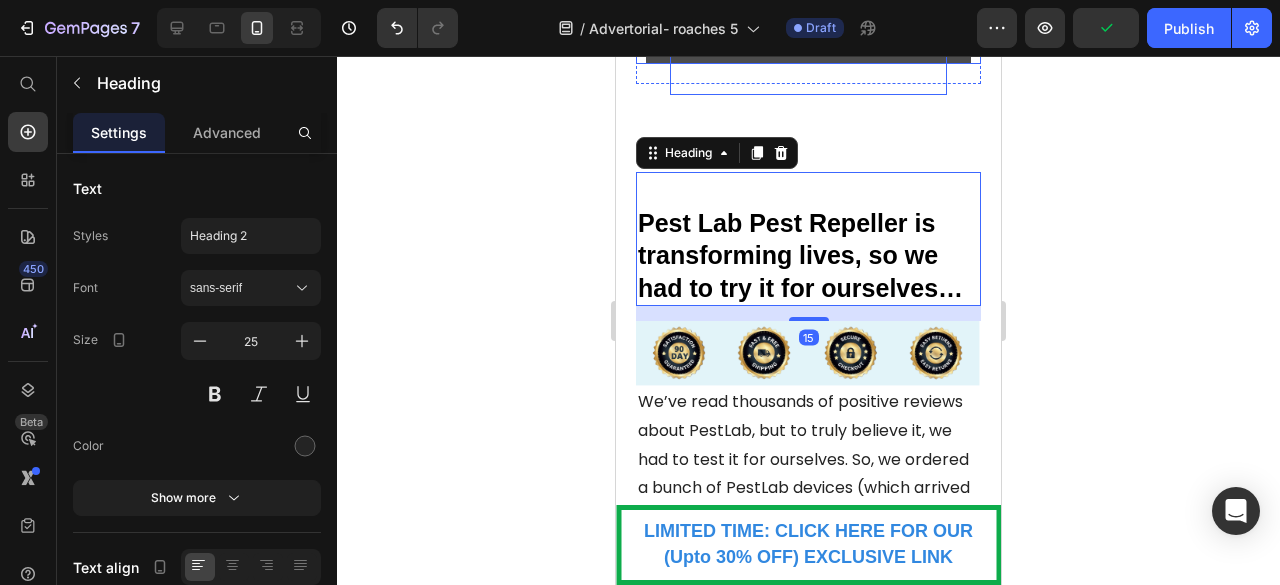 click on "👉 CHECK AVAILABILITY>>" at bounding box center [809, 36] 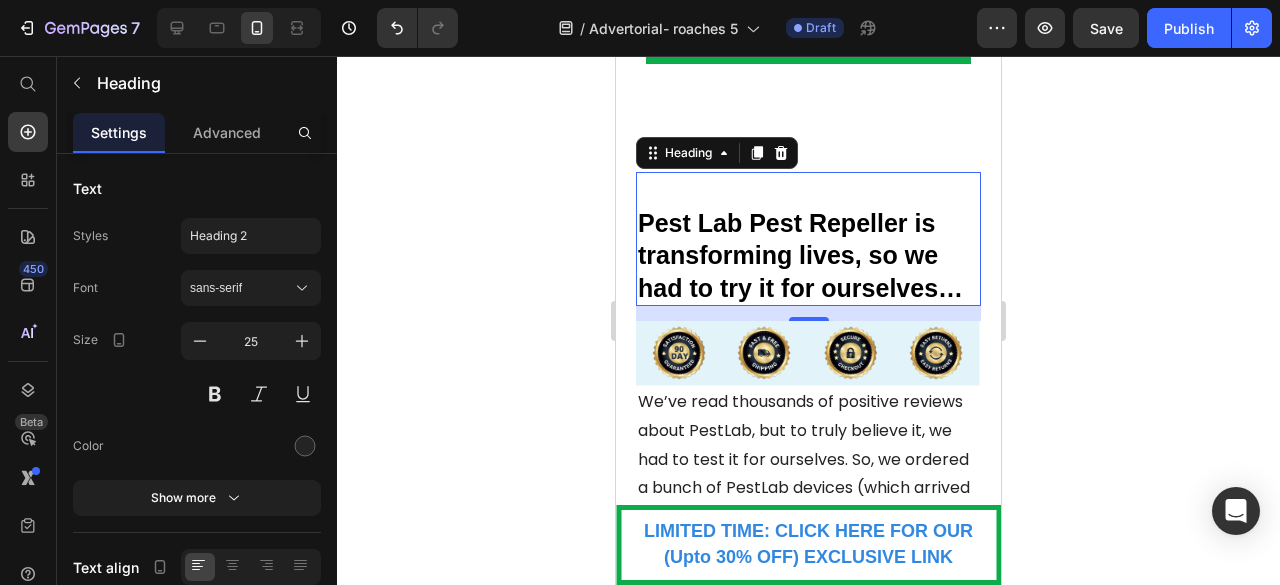 click on "Pest Lab Pest Repeller is transforming lives, so we had to try it for ourselves… Heading   0 Image We’ve read thousands of positive reviews about PestLab, but to truly believe it, we had to test it for ourselves. So, we ordered a bunch of PestLab devices (which arrived at our door within a week) and started conducting tests every day. Text Block" at bounding box center [808, 356] 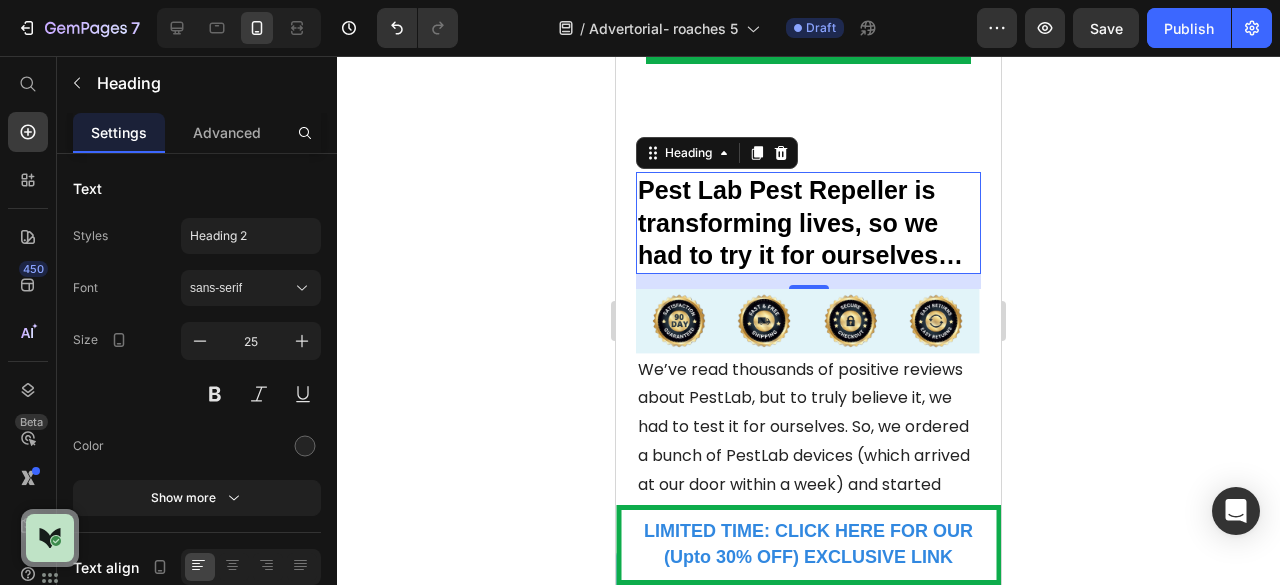 click 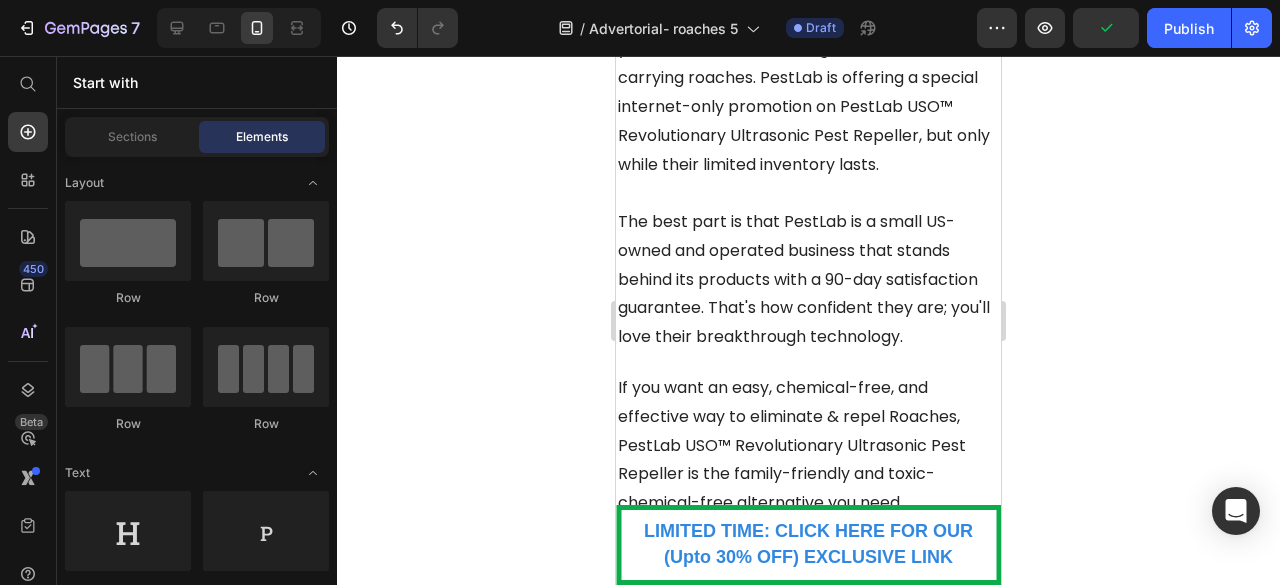 scroll, scrollTop: 13836, scrollLeft: 0, axis: vertical 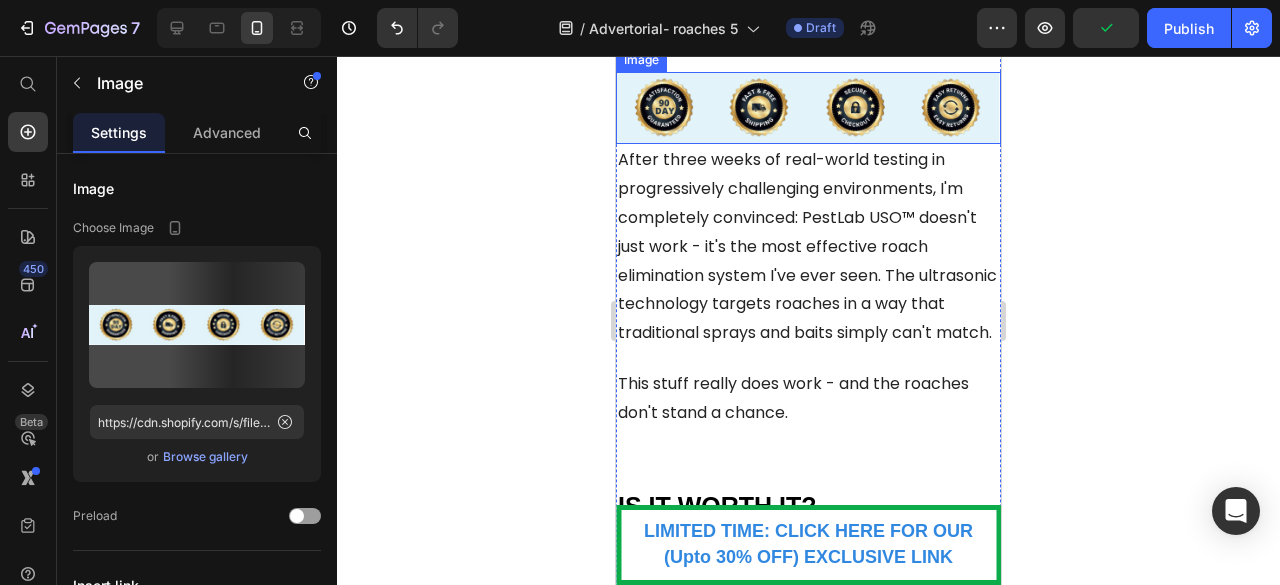 click at bounding box center (808, 108) 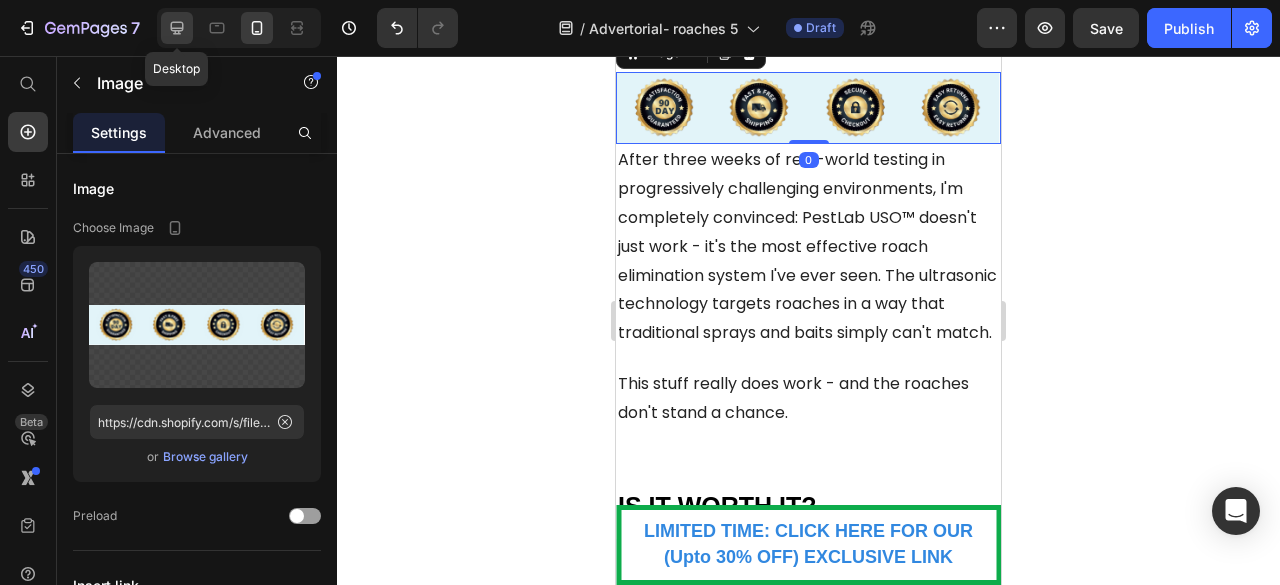 click 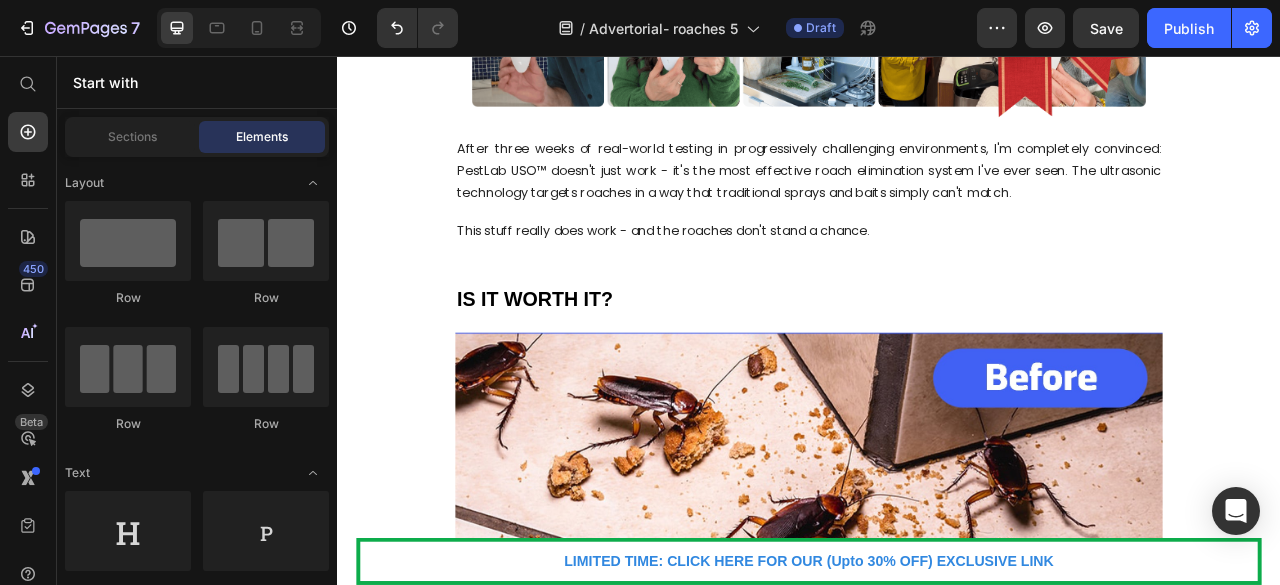 scroll, scrollTop: 13438, scrollLeft: 0, axis: vertical 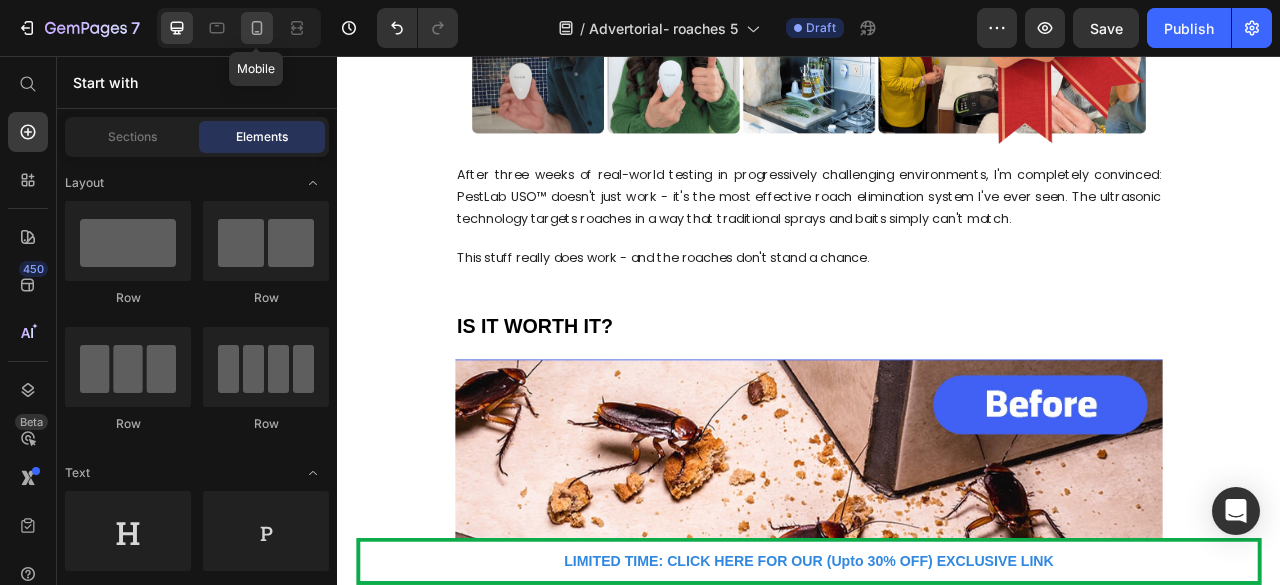 click 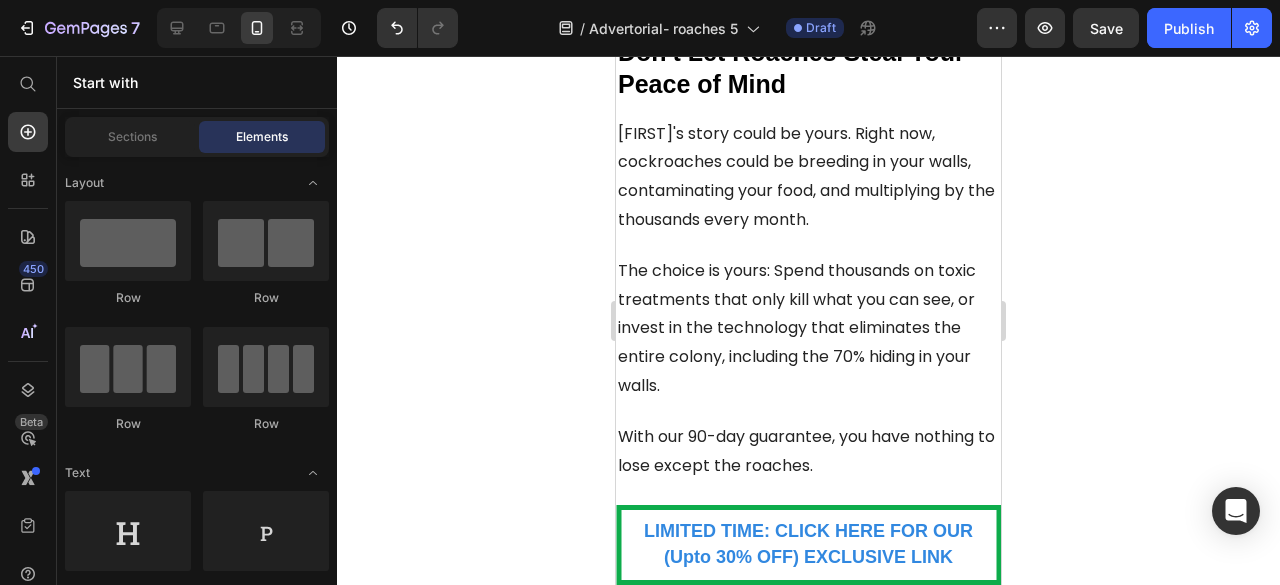 scroll, scrollTop: 12731, scrollLeft: 0, axis: vertical 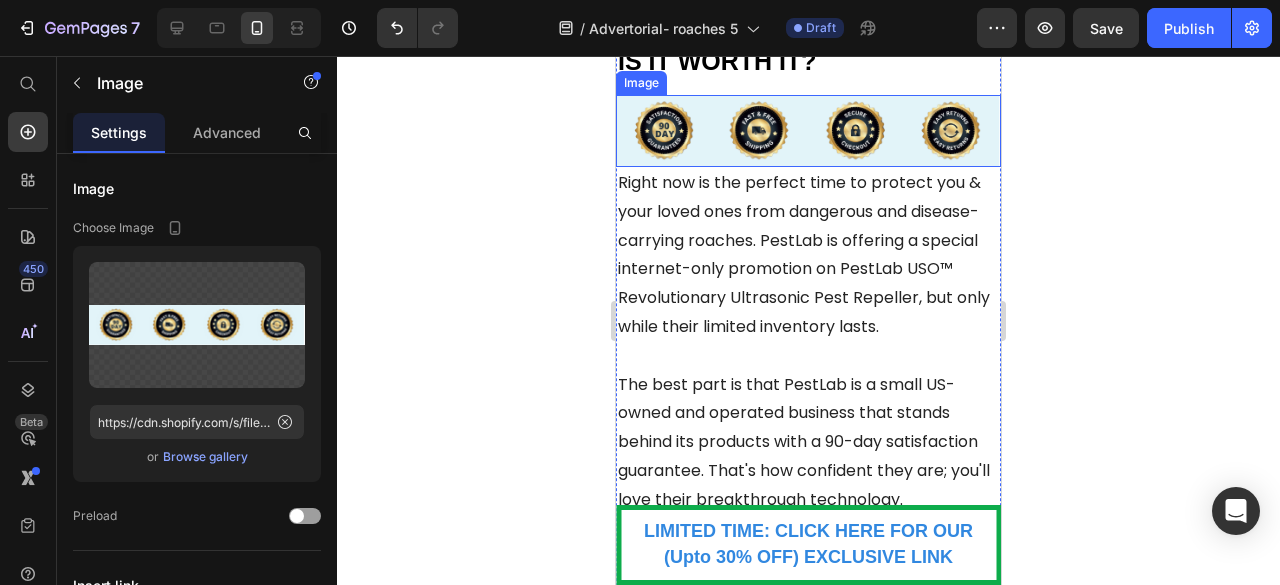 click at bounding box center [808, 131] 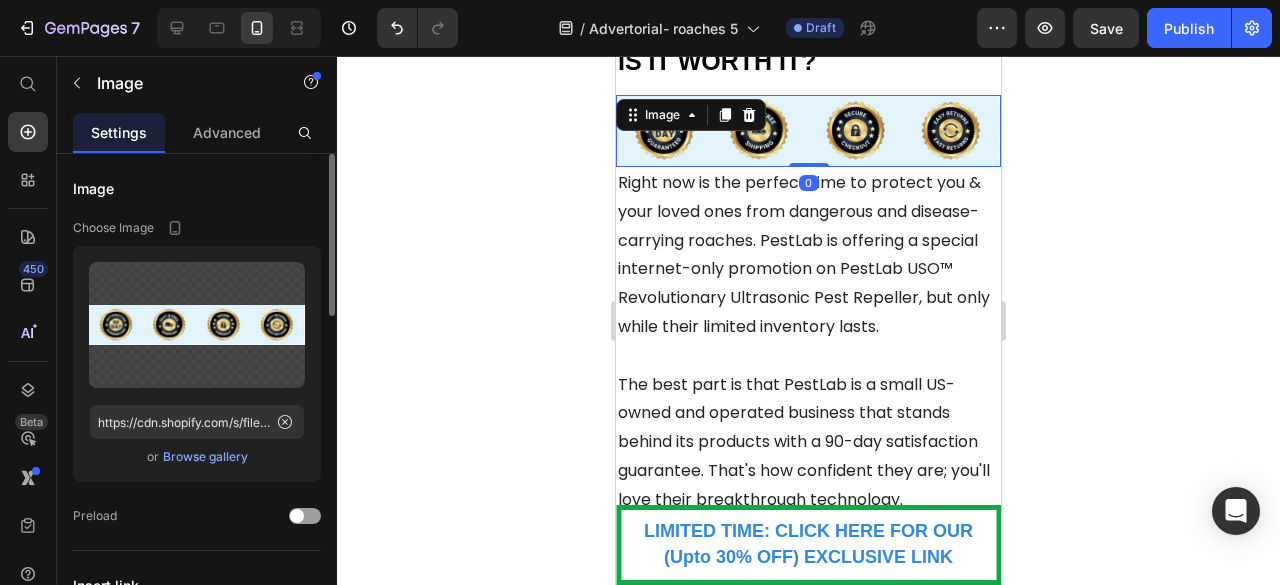 click on "Browse gallery" at bounding box center [205, 457] 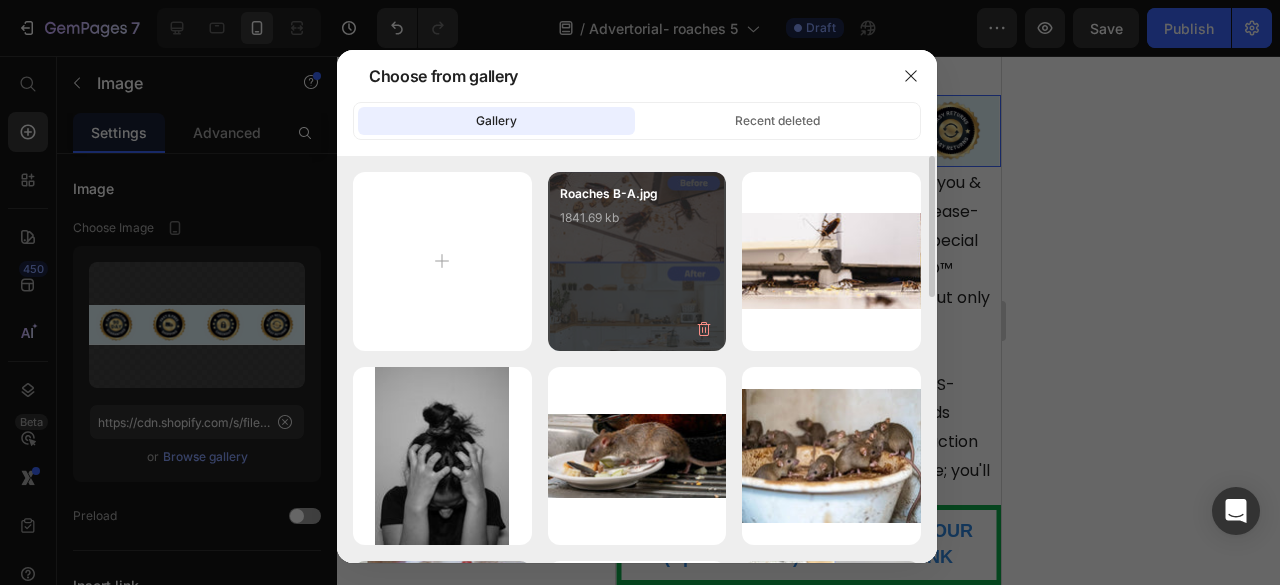 click on "Roaches B-A.jpg 1841.69 kb" at bounding box center (637, 224) 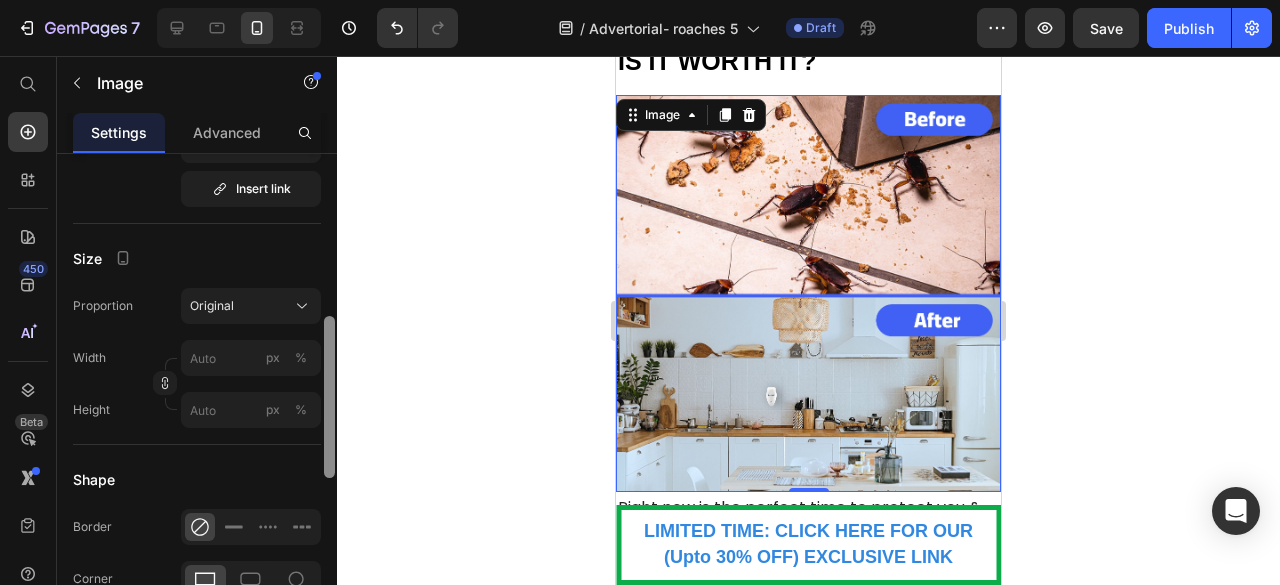 drag, startPoint x: 327, startPoint y: 291, endPoint x: 306, endPoint y: 443, distance: 153.4438 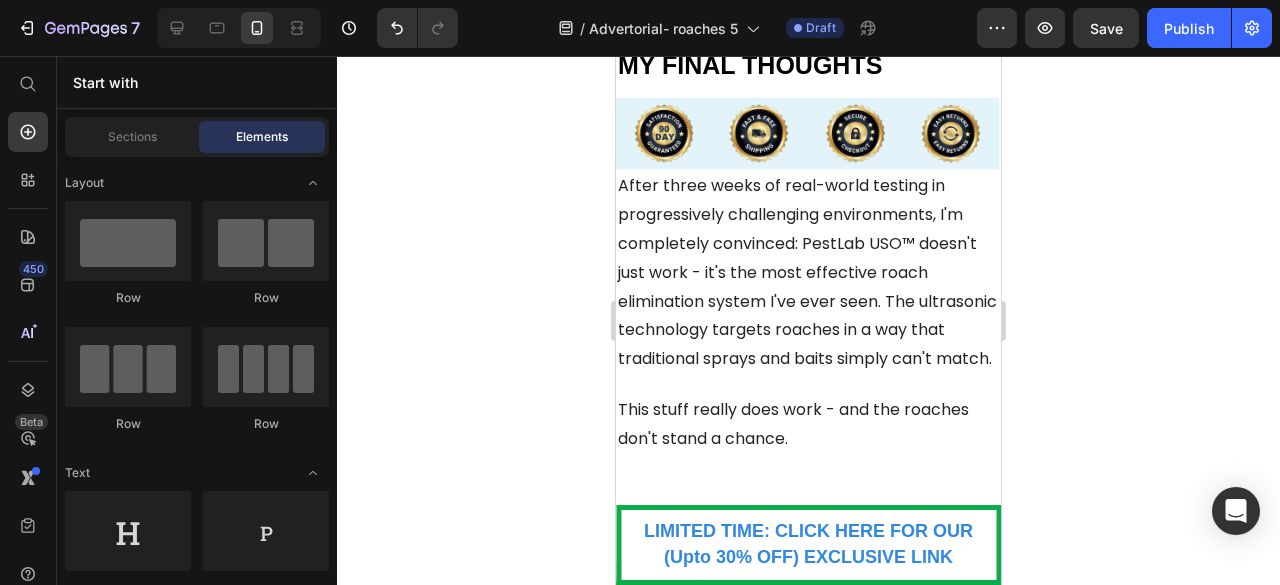 scroll, scrollTop: 13786, scrollLeft: 0, axis: vertical 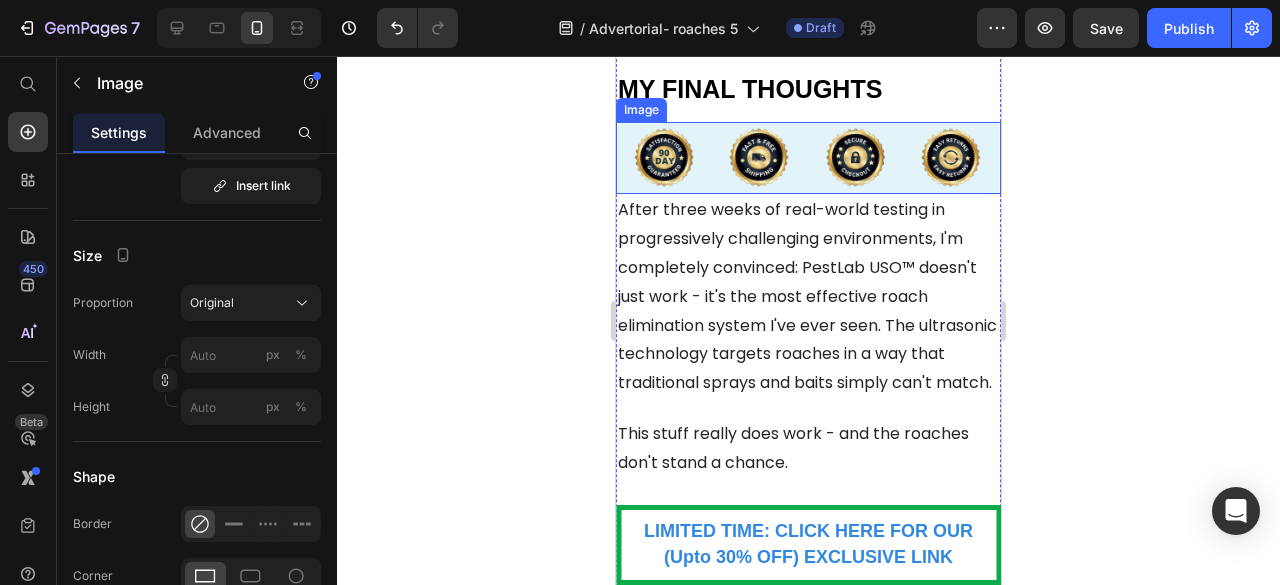 click at bounding box center (808, 158) 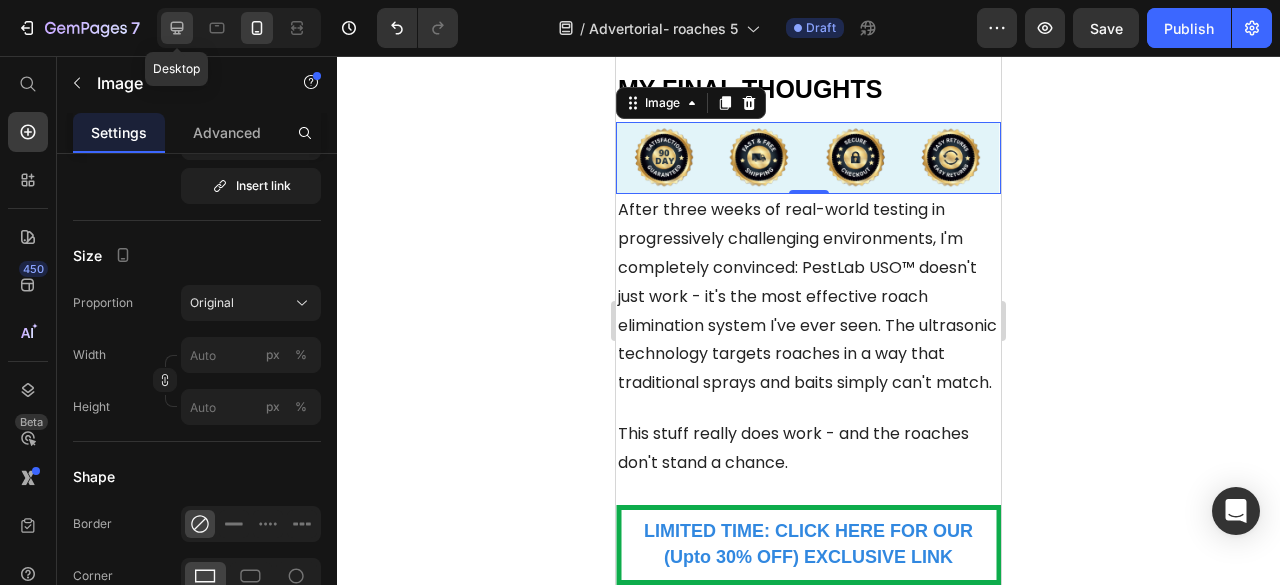 click 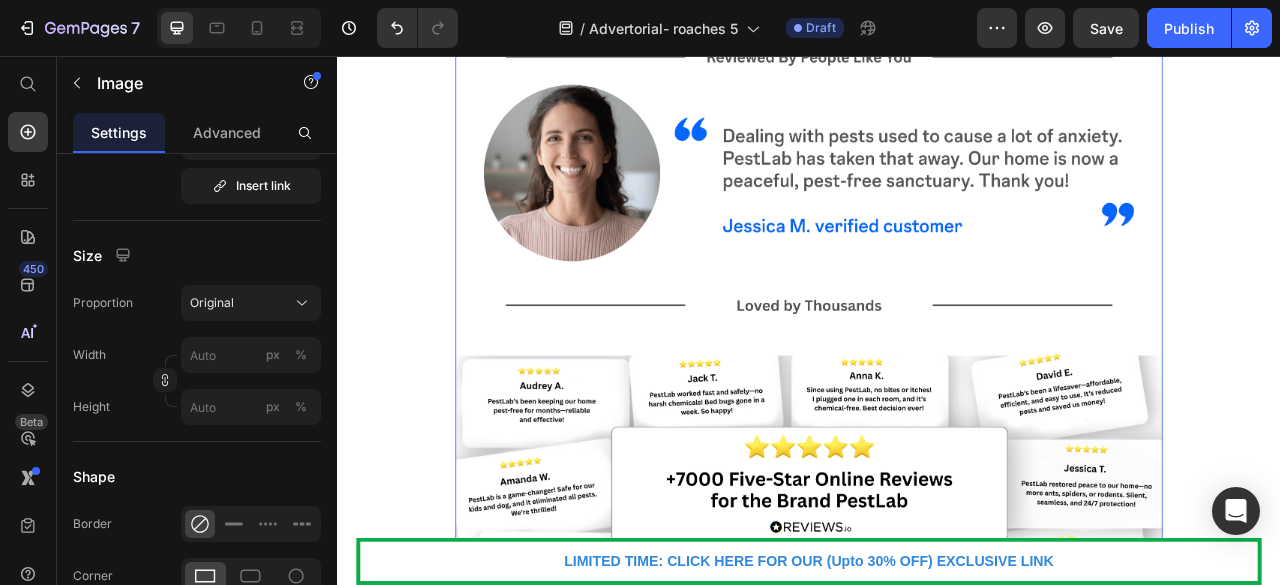 scroll, scrollTop: 12318, scrollLeft: 0, axis: vertical 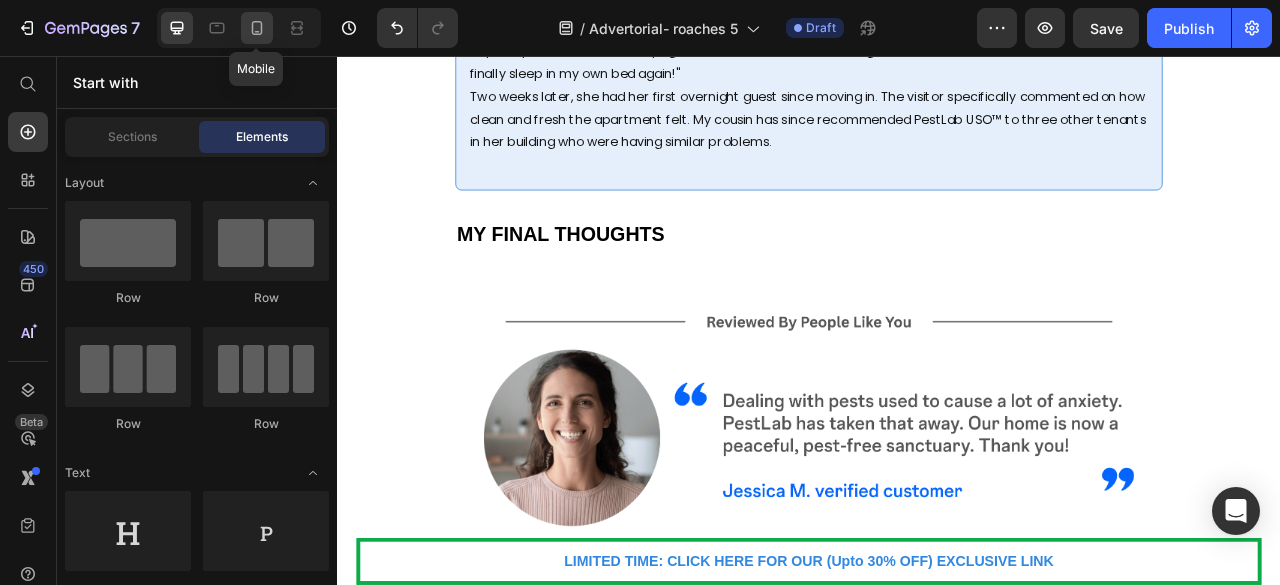 click 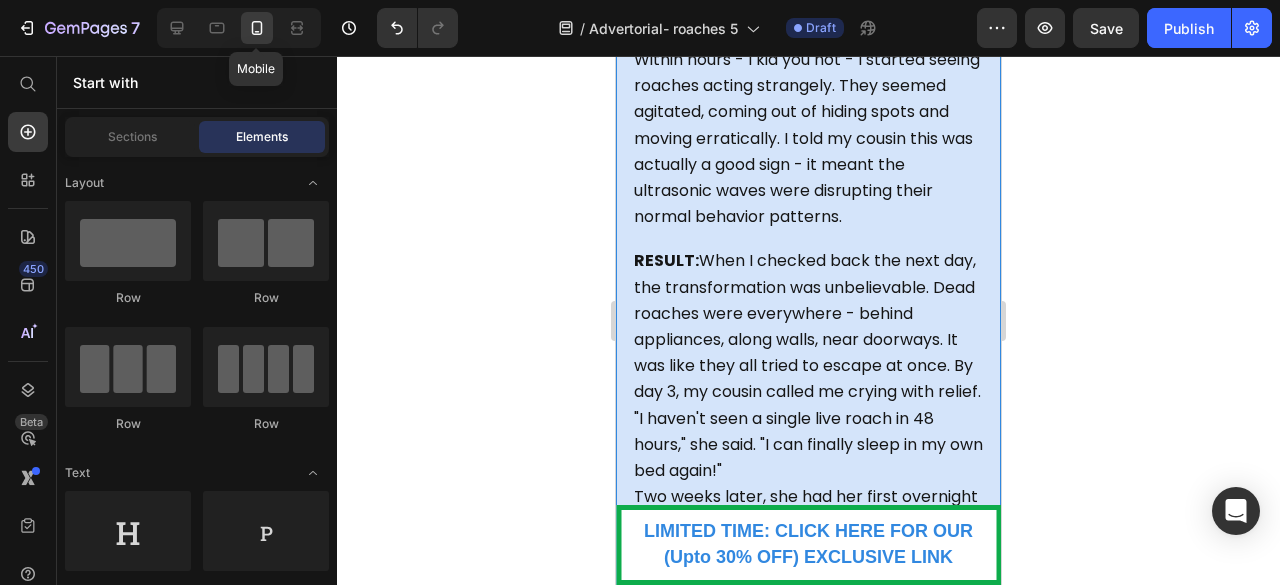 scroll, scrollTop: 13216, scrollLeft: 0, axis: vertical 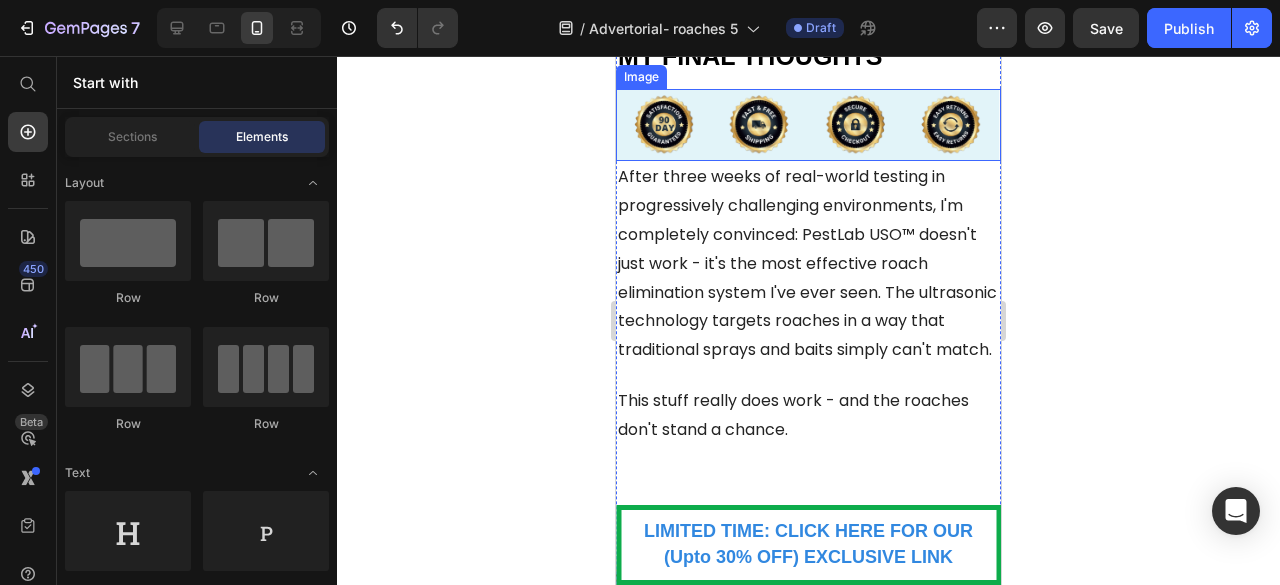 click at bounding box center (808, 125) 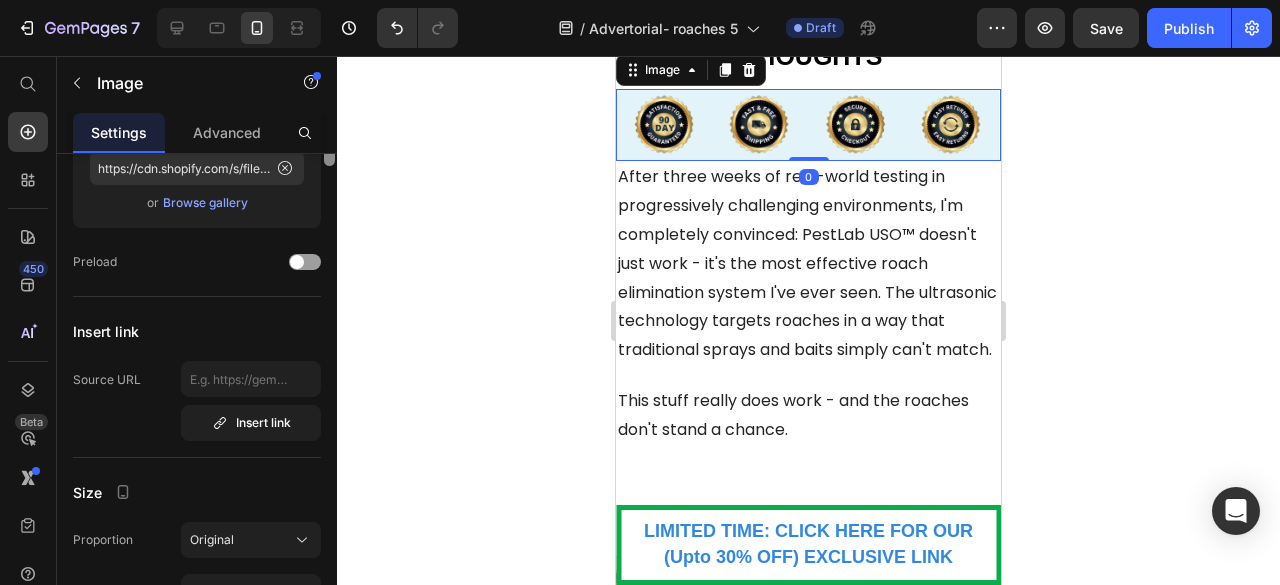 scroll, scrollTop: 0, scrollLeft: 0, axis: both 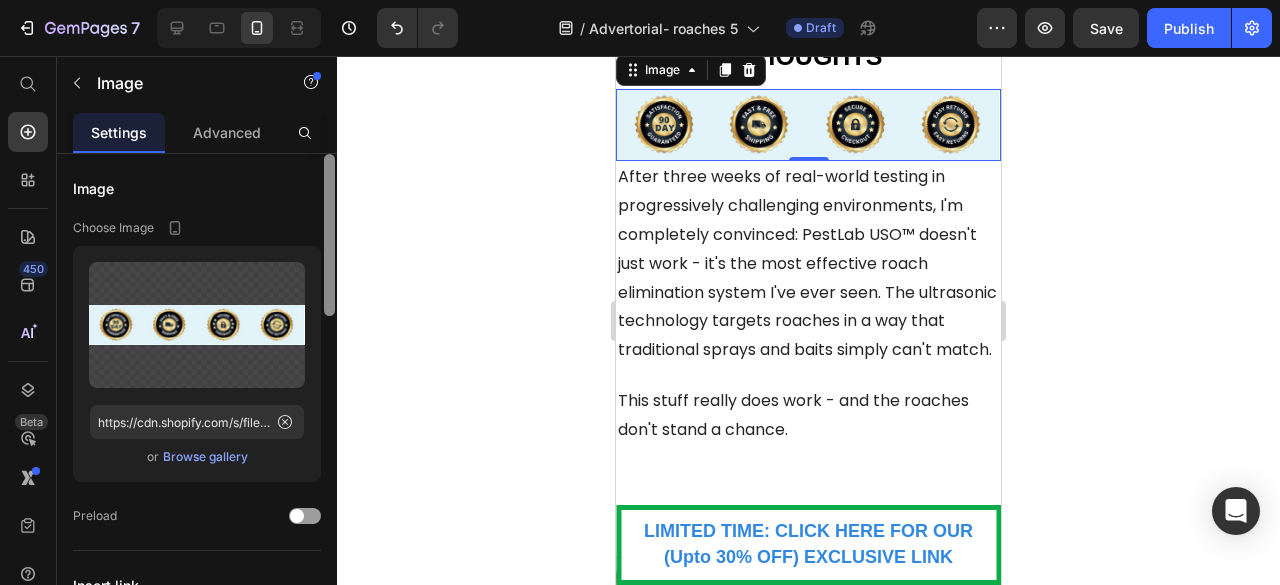 drag, startPoint x: 332, startPoint y: 331, endPoint x: 339, endPoint y: 125, distance: 206.1189 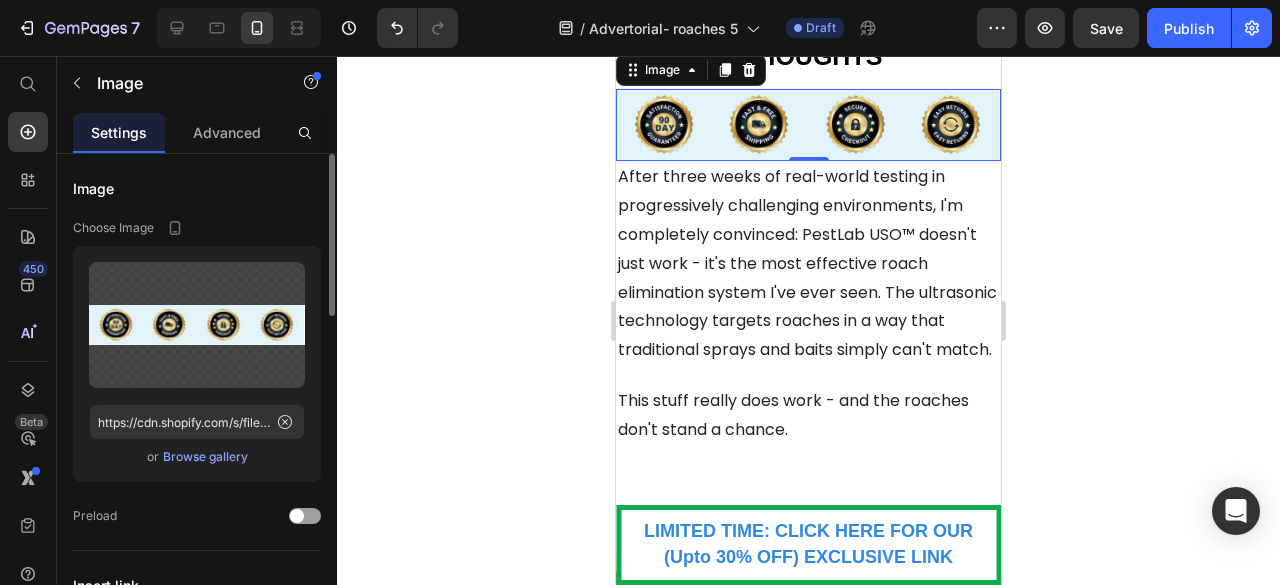 click on "Browse gallery" at bounding box center (205, 457) 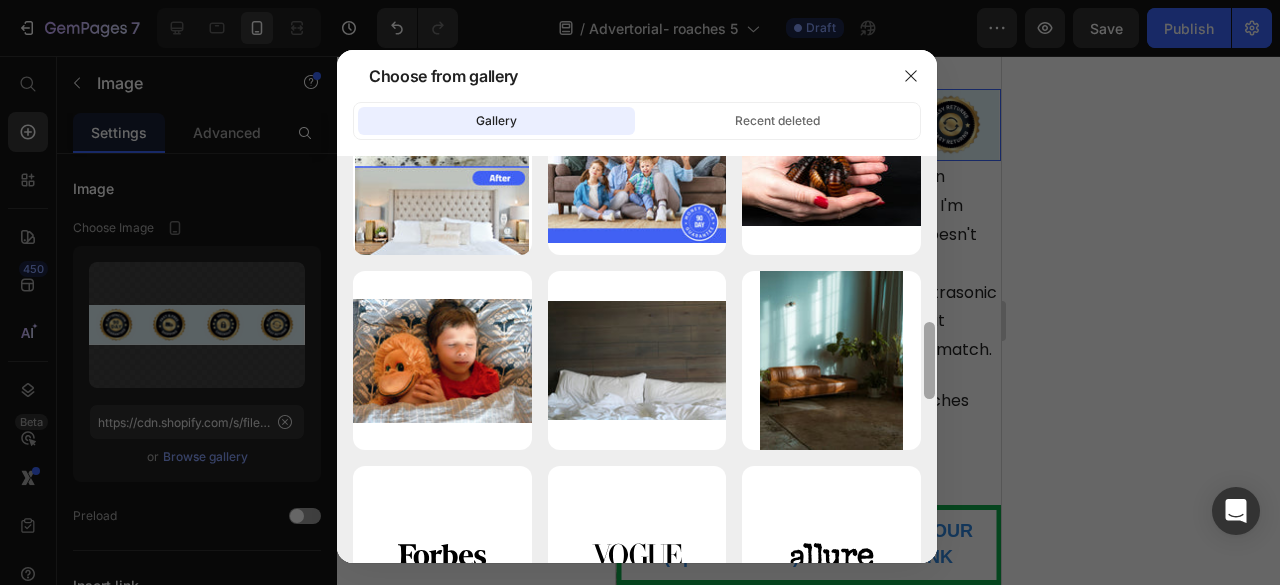 drag, startPoint x: 926, startPoint y: 226, endPoint x: 924, endPoint y: 483, distance: 257.00778 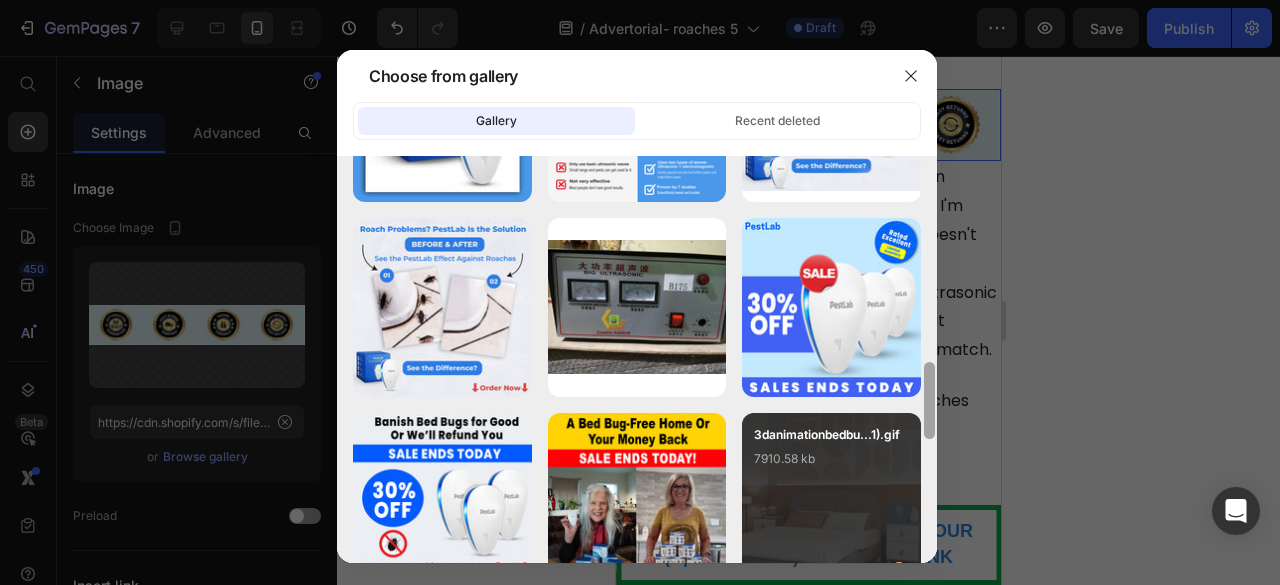 scroll, scrollTop: 1748, scrollLeft: 0, axis: vertical 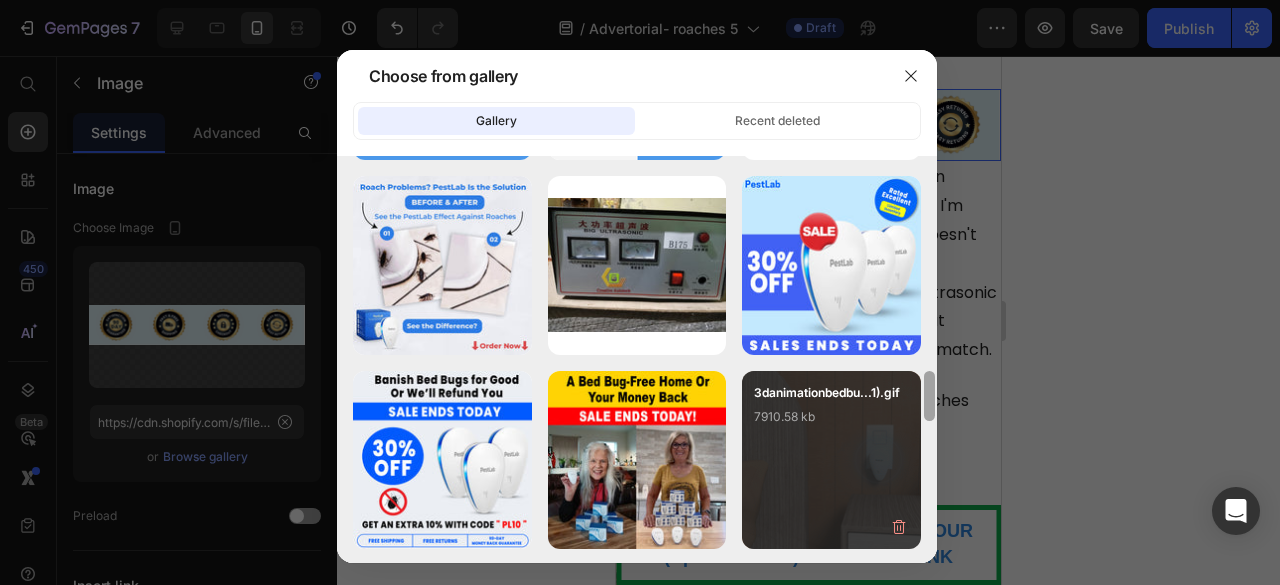 drag, startPoint x: 932, startPoint y: 354, endPoint x: 914, endPoint y: 508, distance: 155.04839 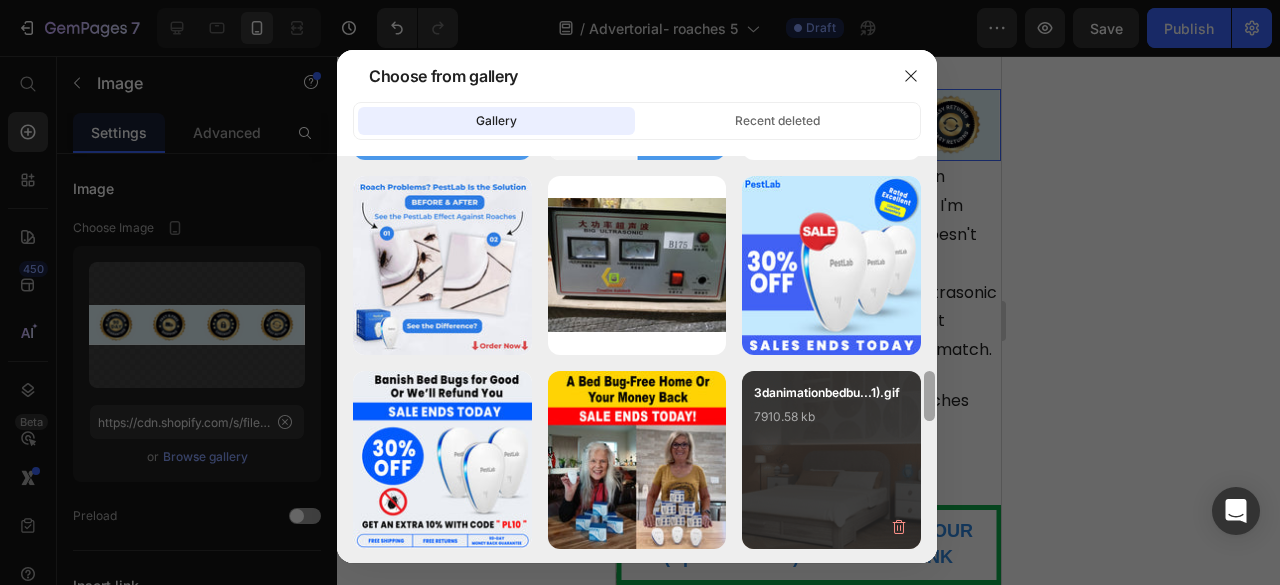 click on "Roaches B-A.jpg 1841.69 kb Roaches.jpg 851.87 kb simran-sood-qL0t...sh.jpg 1493.00 kb Rats.jpg 992.70 kb Rats2.jpg 1072.35 kb Rodents B-A.jpg 1194.91 kb Happy Family .jpg 1089.85 kb Bed Bugs .jpg 1220.12 kb Bed Bugs2.jpg 1395.45 kb Roaches (1).jpg 1163.50 kb Bed Bugs 2.jpg 1206.88 kb Bed Bugs B-A.jpg 1344.05 kb Happy Family 2.jpg 1320.42 kb nikolett-emmert-...sh.jpg 3223.57 kb dream-5071190_1920.jpg 742.94 kb morgan-lane-n7u0...sh.jpg 2112.12 kb alen-kajtezovic-...sh.jpg 2358.23 kb forbes.svg 4.83 kb vogue.svg 2.17 kb allure.svg 19.51 kb img-1.svg 2.64 kb img-2.svg 1.53 kb img-3.svg 4.91 kb 01.JPG 19.23 kb 2.png 851.63 kb 3 copy.jpg 948.37 kb 4.jpg 327.77 kb dsdfddfs.png 327.17 kb 30.jpg 345.36 kb 5.jpg 787.32 kb 5.jpg 708.60 kb 3danimationbedbu...1).gif 7910.58 kb gempages_5622795...39.png 371.79 kb gempages_5622795...94.jpg 134.78 kb gempages_5622795...e9.jpg 68.65 kb WhatsApp Video 2...py.gif 9805.86 kb dOC.JPG 36.99 kb 4.jpg 1284.97 kb 81+-CD0D7DL._AC_SX679_.jpg 113.80 kb gempages_5622795...f6.jpg 3.jpg" at bounding box center [637, 361] 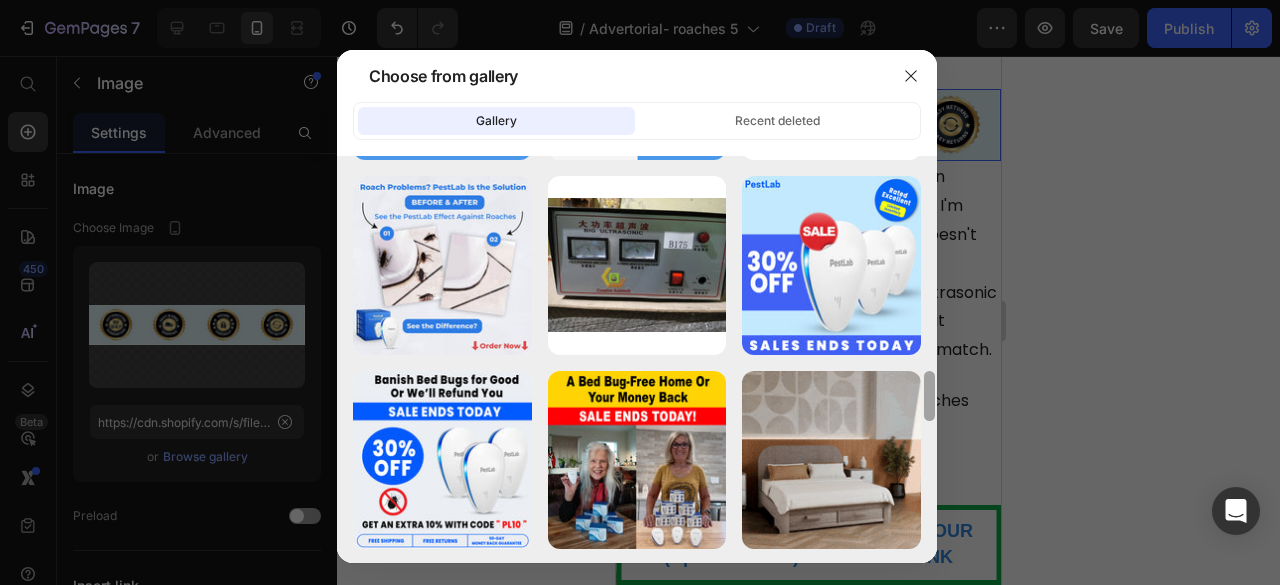 scroll, scrollTop: 2158, scrollLeft: 0, axis: vertical 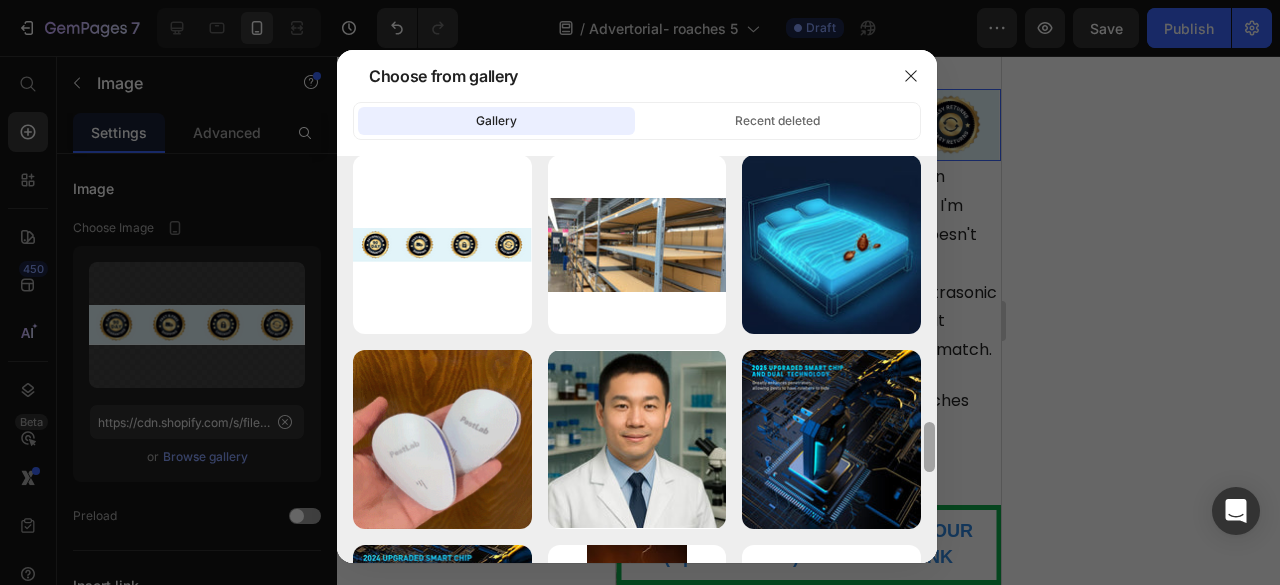 drag, startPoint x: 936, startPoint y: 397, endPoint x: 934, endPoint y: 439, distance: 42.047592 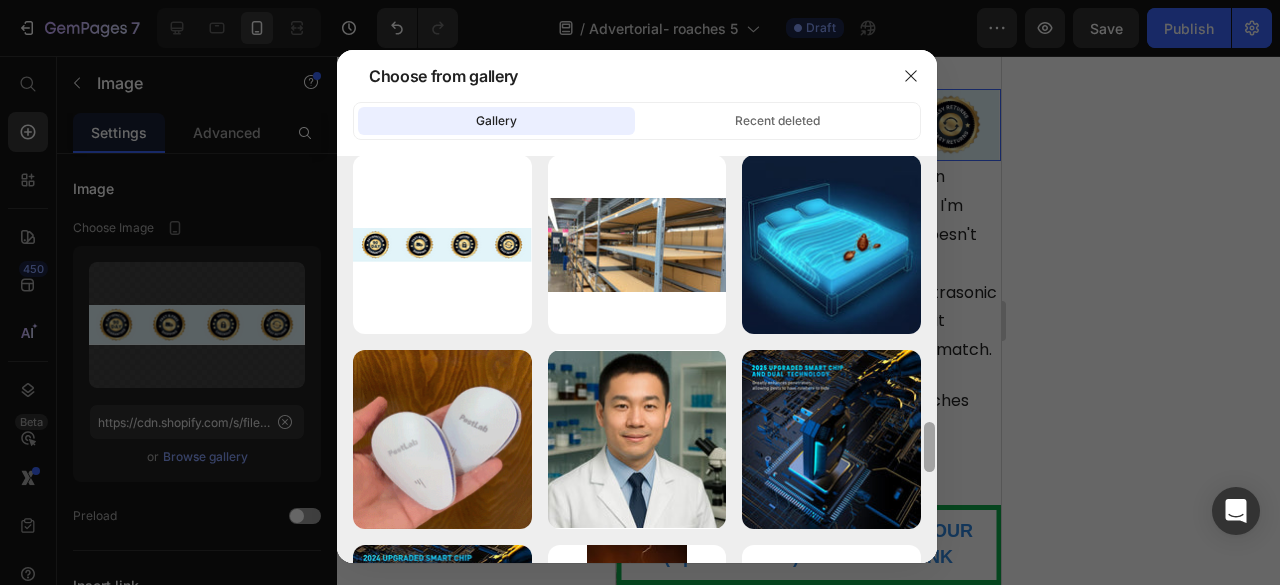 click at bounding box center (929, 361) 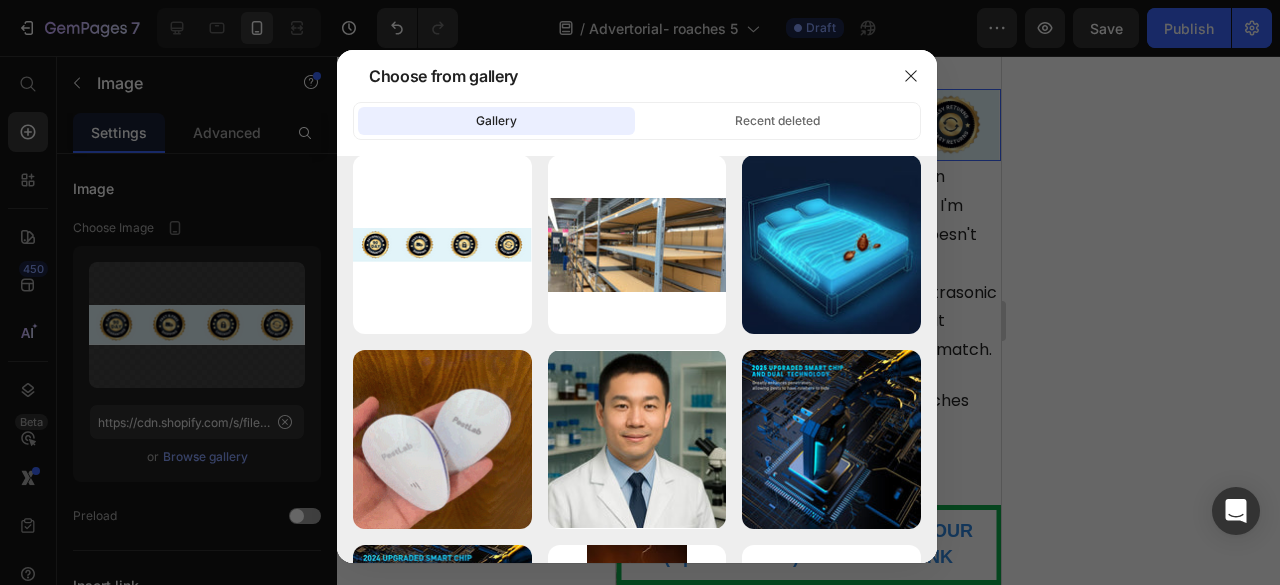 scroll, scrollTop: 1748, scrollLeft: 0, axis: vertical 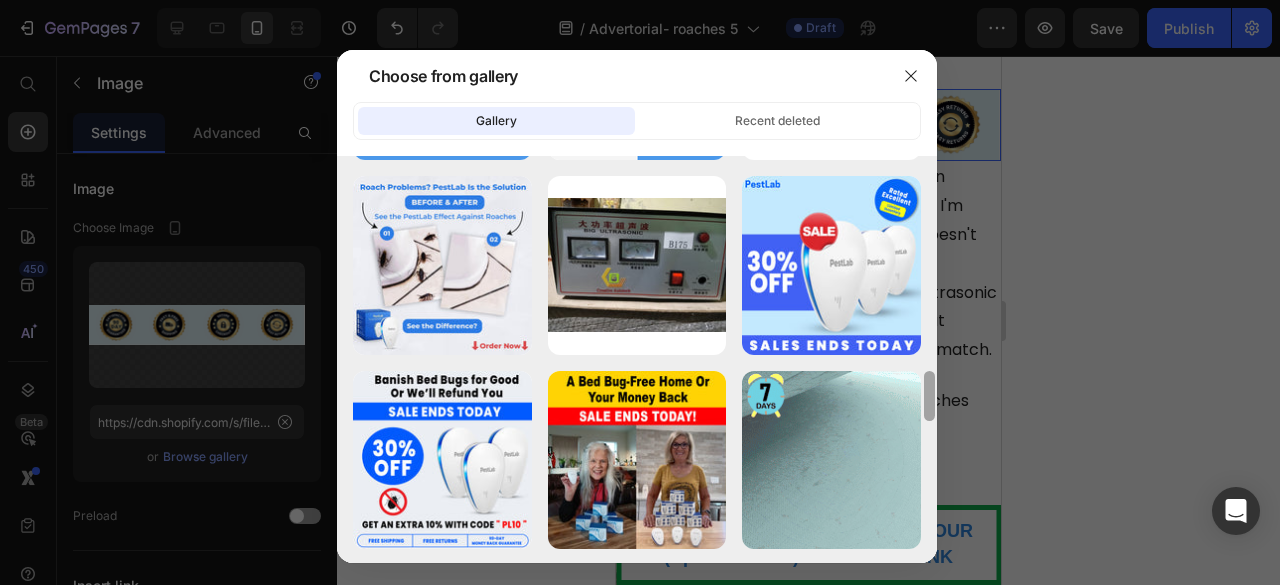 drag, startPoint x: 928, startPoint y: 425, endPoint x: 929, endPoint y: 479, distance: 54.00926 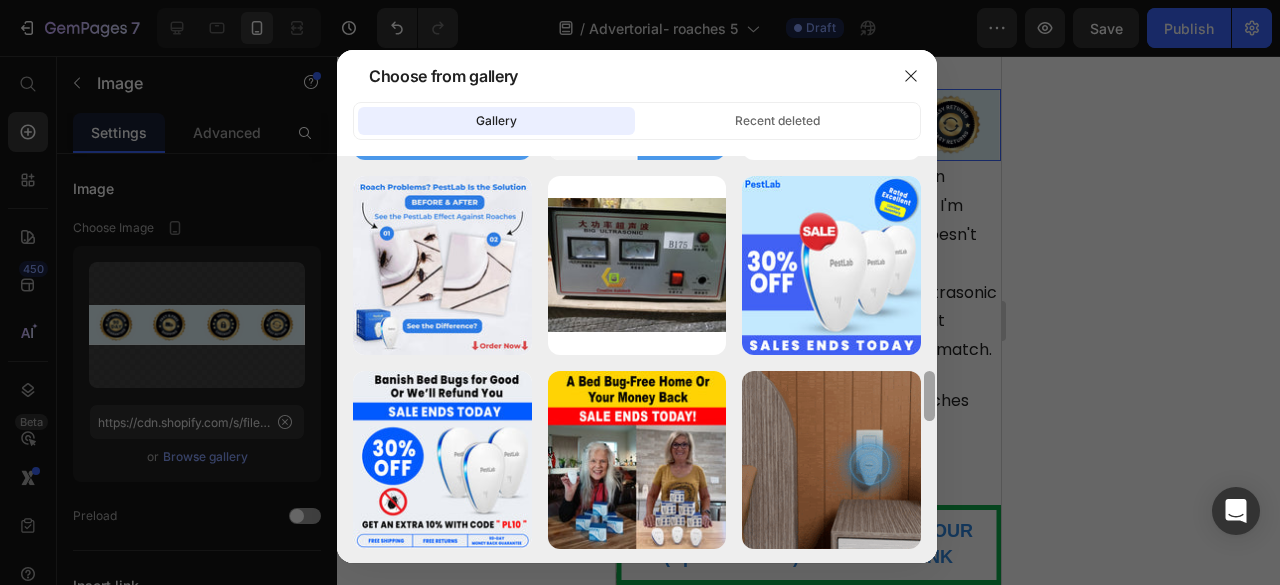click at bounding box center [929, 361] 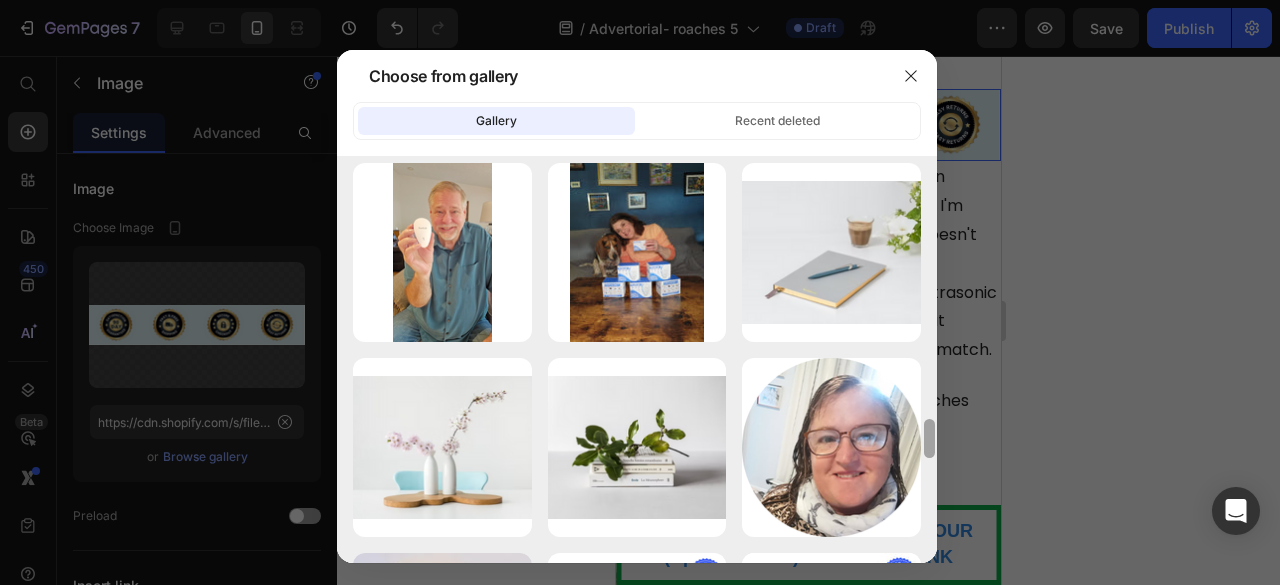 drag, startPoint x: 928, startPoint y: 405, endPoint x: 940, endPoint y: 602, distance: 197.36514 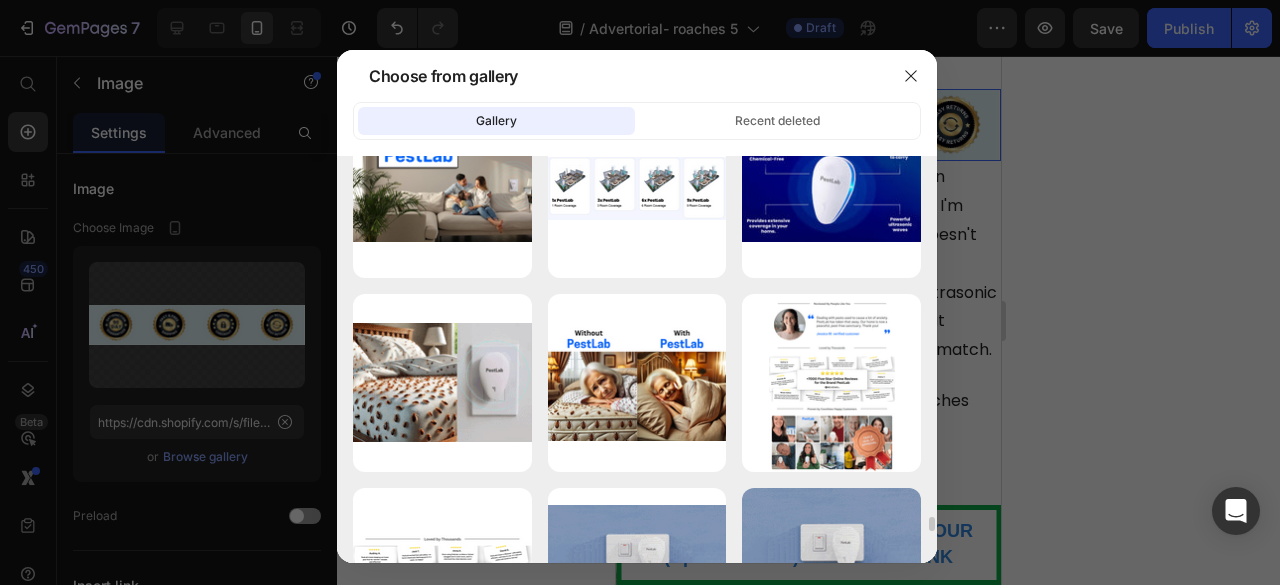 scroll, scrollTop: 10197, scrollLeft: 0, axis: vertical 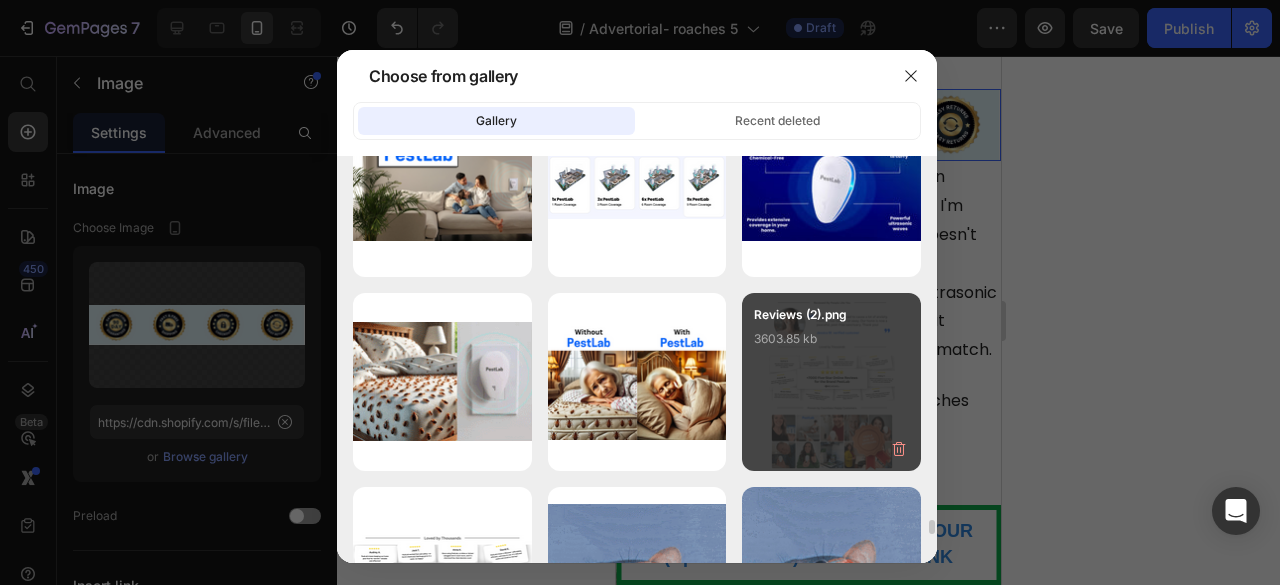 click on "Reviews (2).png 3603.85 kb" at bounding box center [831, 345] 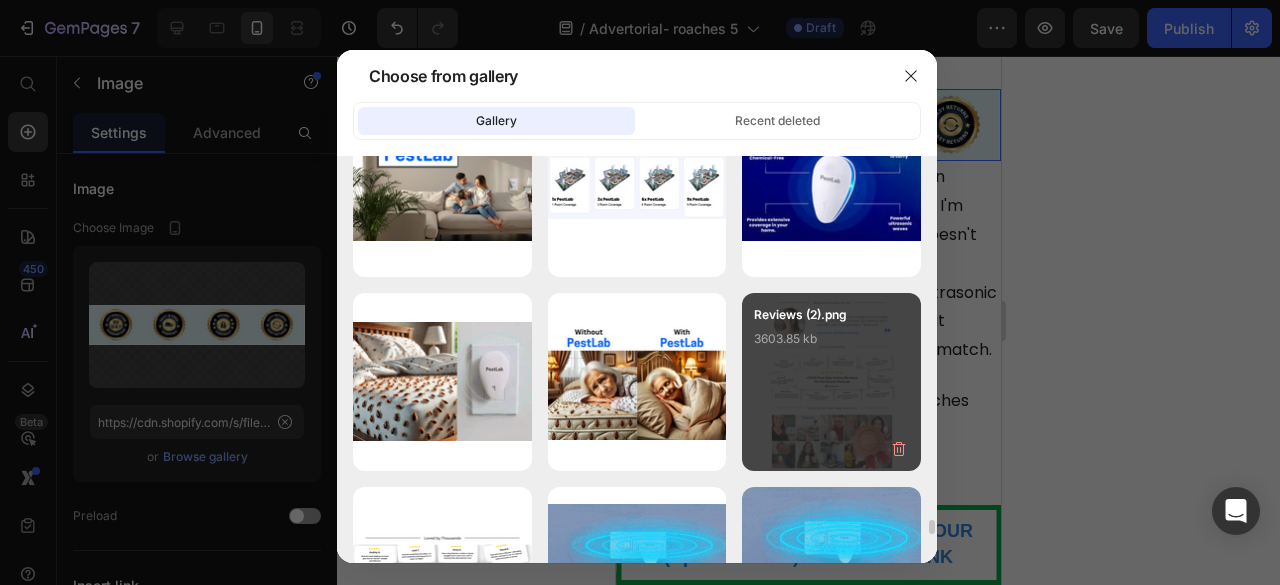 type on "https://cdn.shopify.com/s/files/1/0621/0637/0102/files/gempages_533563590636995342-bfe034dd-664f-4cfd-aa4a-aa75e3c658ee.png" 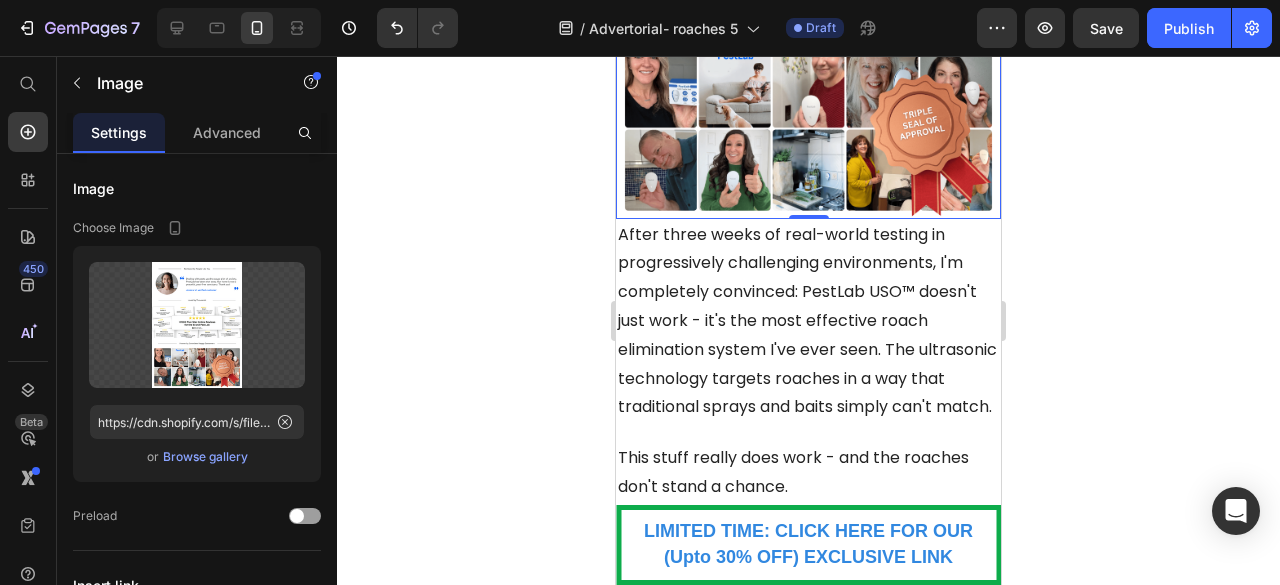 scroll, scrollTop: 14235, scrollLeft: 0, axis: vertical 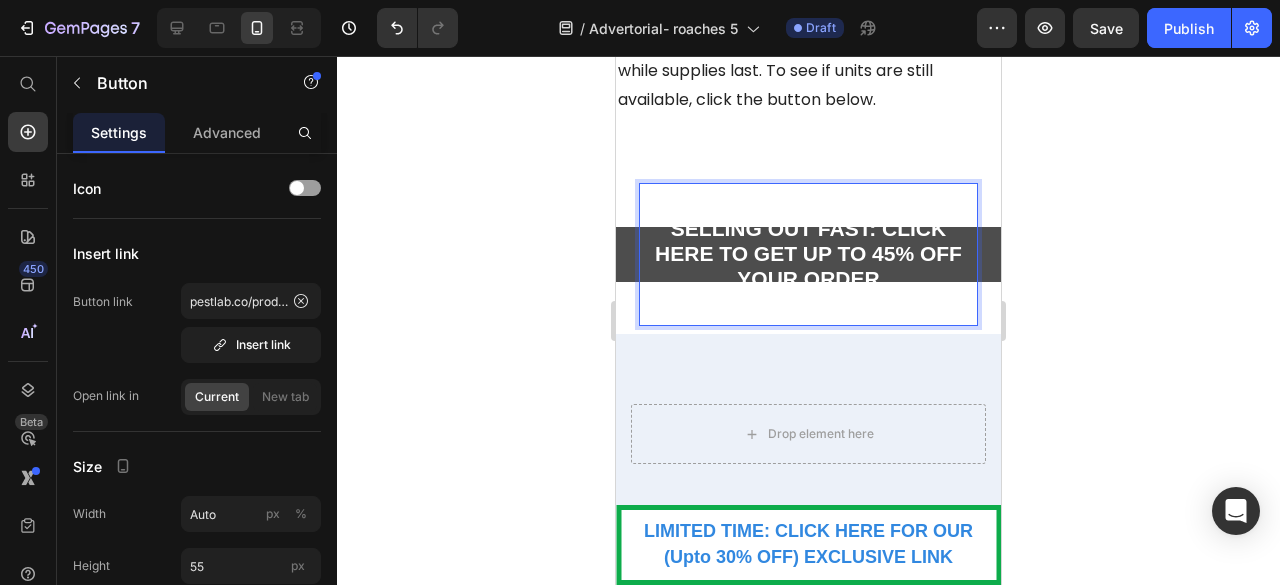 click on "SELLING OUT FAST: CLICK HERE TO GET UP TO 45% OFF YOUR ORDER" at bounding box center [808, 254] 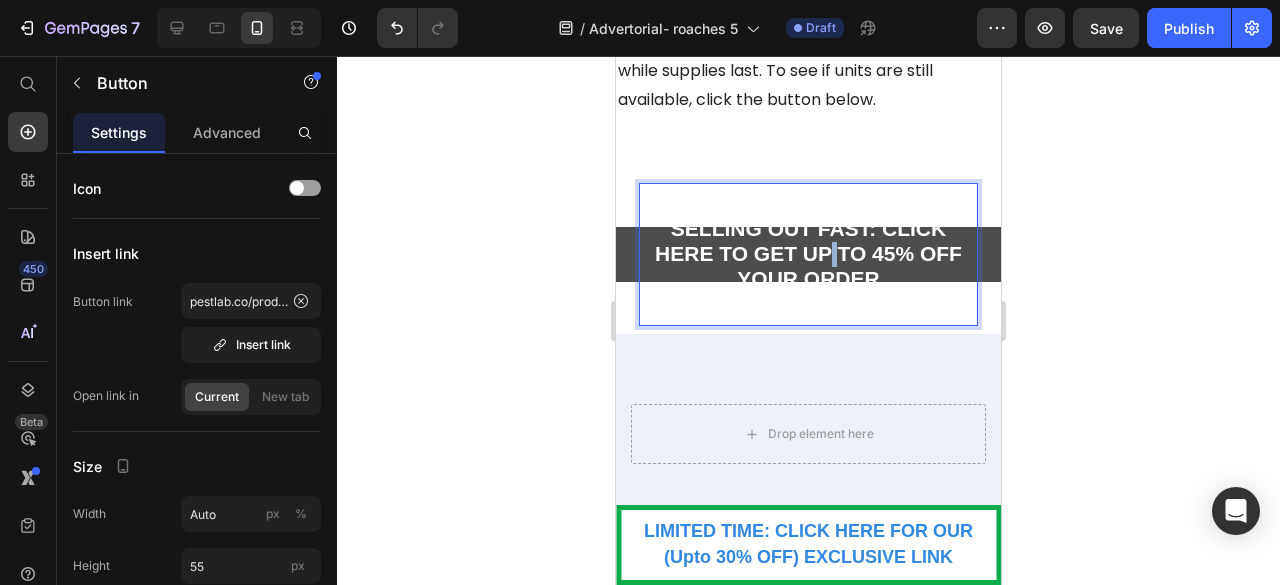 click on "SELLING OUT FAST: CLICK HERE TO GET UP TO 45% OFF YOUR ORDER" at bounding box center [808, 254] 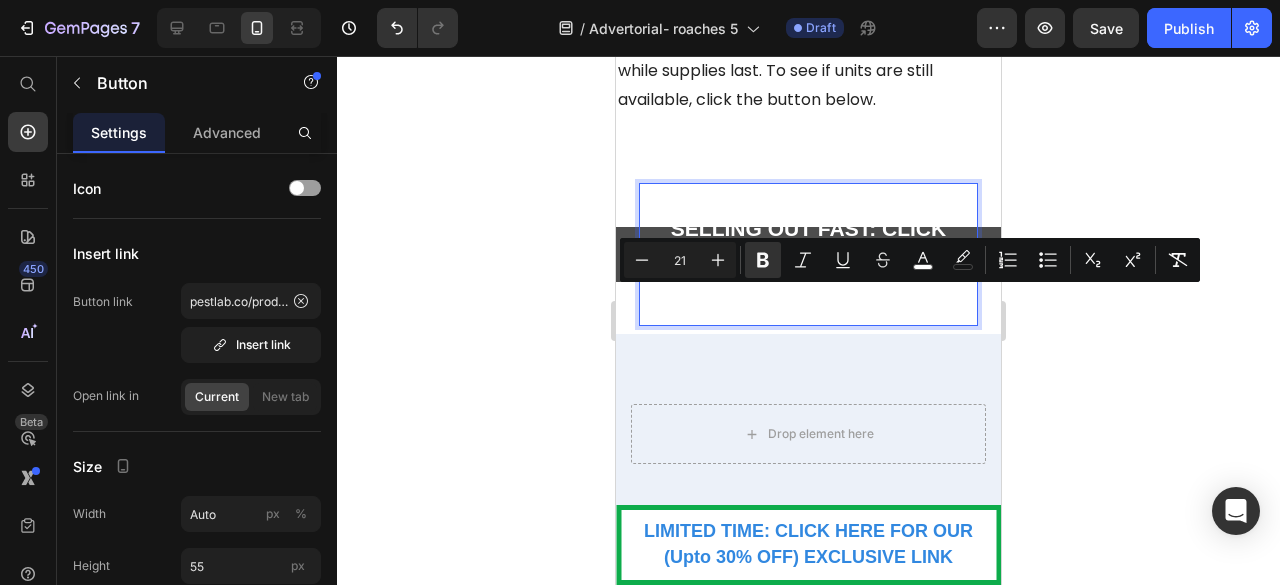scroll, scrollTop: 17137, scrollLeft: 0, axis: vertical 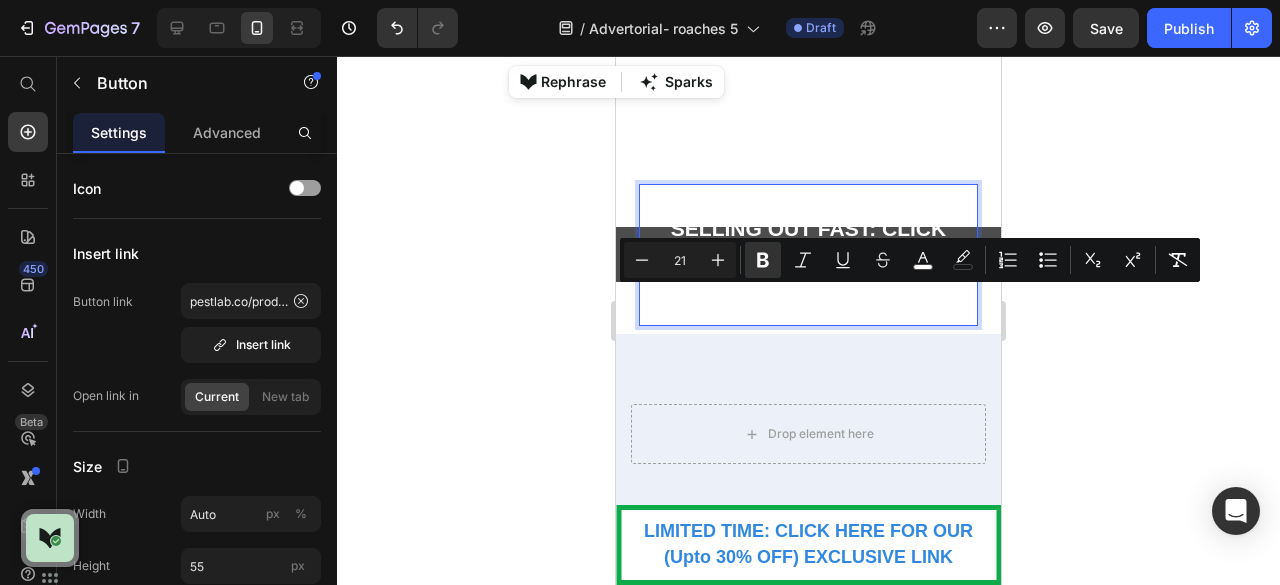 click on "SELLING OUT FAST: CLICK HERE TO GET UP TO 45% OFF YOUR ORDER" at bounding box center (808, 255) 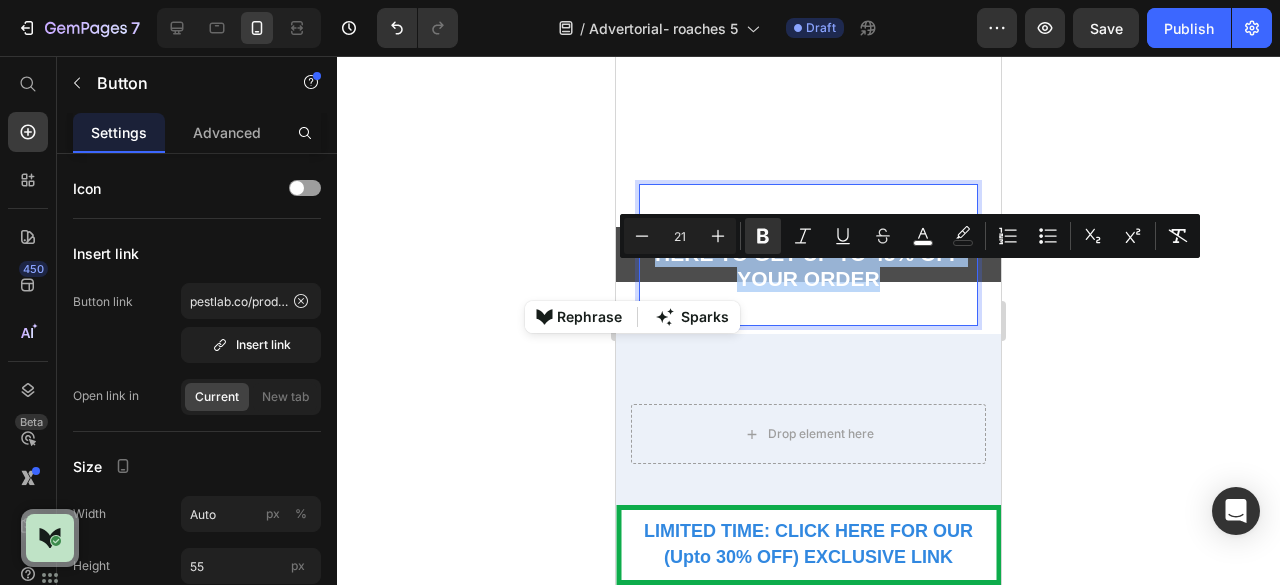 drag, startPoint x: 884, startPoint y: 323, endPoint x: 631, endPoint y: 288, distance: 255.40947 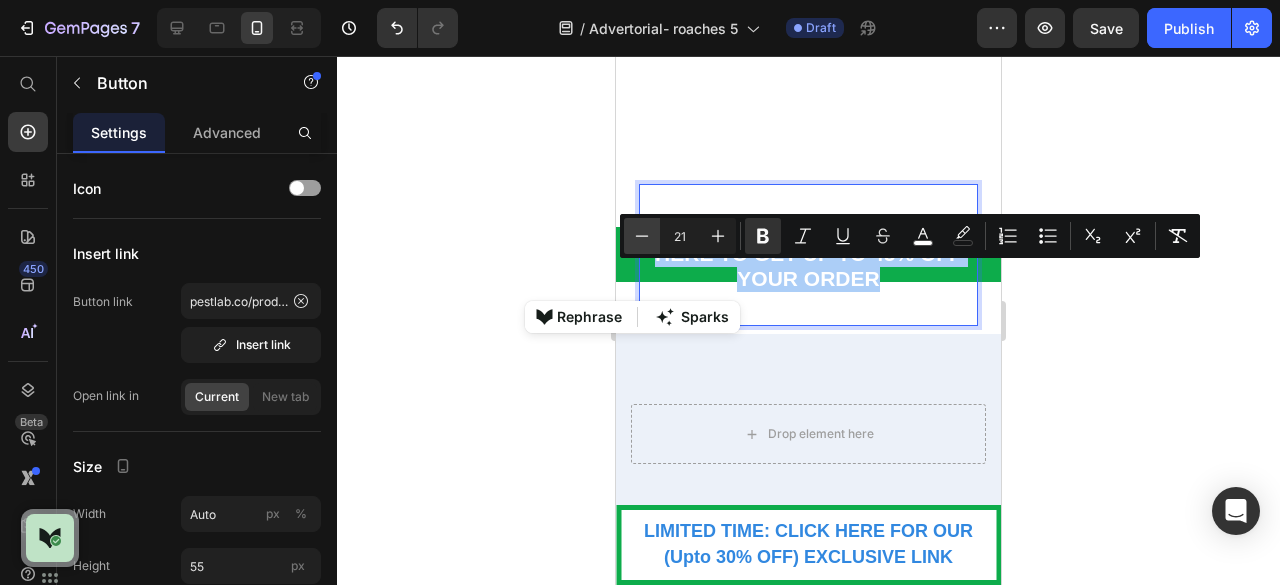 click 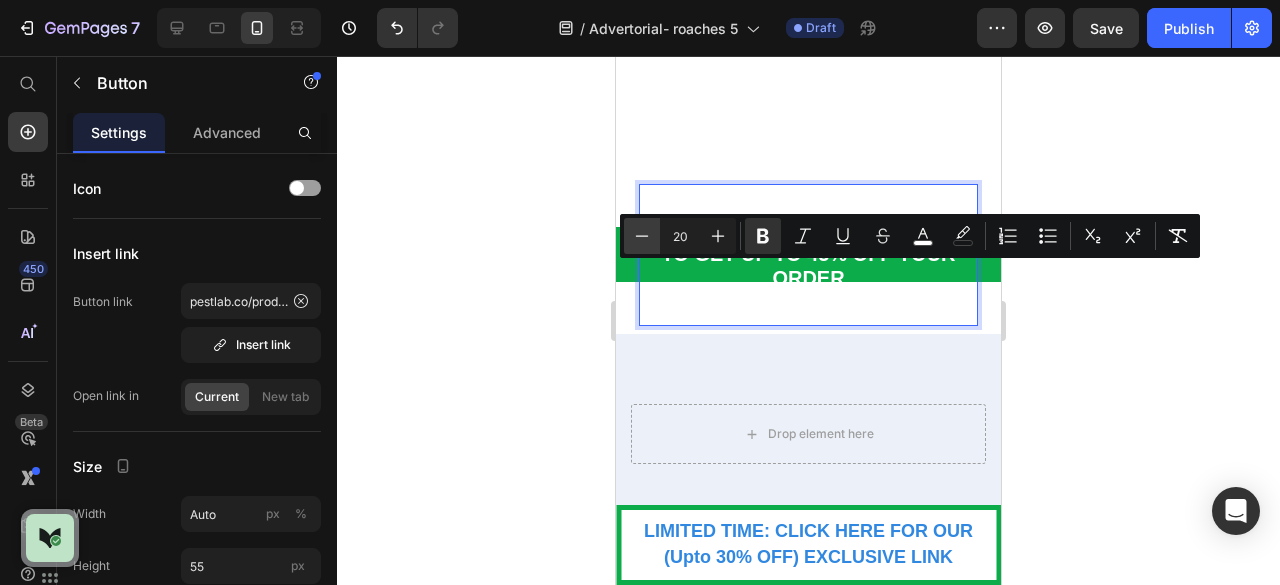 click 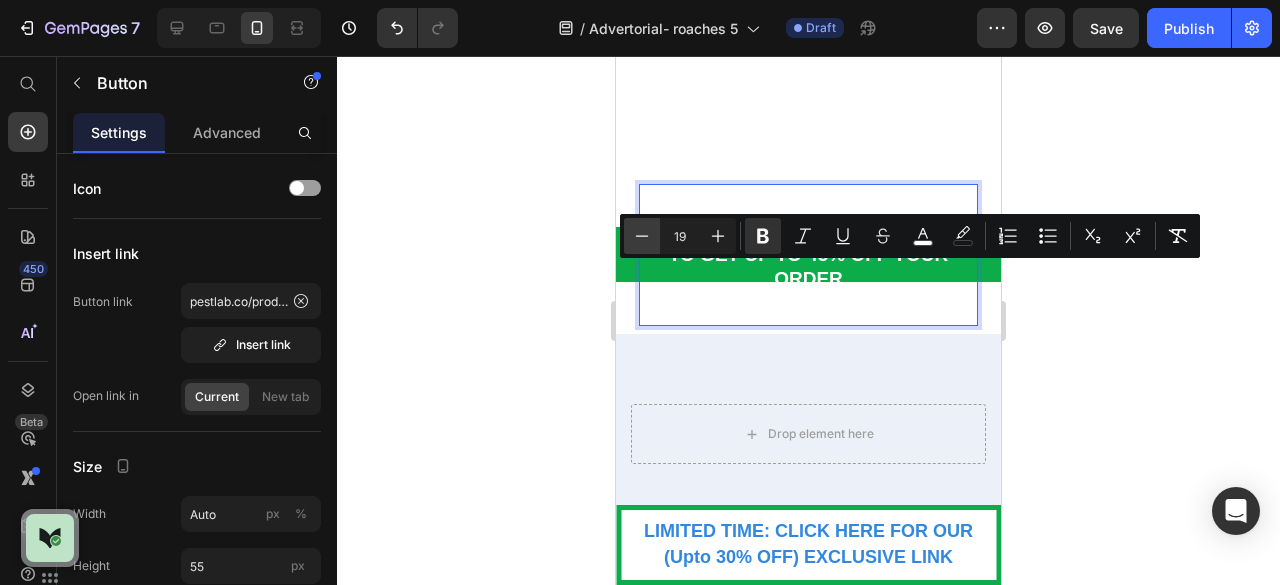 click 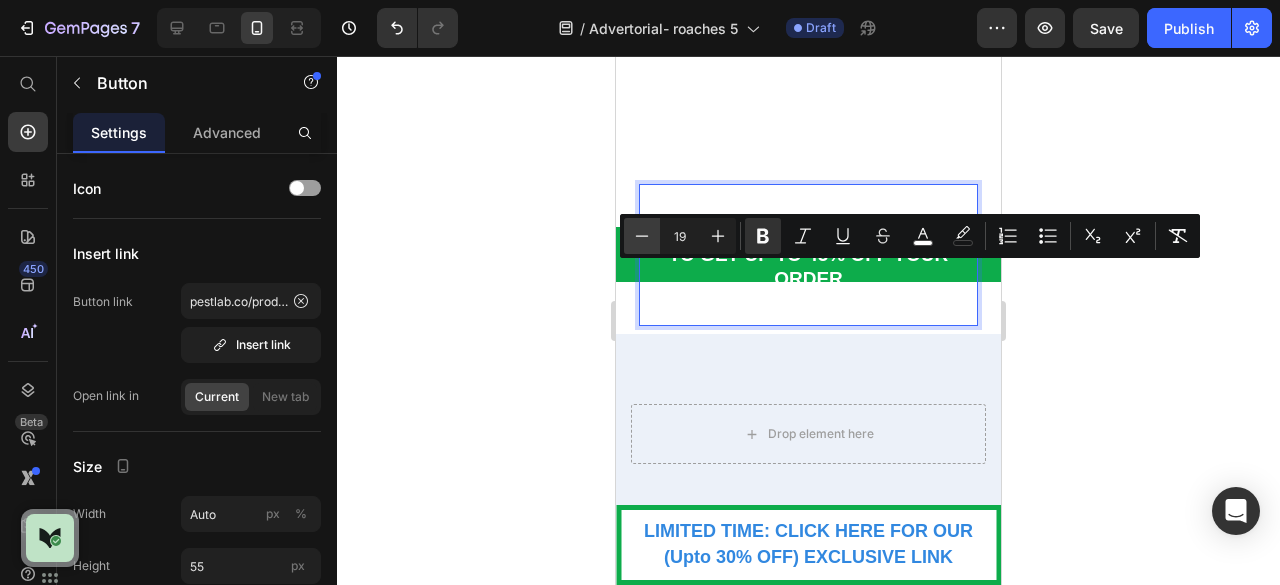 type on "18" 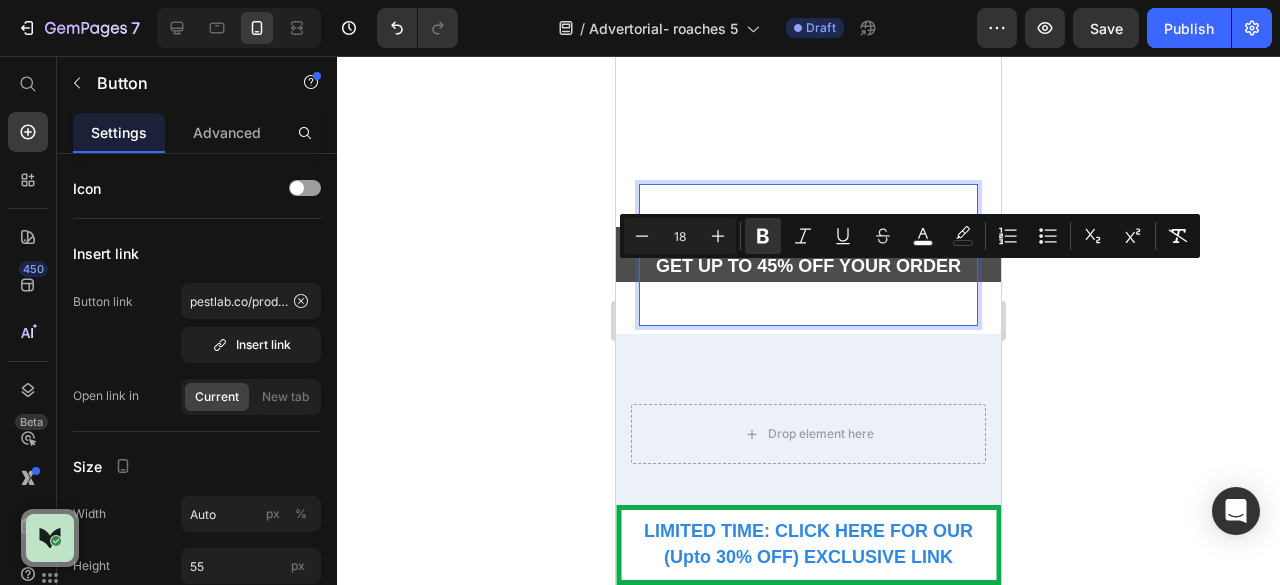 click on "SELLING OUT FAST: CLICK HERE TO GET UP TO 45% OFF YOUR ORDER" at bounding box center [808, 253] 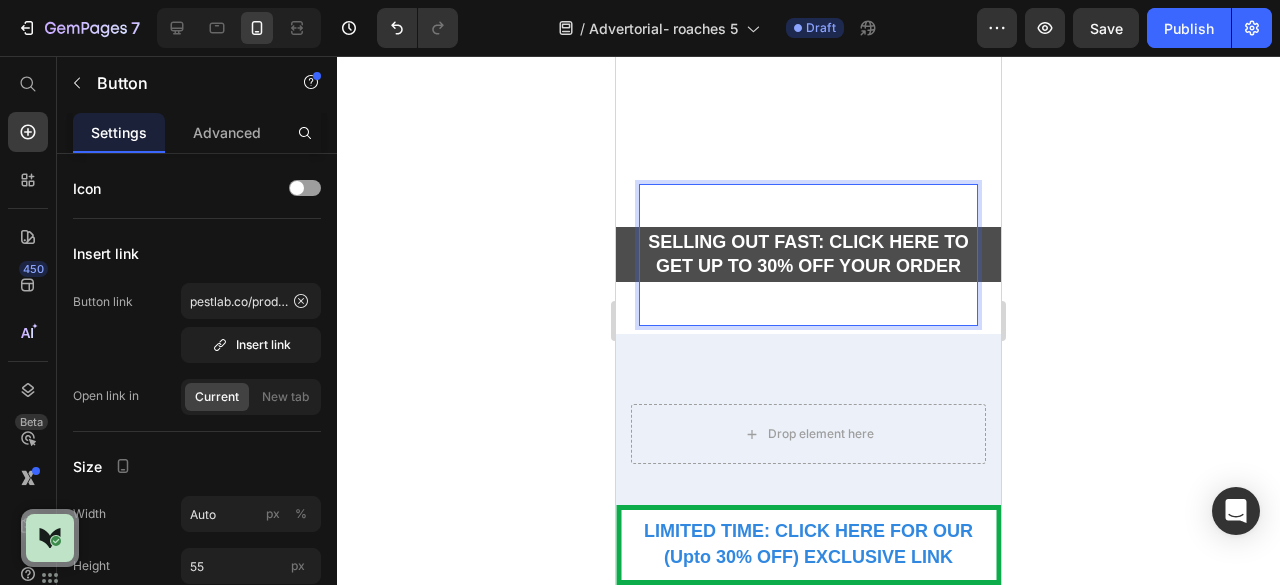 click 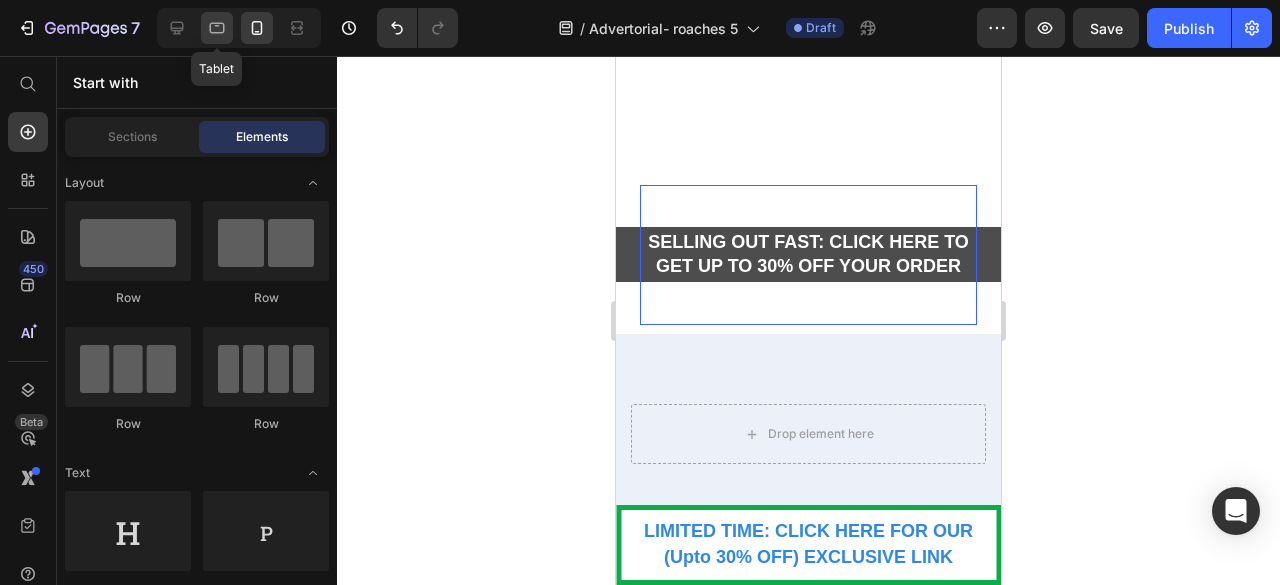 click 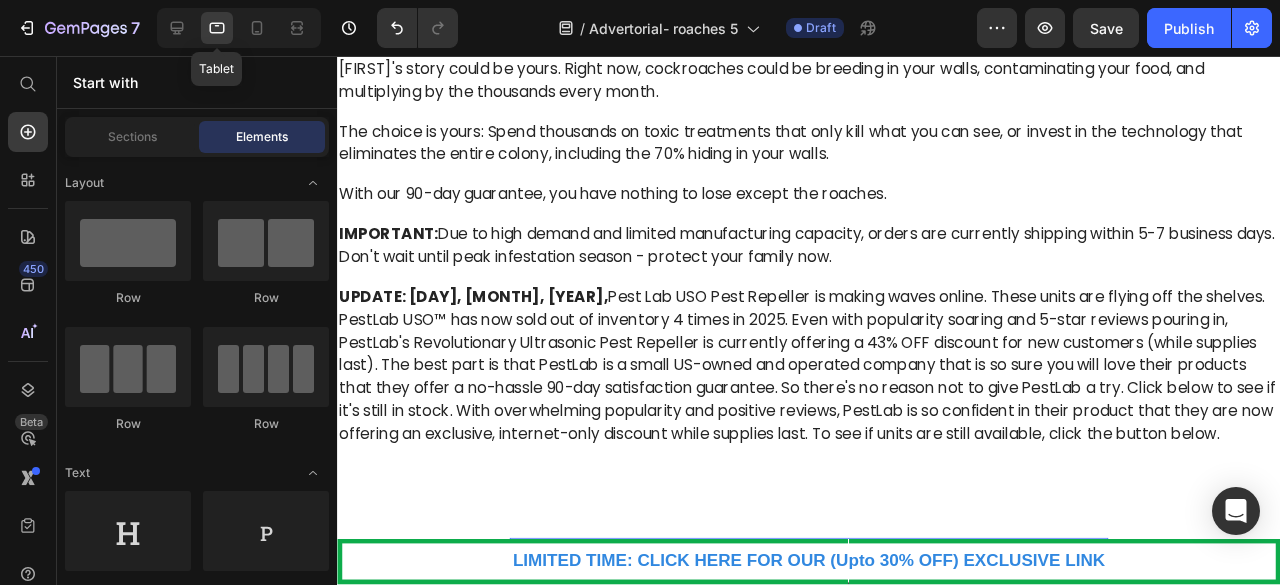 scroll, scrollTop: 17385, scrollLeft: 0, axis: vertical 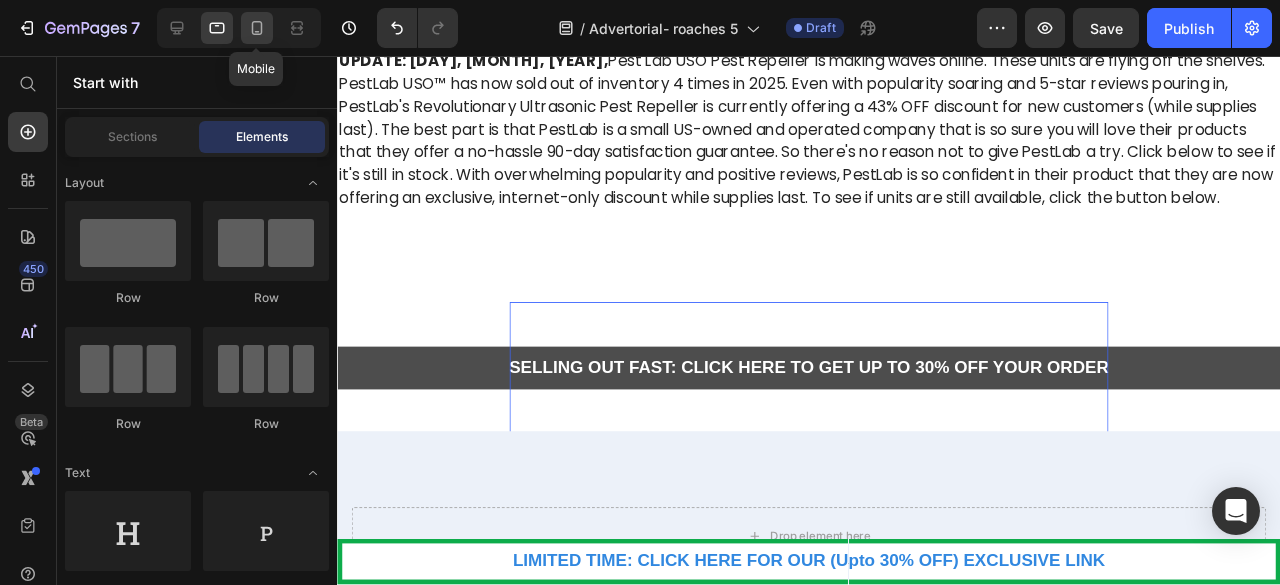 click 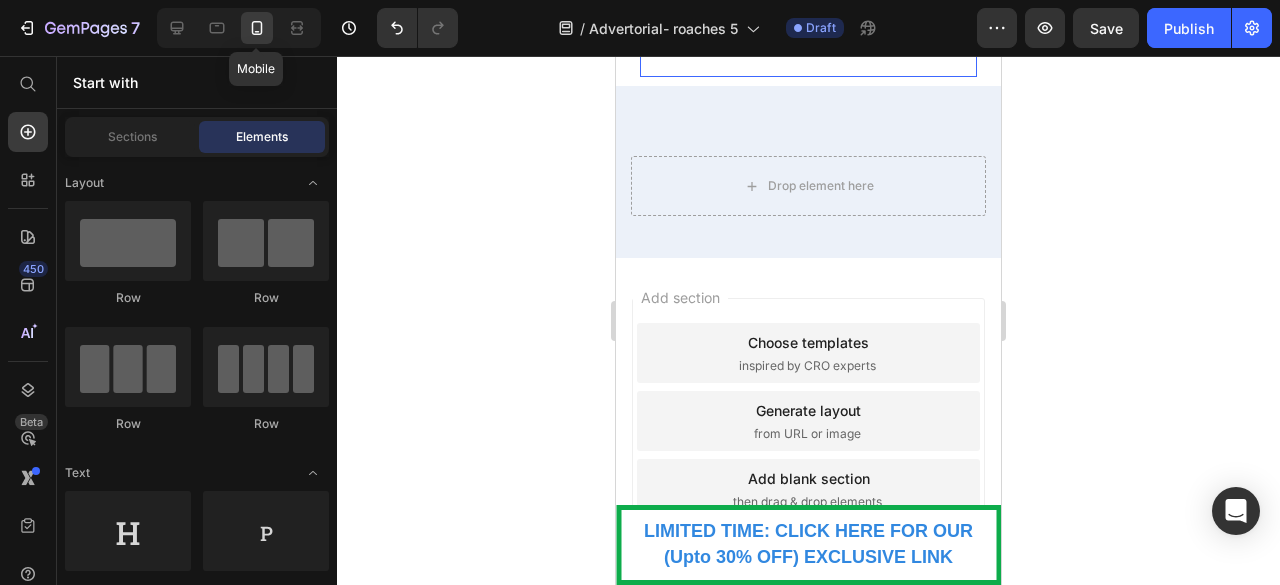 scroll, scrollTop: 16948, scrollLeft: 0, axis: vertical 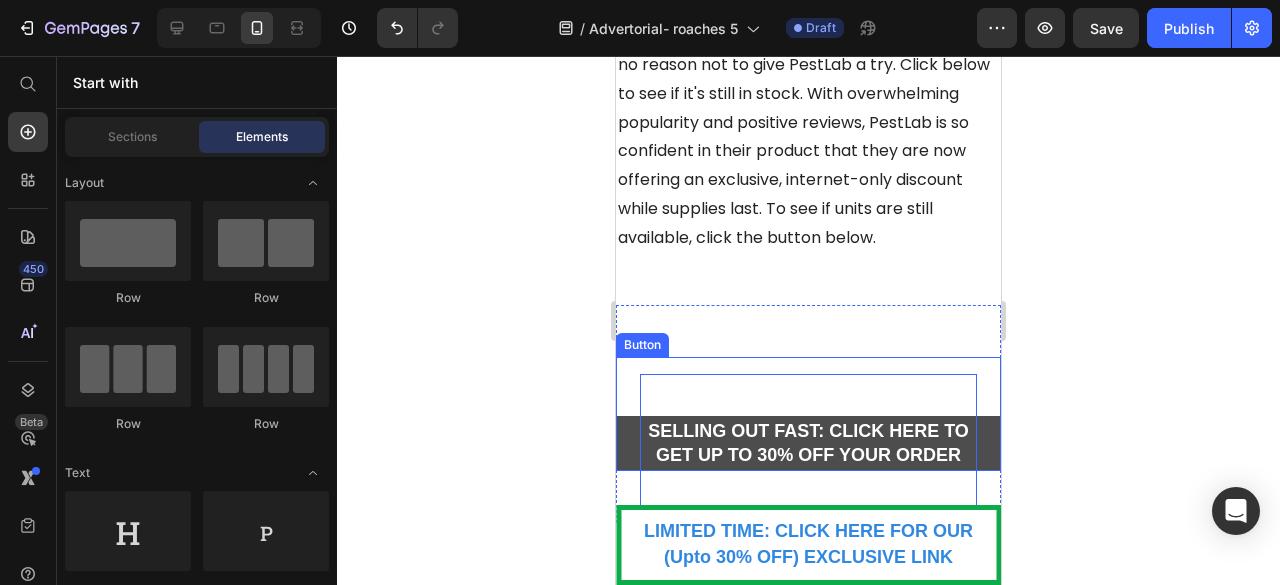 click on "SELLING OUT FAST: CLICK HERE TO GET UP TO 30% OFF YOUR ORDER" at bounding box center [808, 442] 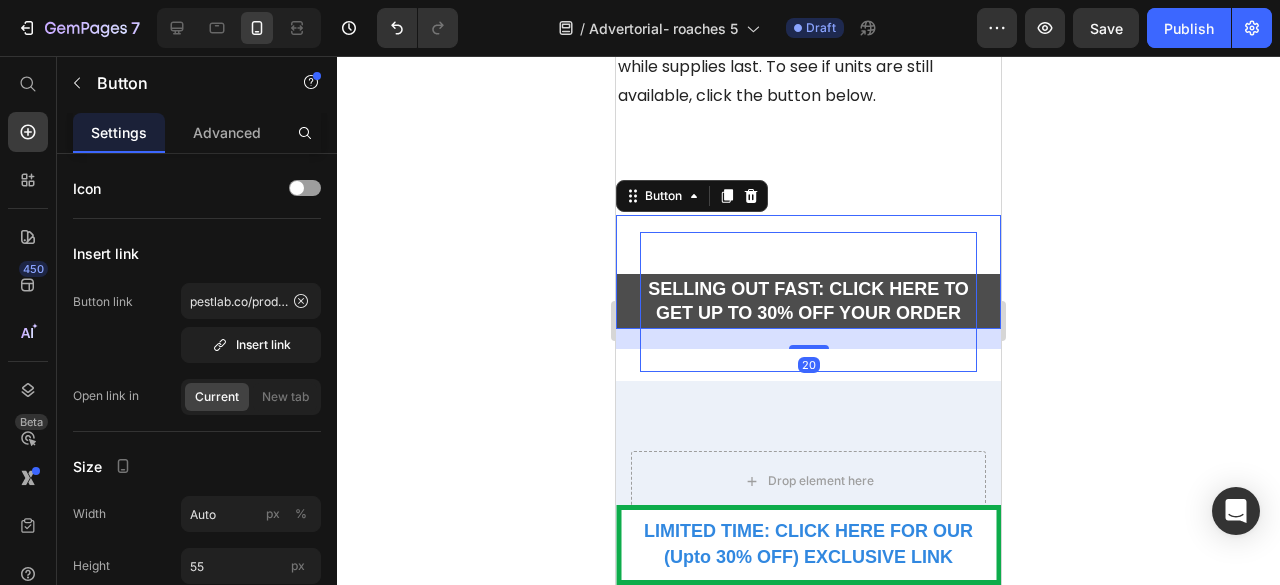scroll, scrollTop: 17090, scrollLeft: 0, axis: vertical 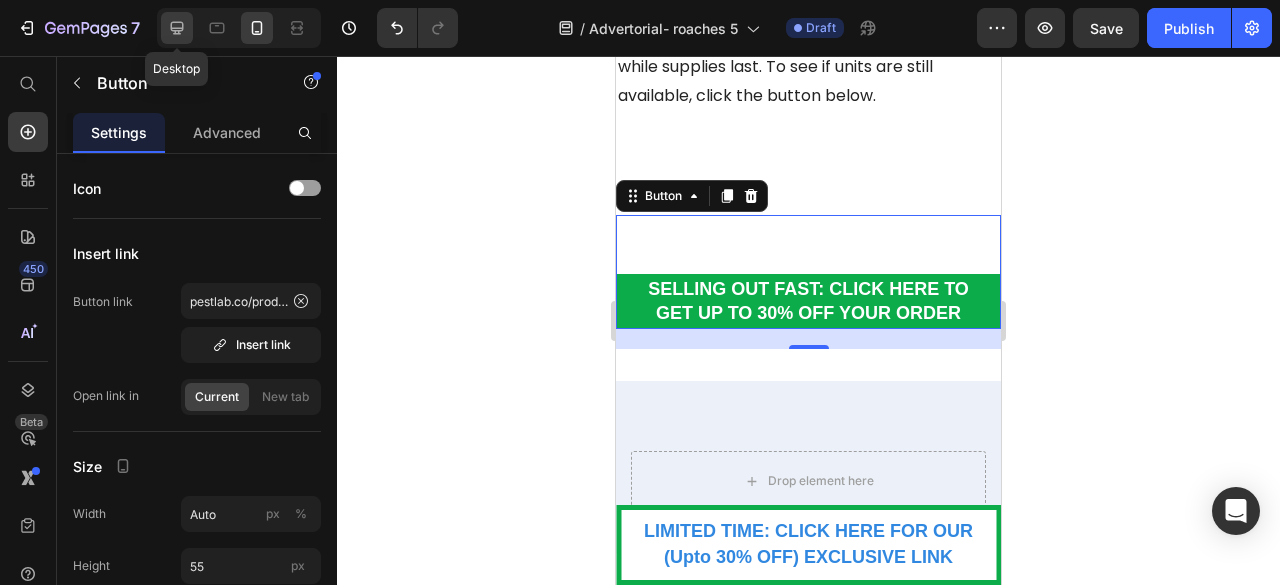 click 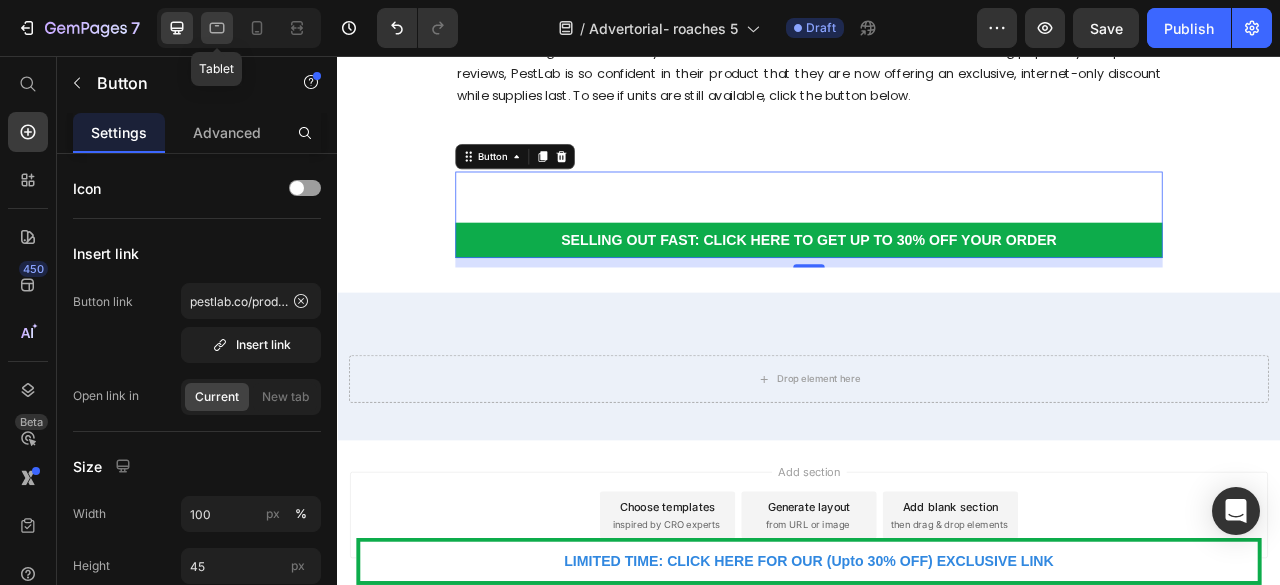 scroll, scrollTop: 17357, scrollLeft: 0, axis: vertical 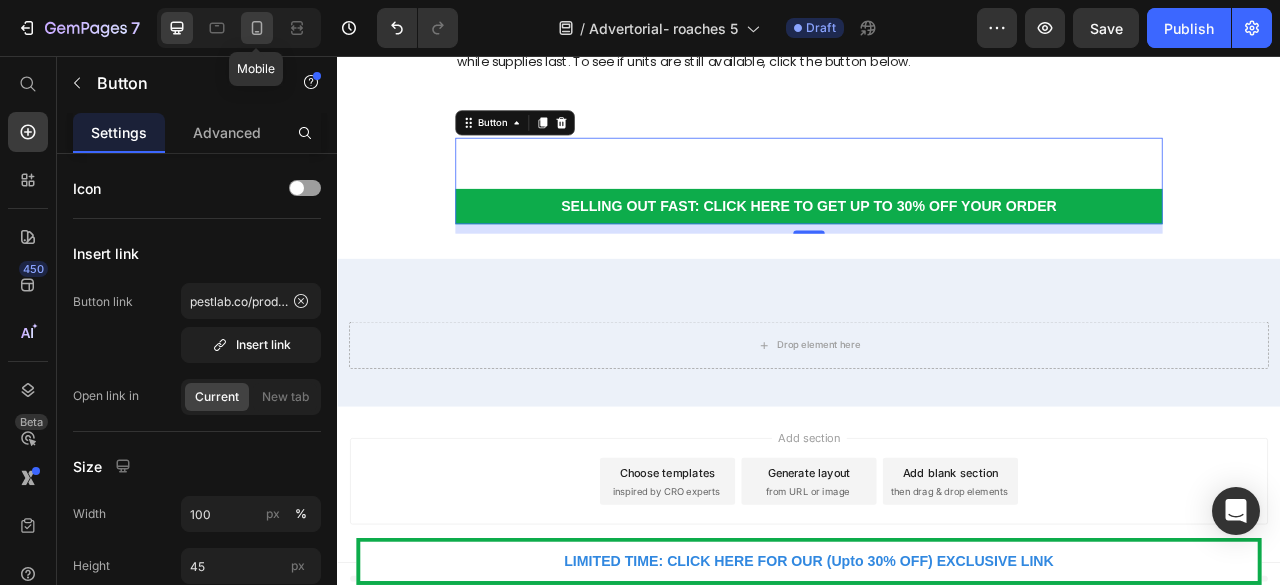 click 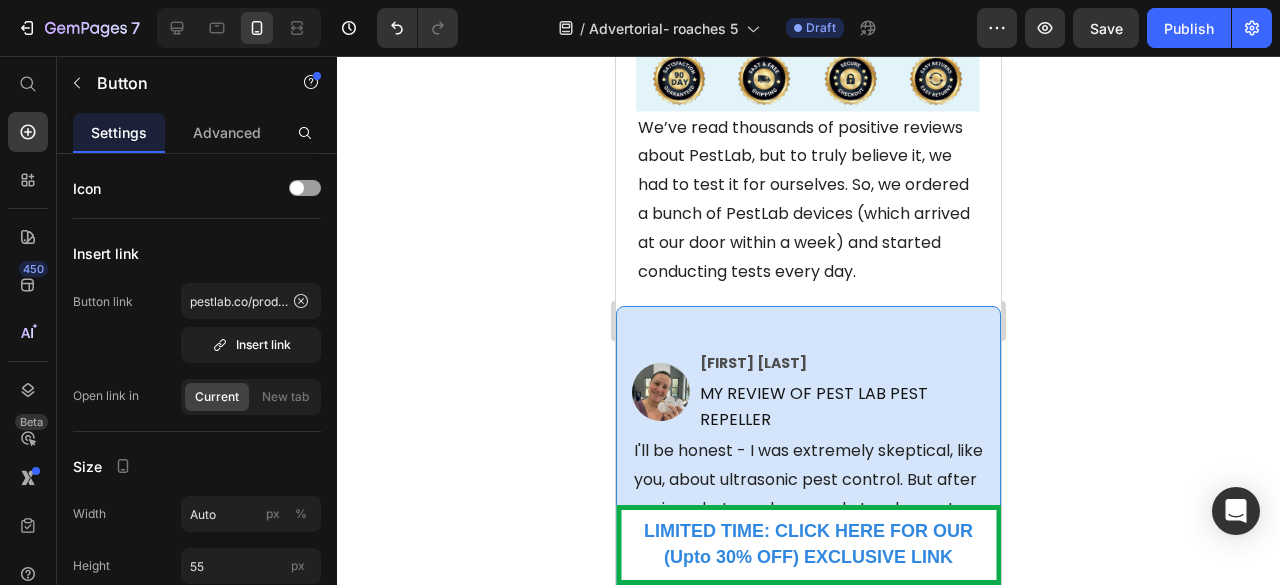 scroll, scrollTop: 9820, scrollLeft: 0, axis: vertical 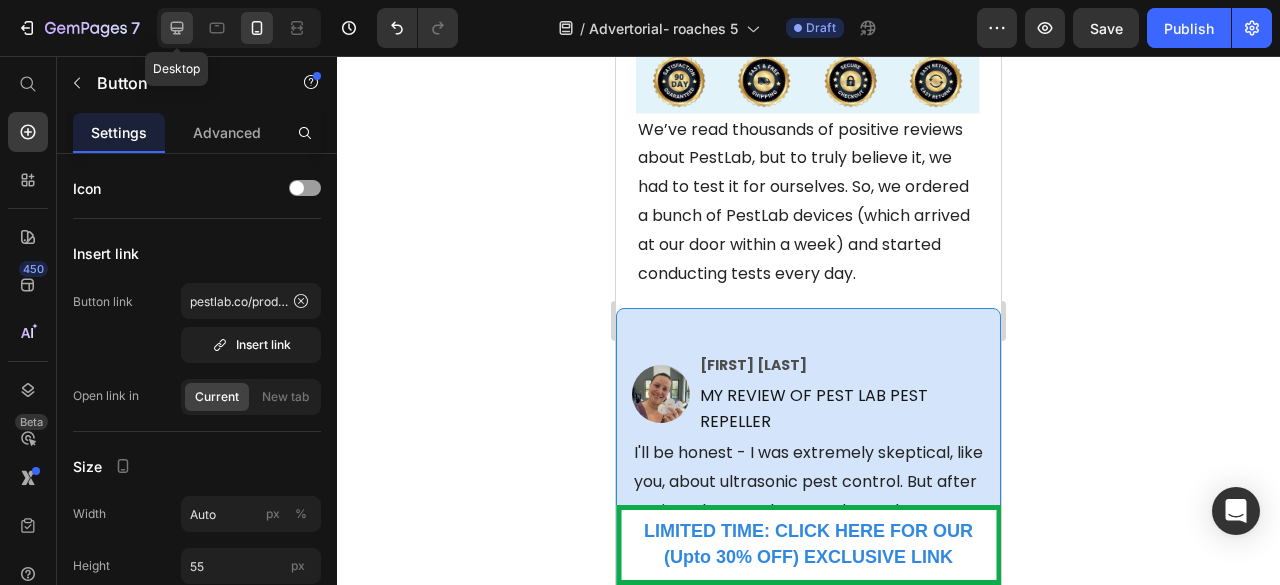 click 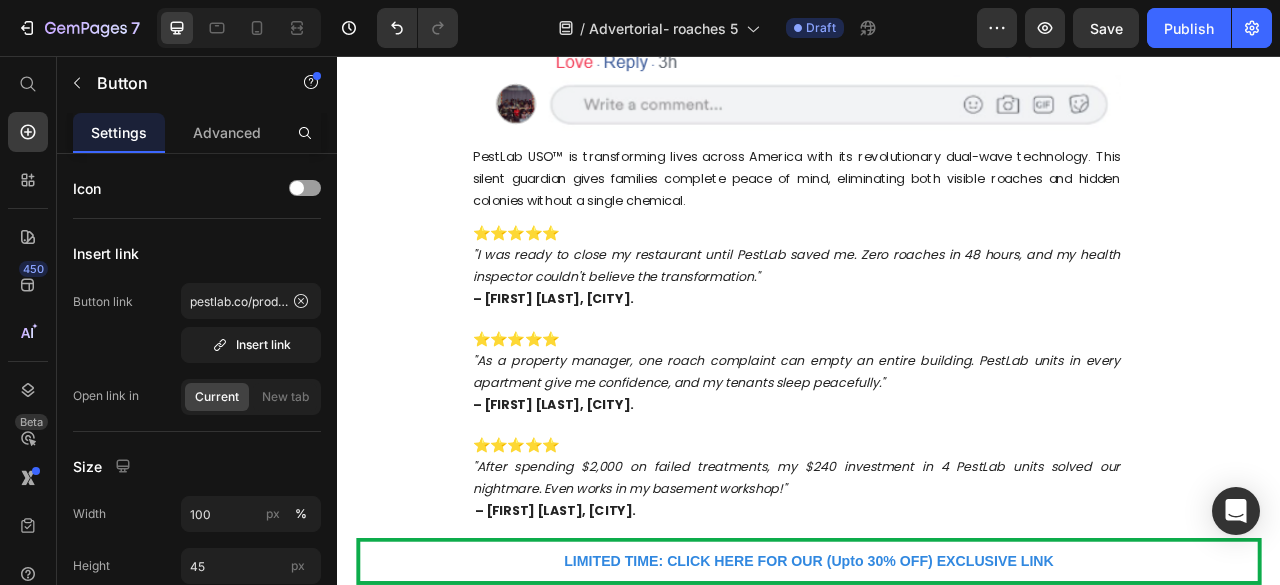 scroll, scrollTop: 7720, scrollLeft: 0, axis: vertical 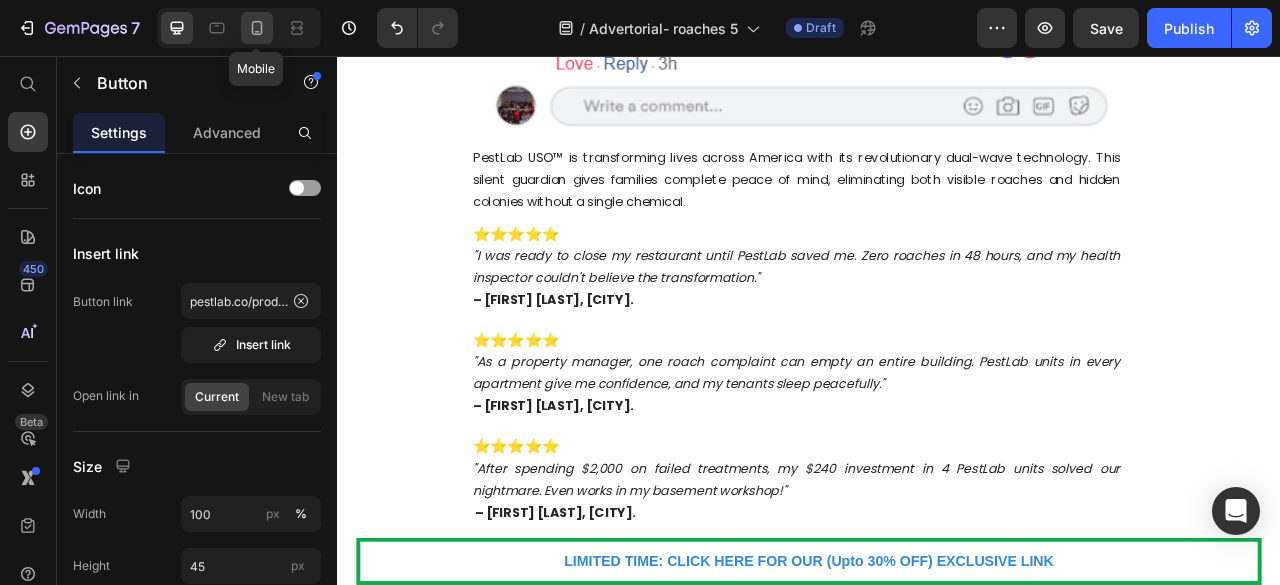 click 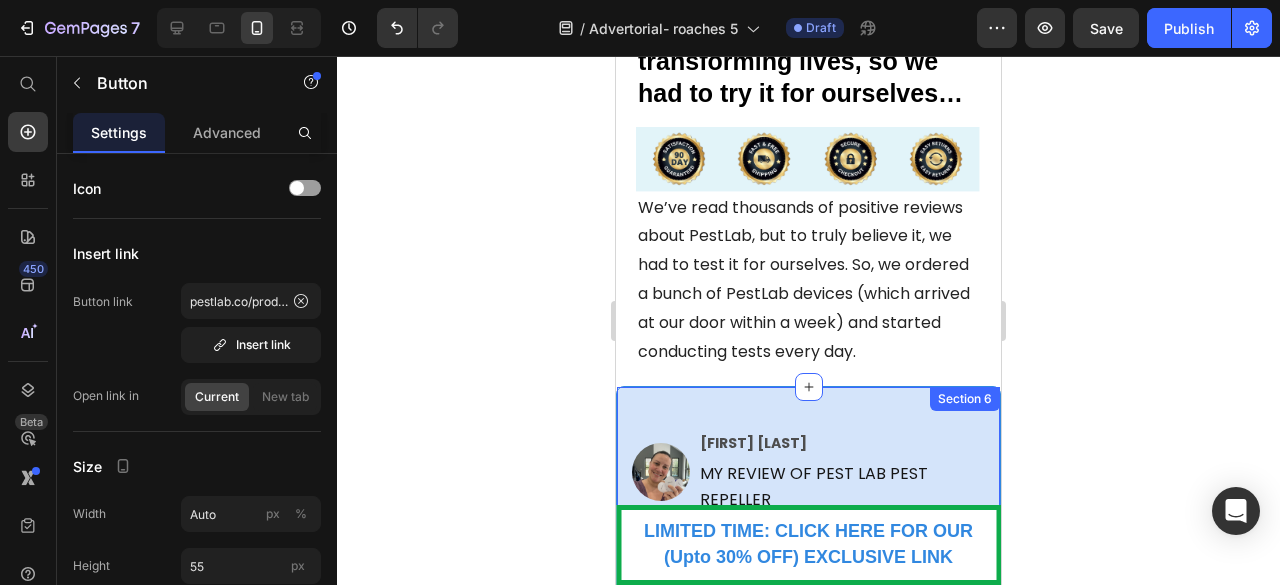 scroll, scrollTop: 9741, scrollLeft: 0, axis: vertical 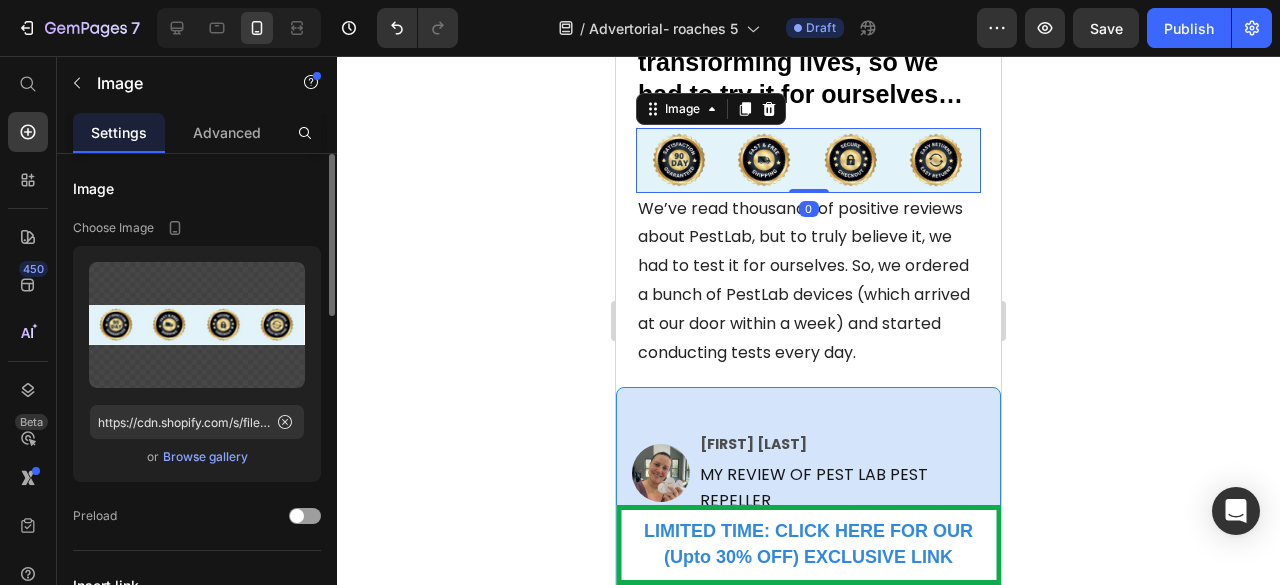 click on "Browse gallery" at bounding box center (205, 457) 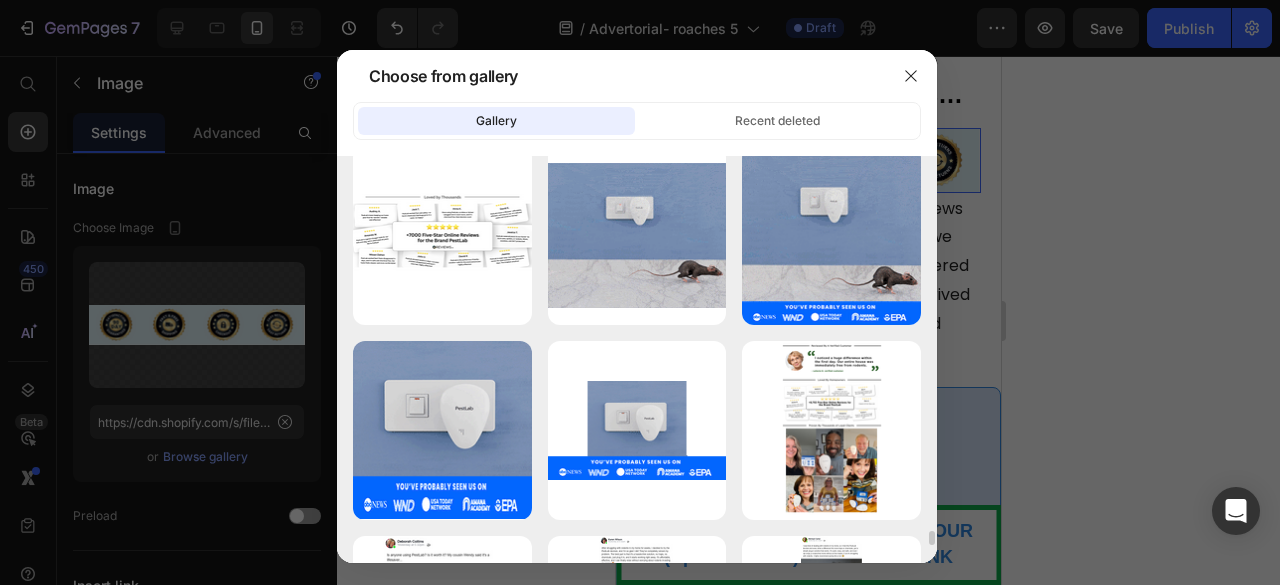 scroll, scrollTop: 10537, scrollLeft: 0, axis: vertical 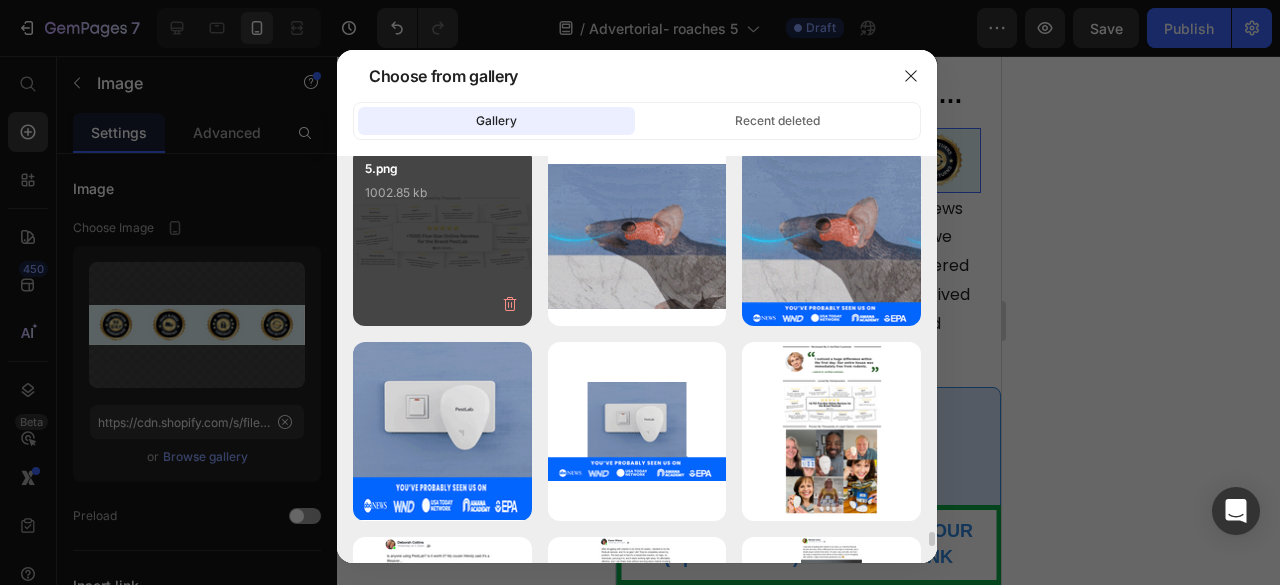 click on "5.png 1002.85 kb" at bounding box center (442, 236) 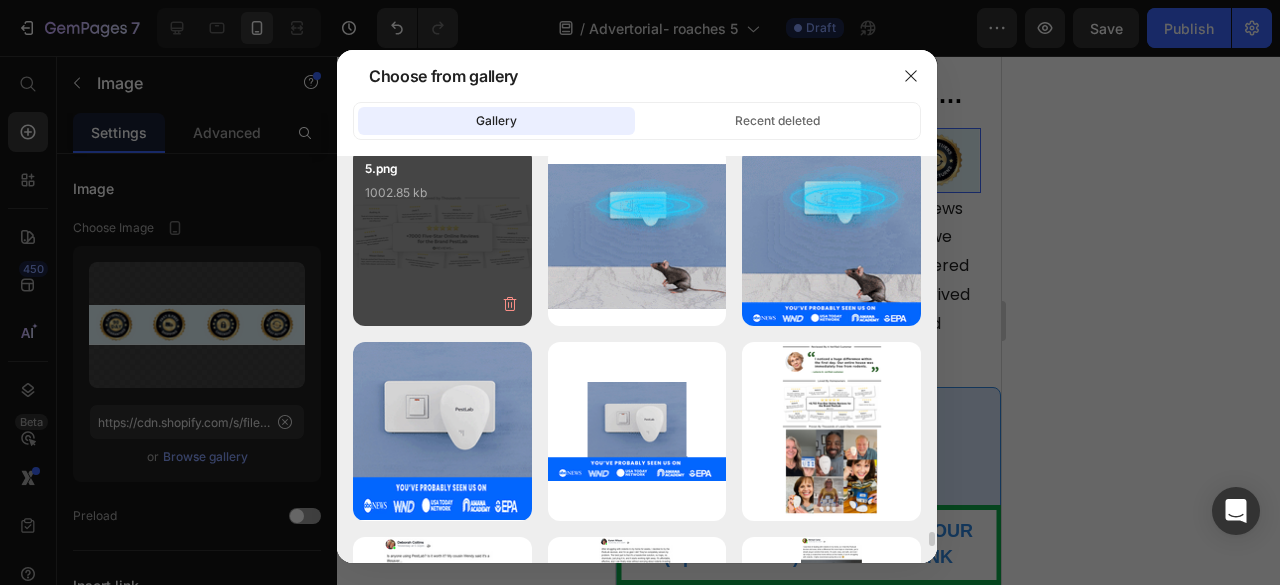 type on "https://cdn.shopify.com/s/files/1/0621/0637/0102/files/gempages_533563590636995342-f7a43e4d-e380-4f62-9cef-b4f4765ce4a7.png" 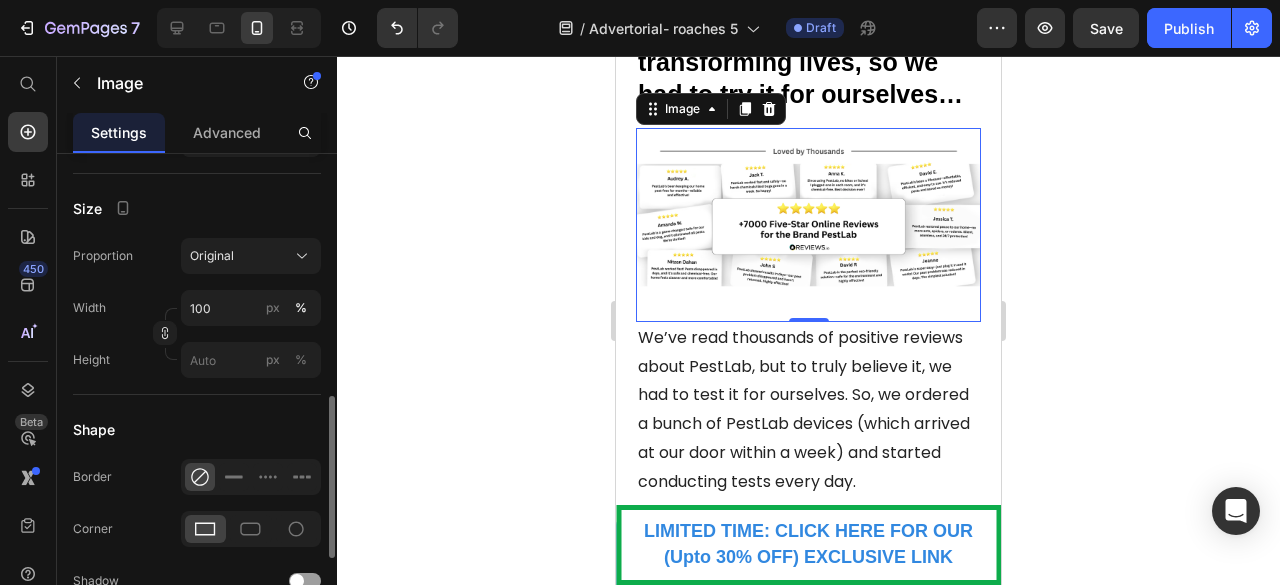 scroll, scrollTop: 590, scrollLeft: 0, axis: vertical 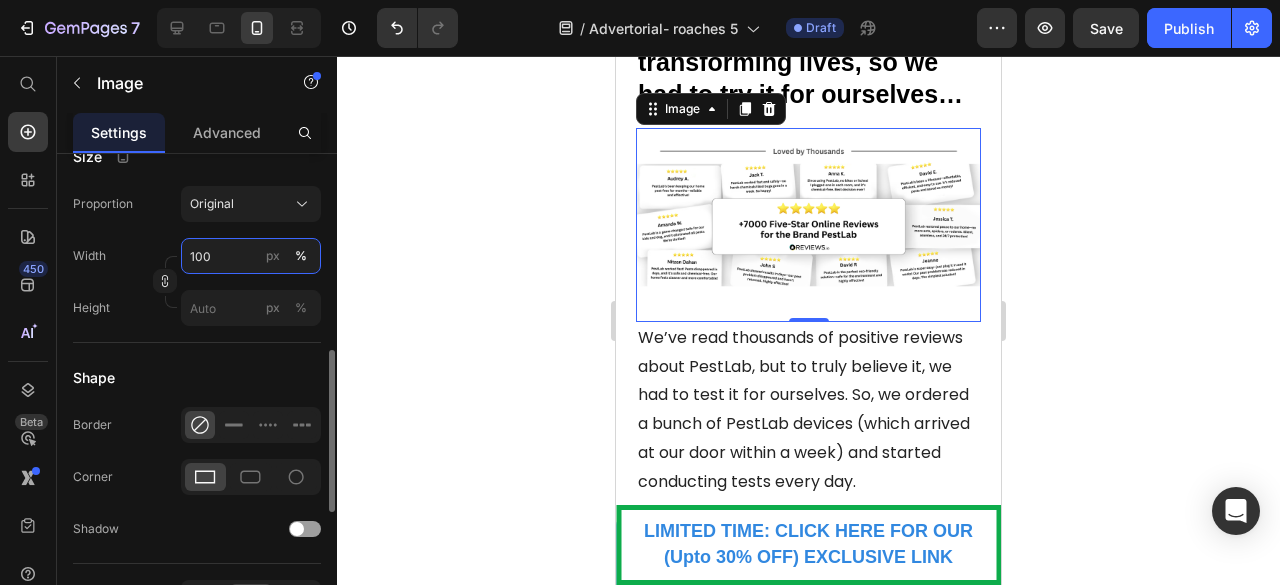 click on "100" at bounding box center (251, 256) 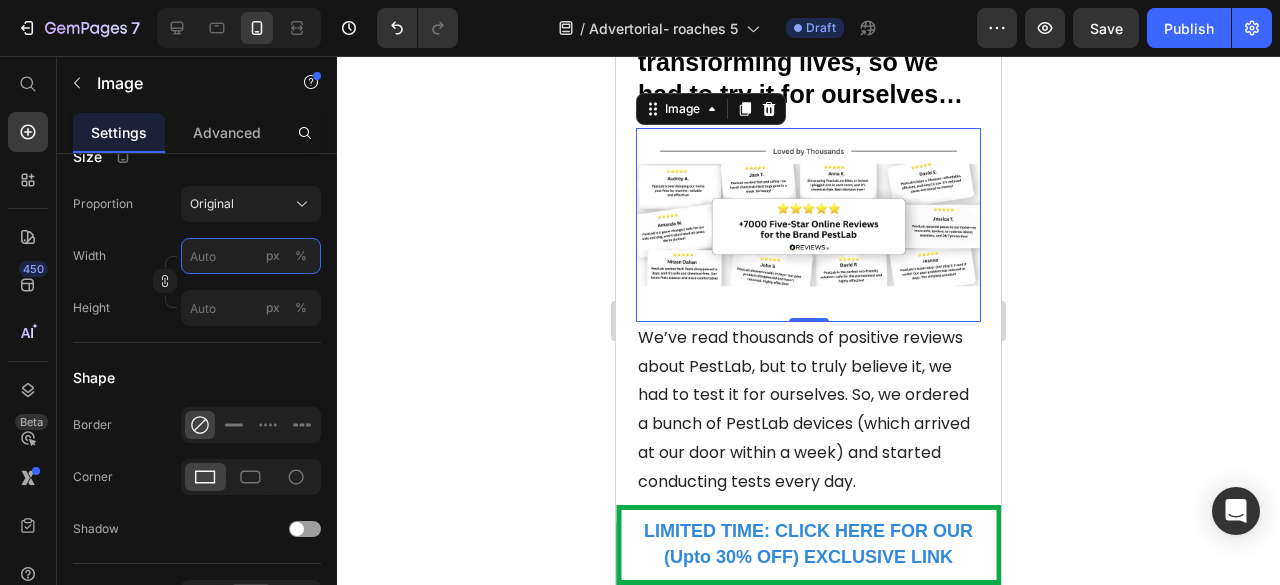 type 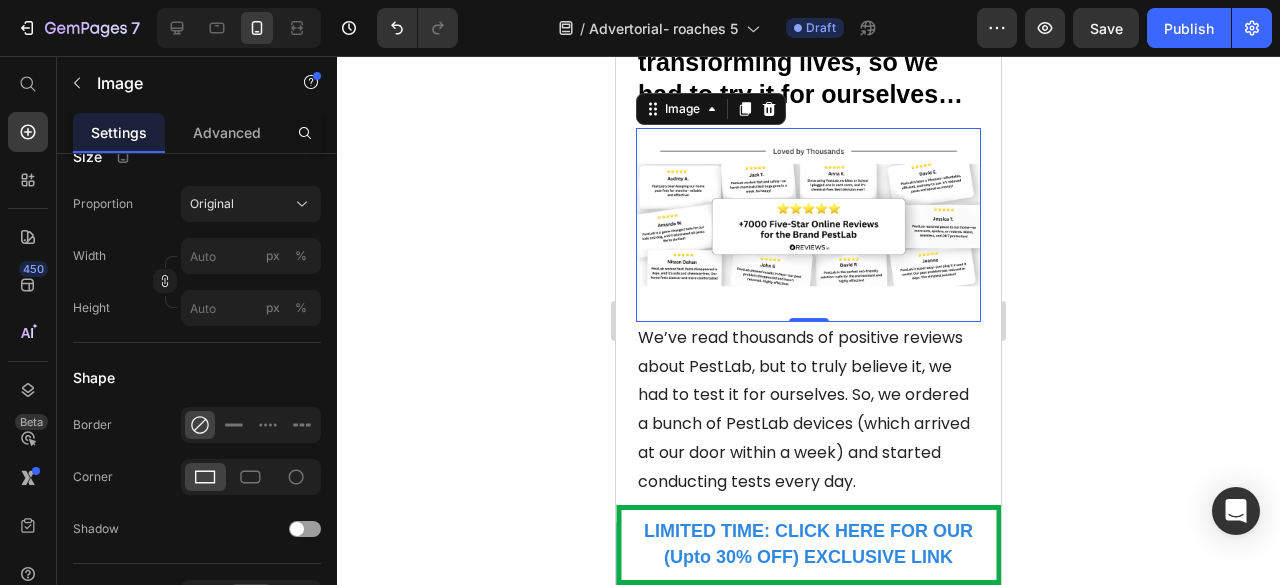 click 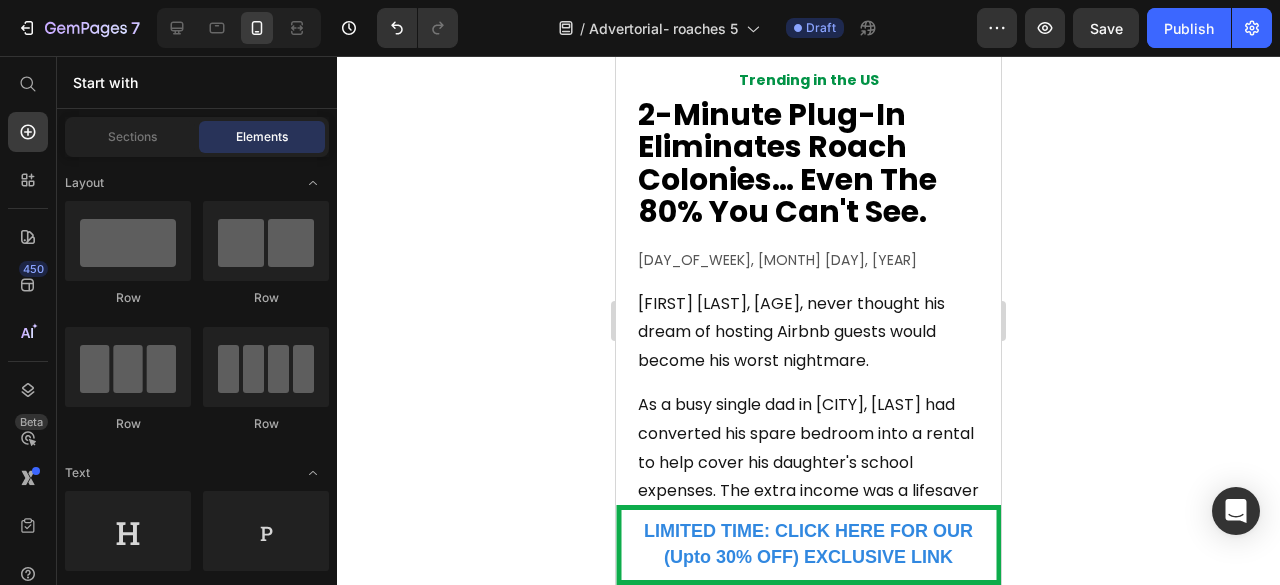 scroll, scrollTop: 0, scrollLeft: 0, axis: both 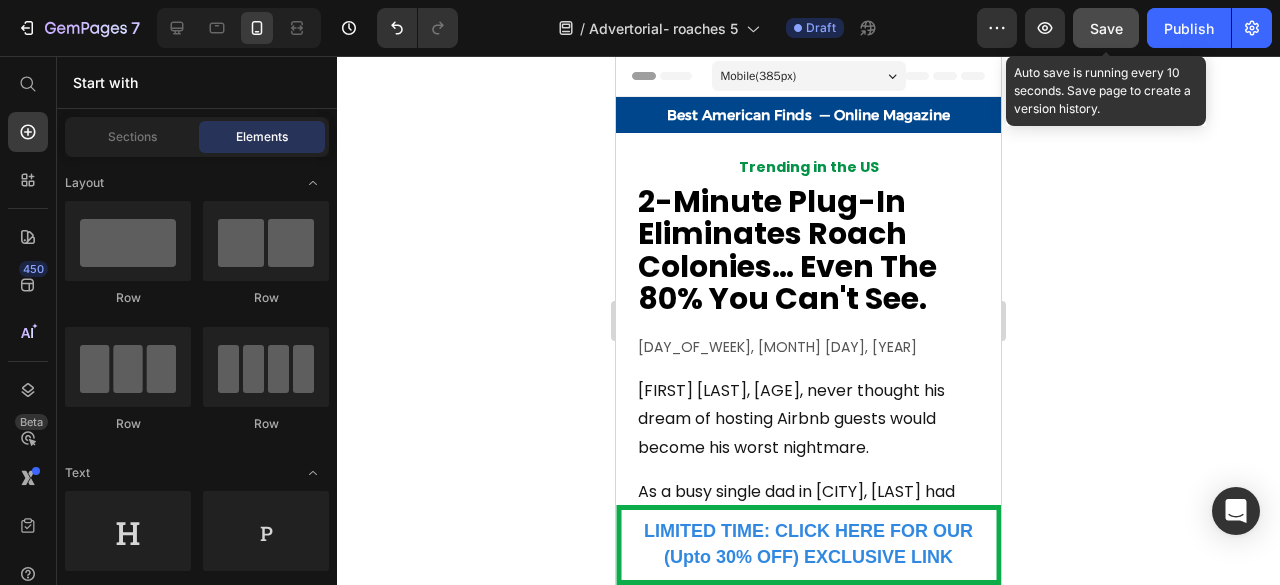 click on "Save" at bounding box center [1106, 28] 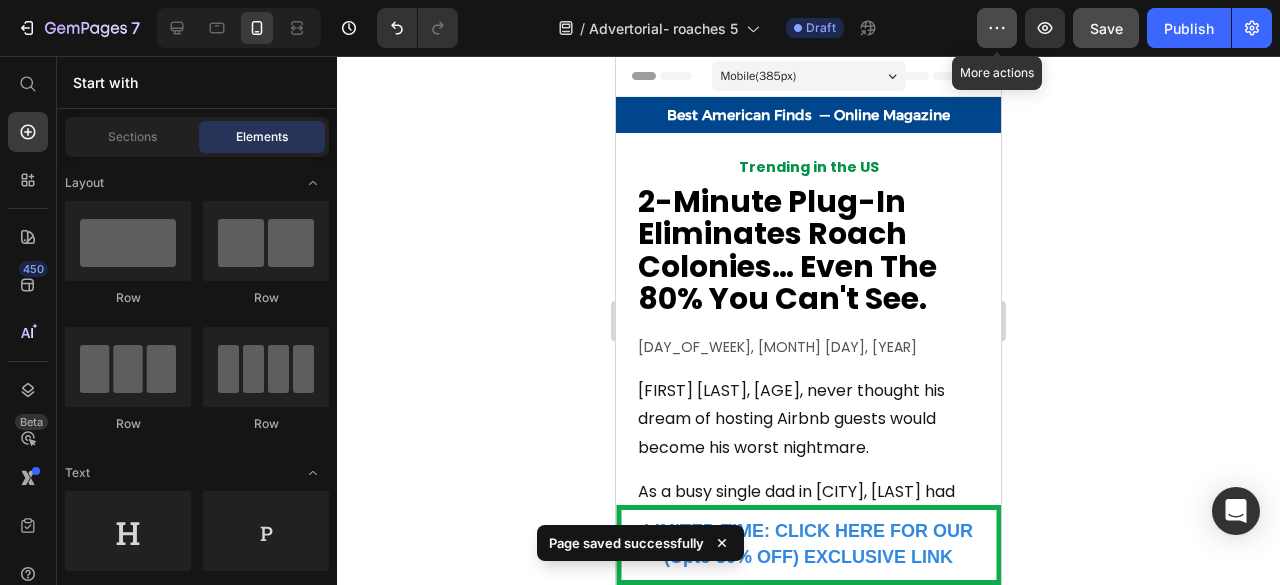 click 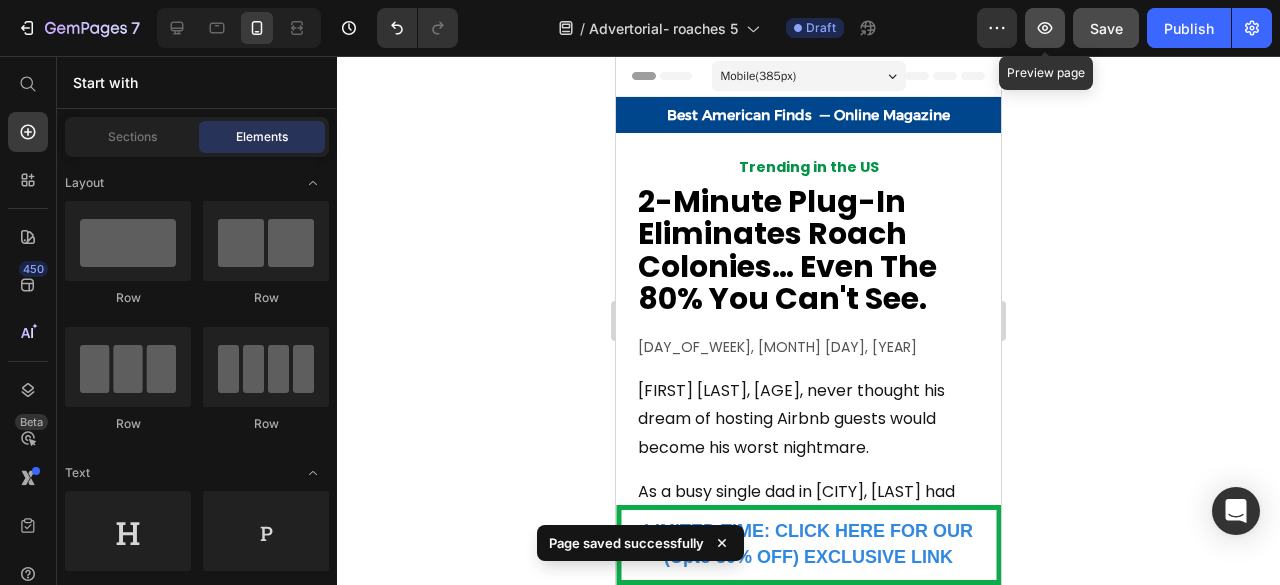 click 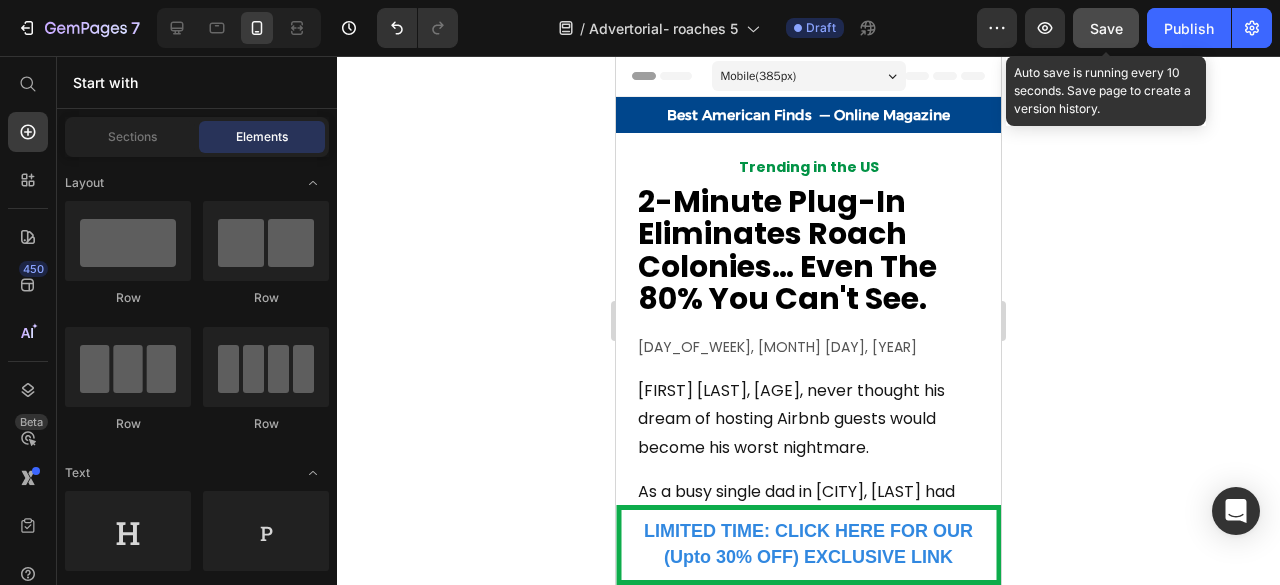 click on "Save" at bounding box center [1106, 28] 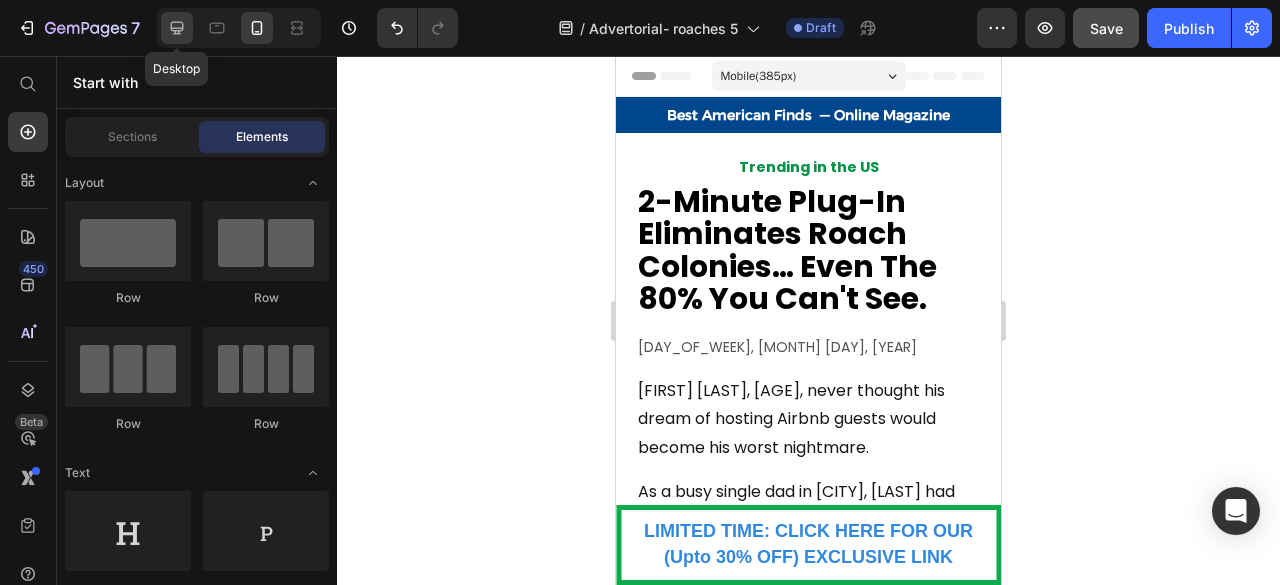 click 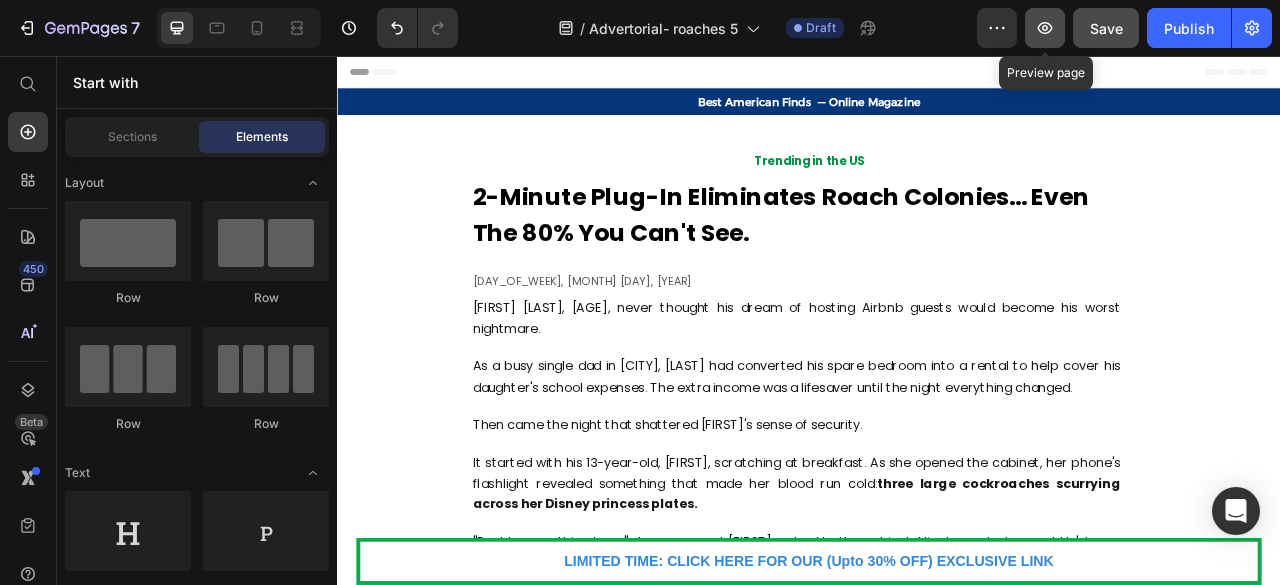 click 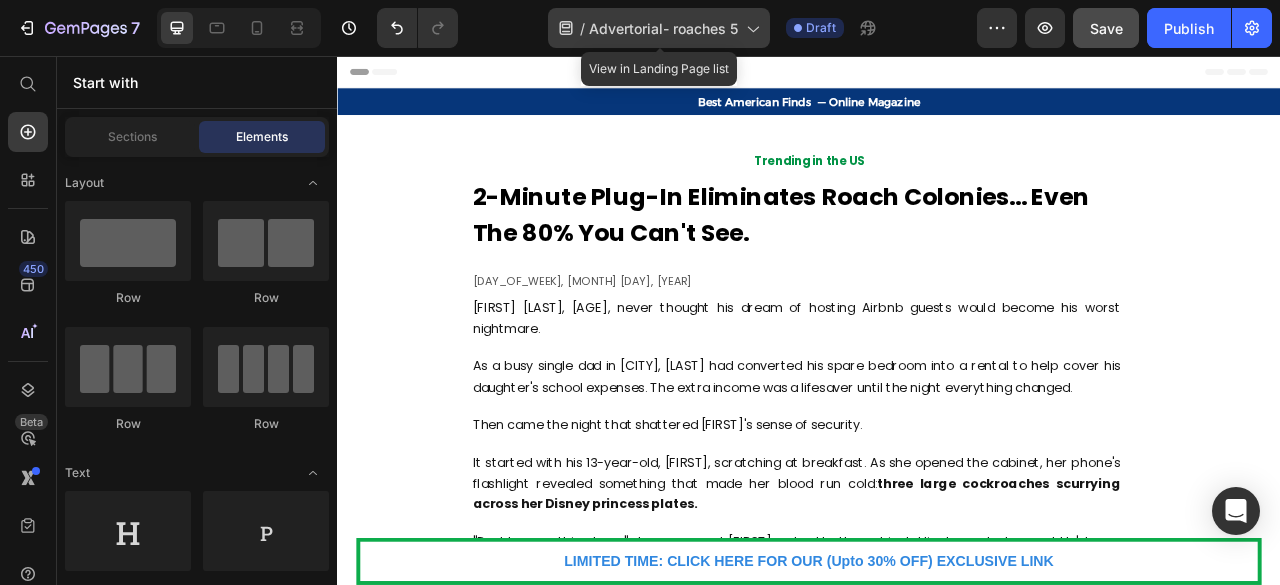 click on "/  Advertorial- roaches 5" 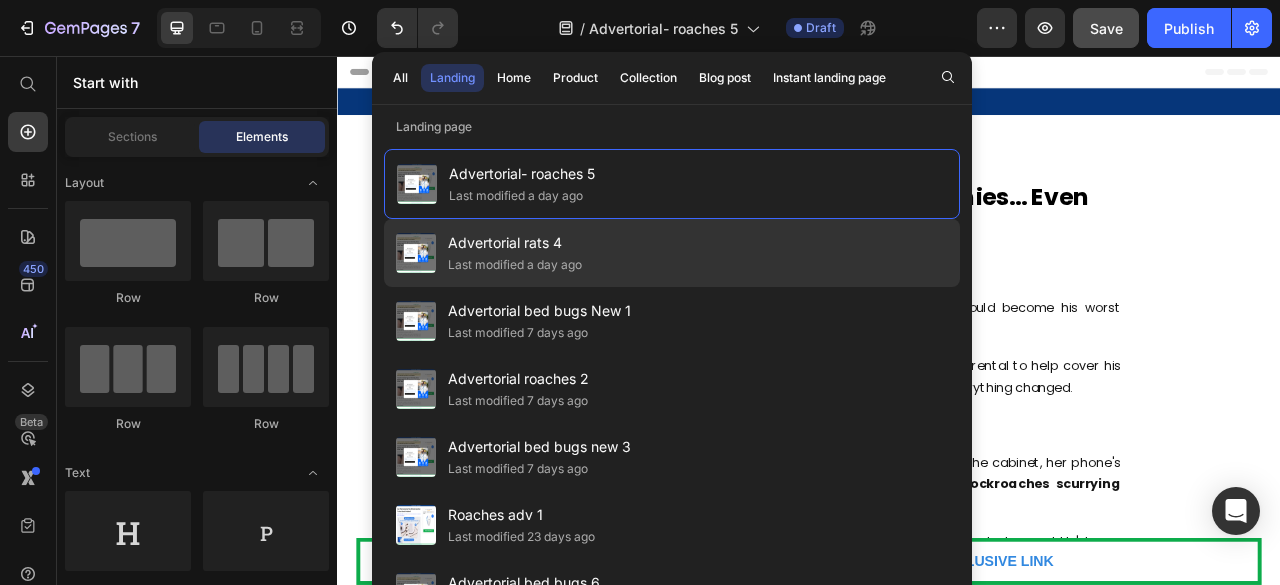 click on "Advertorial rats 4" at bounding box center (515, 243) 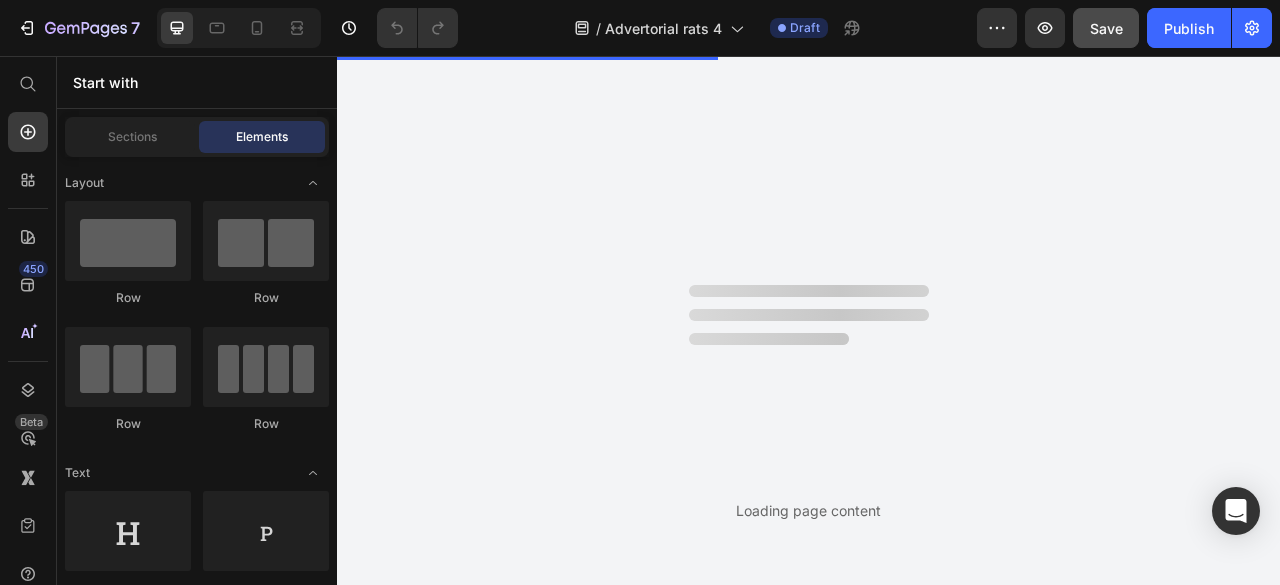 scroll, scrollTop: 0, scrollLeft: 0, axis: both 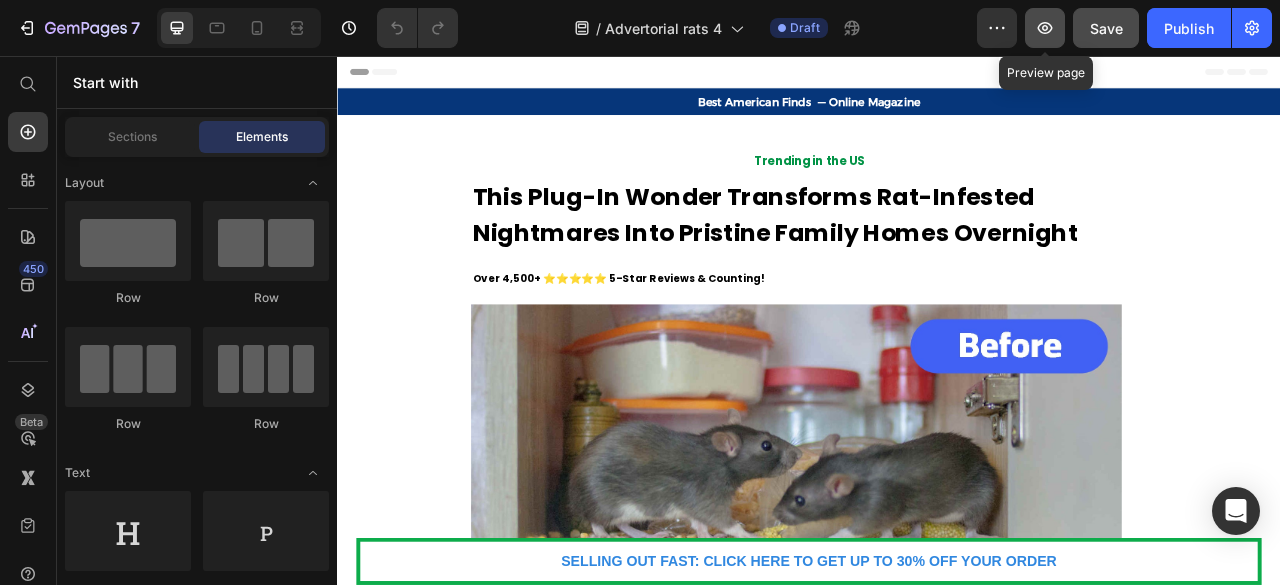 click 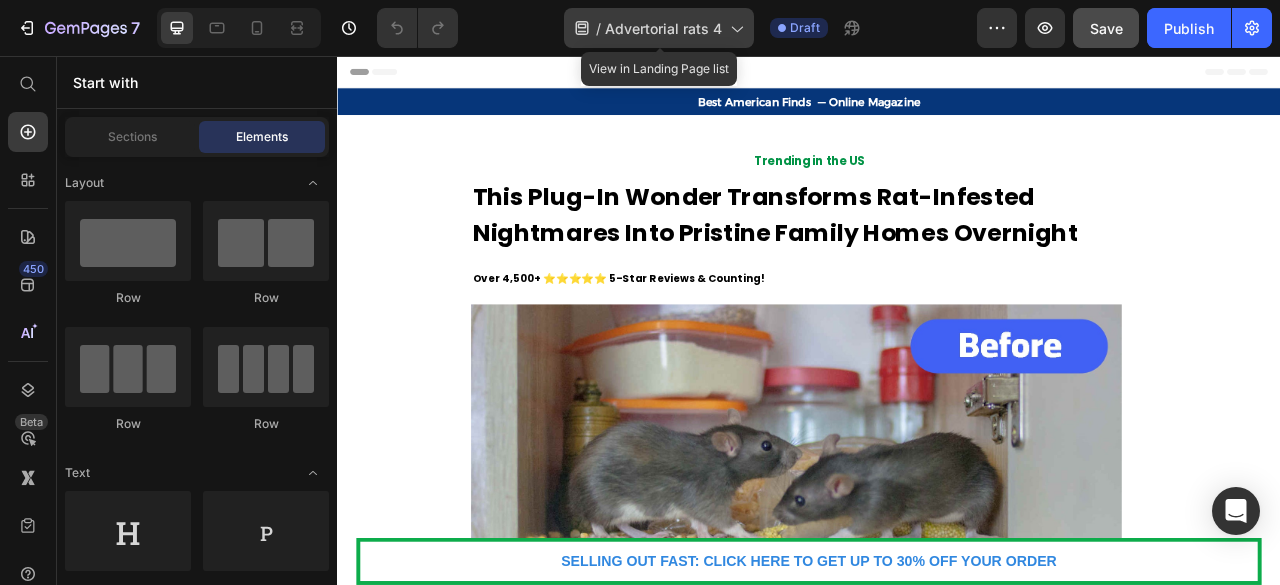 click on "Advertorial rats 4" at bounding box center (663, 28) 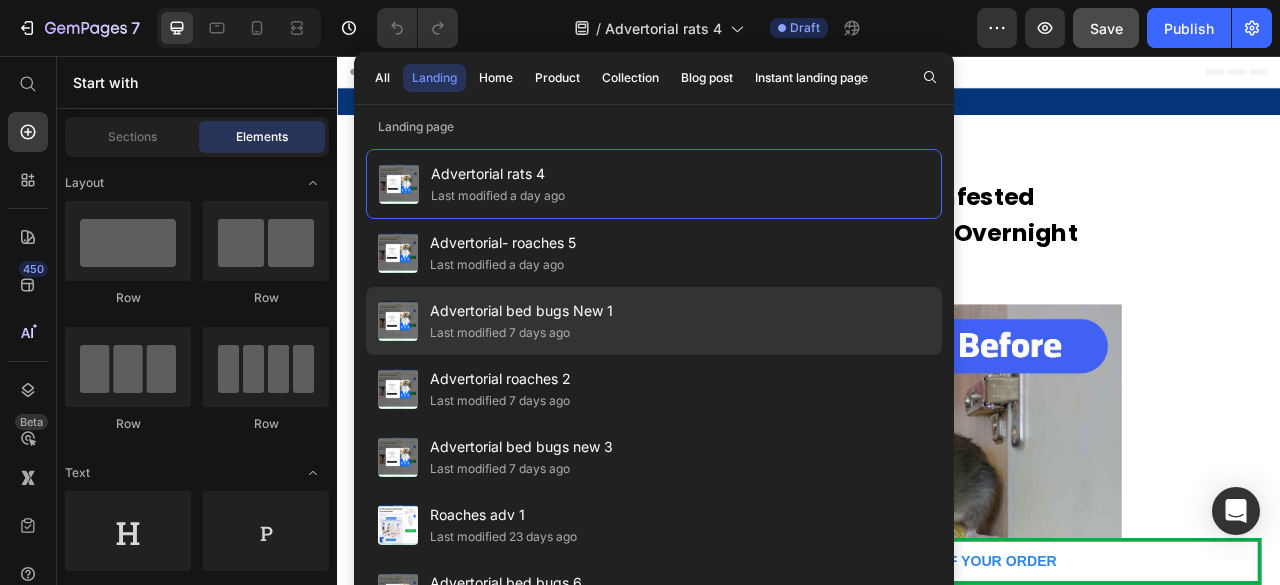 click on "Advertorial bed bugs New 1" at bounding box center [521, 311] 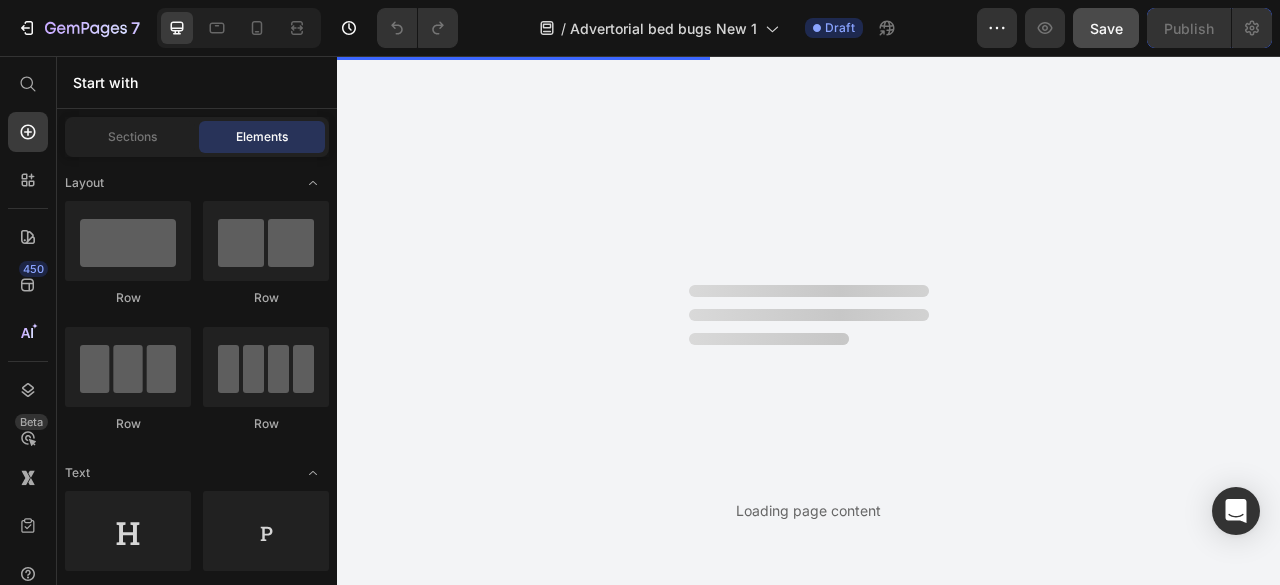 scroll, scrollTop: 0, scrollLeft: 0, axis: both 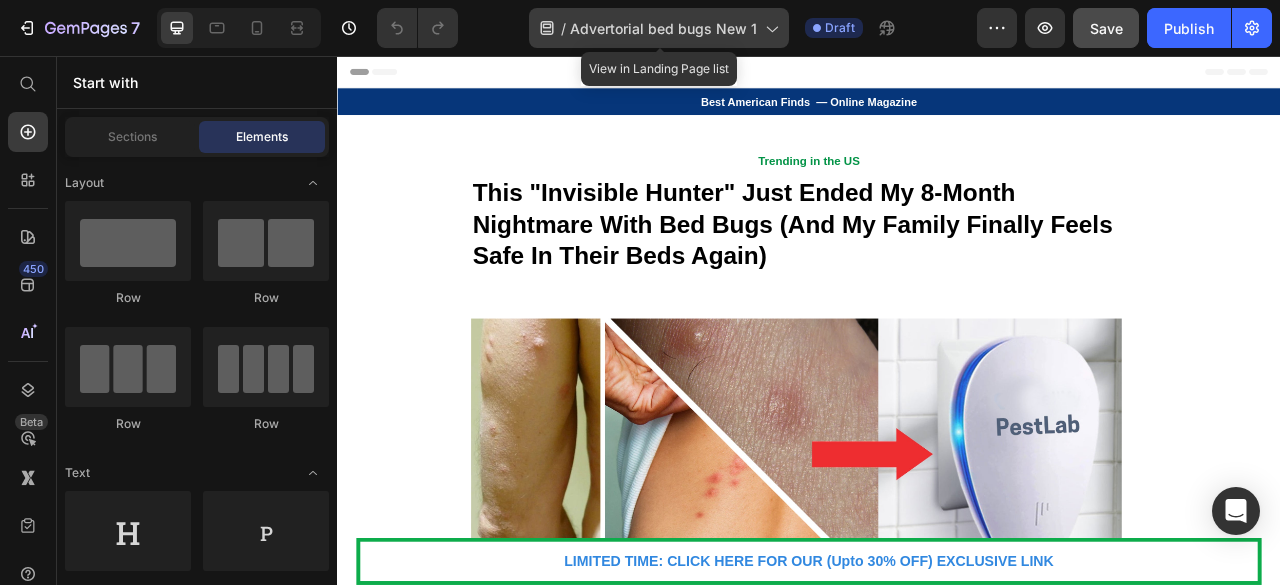 click on "Advertorial bed bugs New 1" at bounding box center (663, 28) 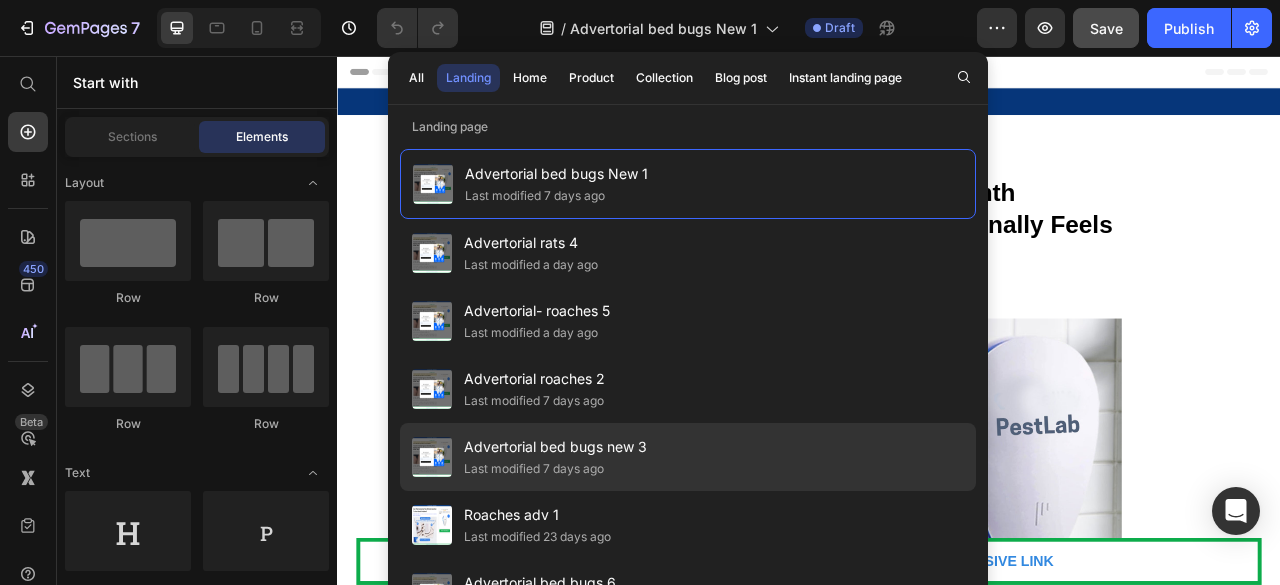 click on "Advertorial bed bugs new 3 Last modified 7 days ago" 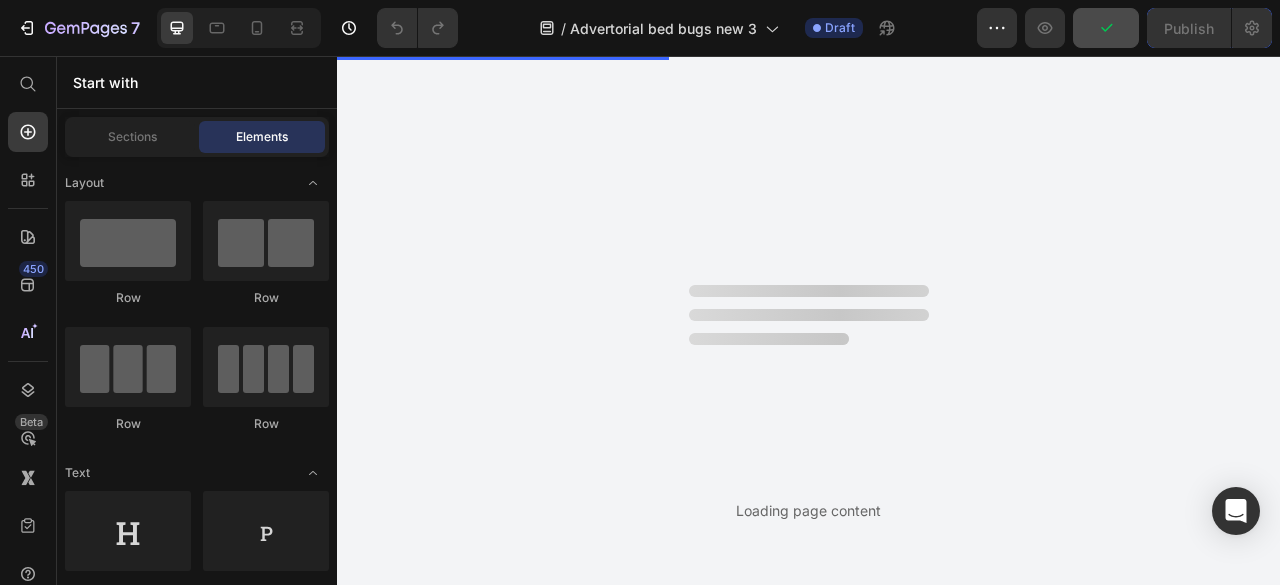 scroll, scrollTop: 0, scrollLeft: 0, axis: both 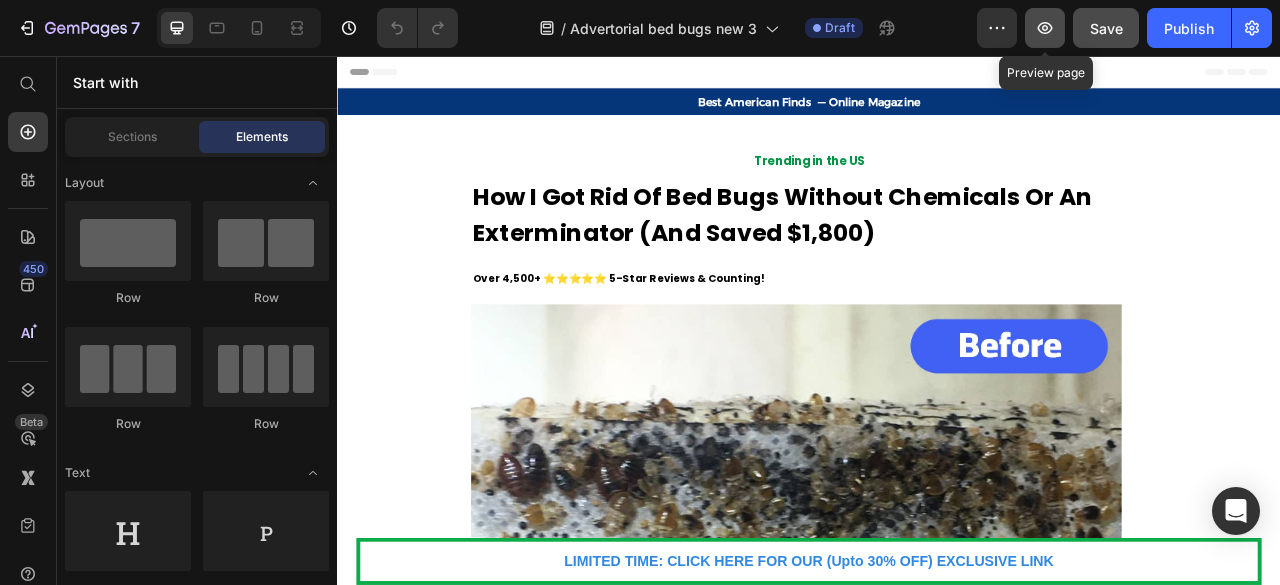 click 